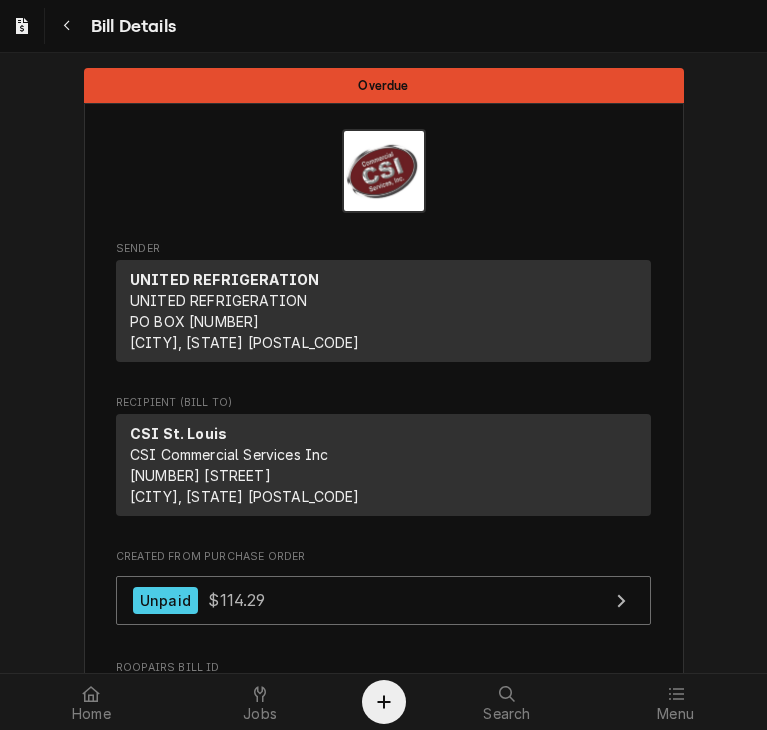 scroll, scrollTop: 0, scrollLeft: 0, axis: both 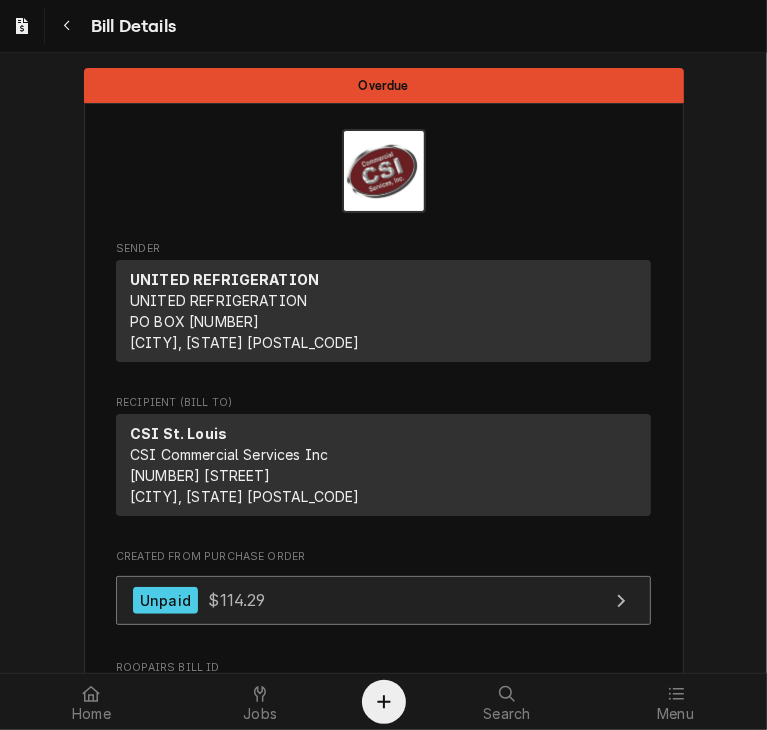 click on "Unpaid $114.29" at bounding box center [383, 600] 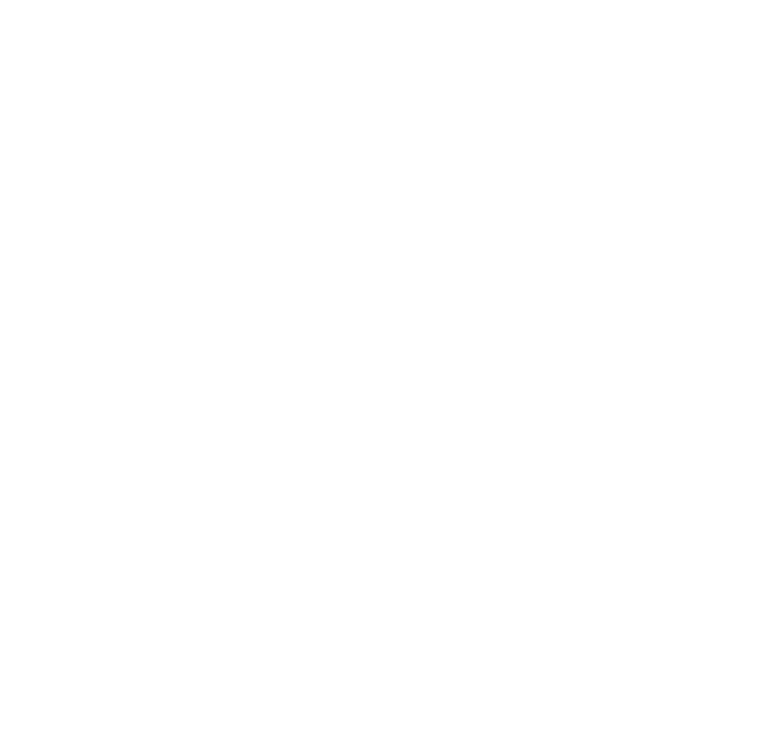 scroll, scrollTop: 0, scrollLeft: 0, axis: both 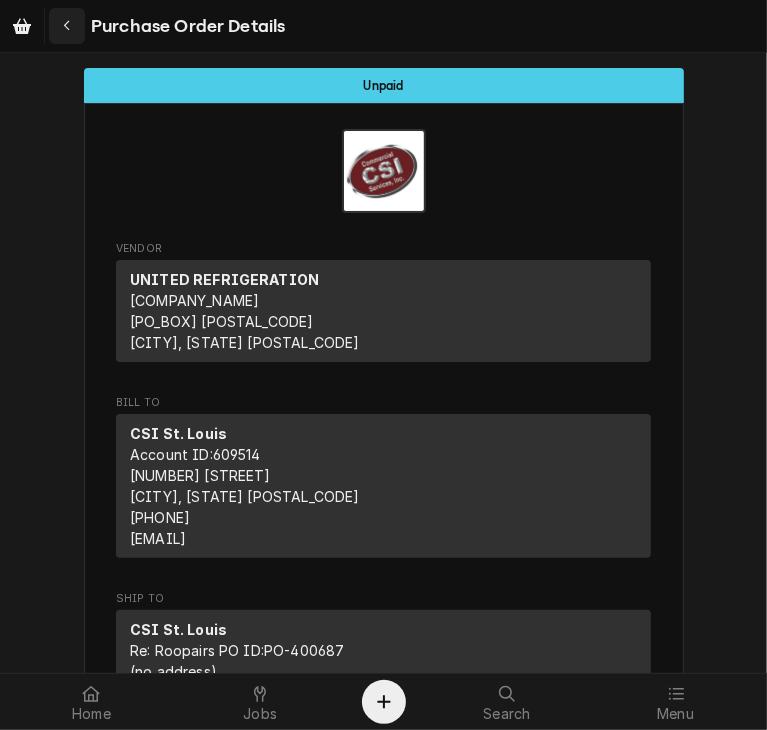 click 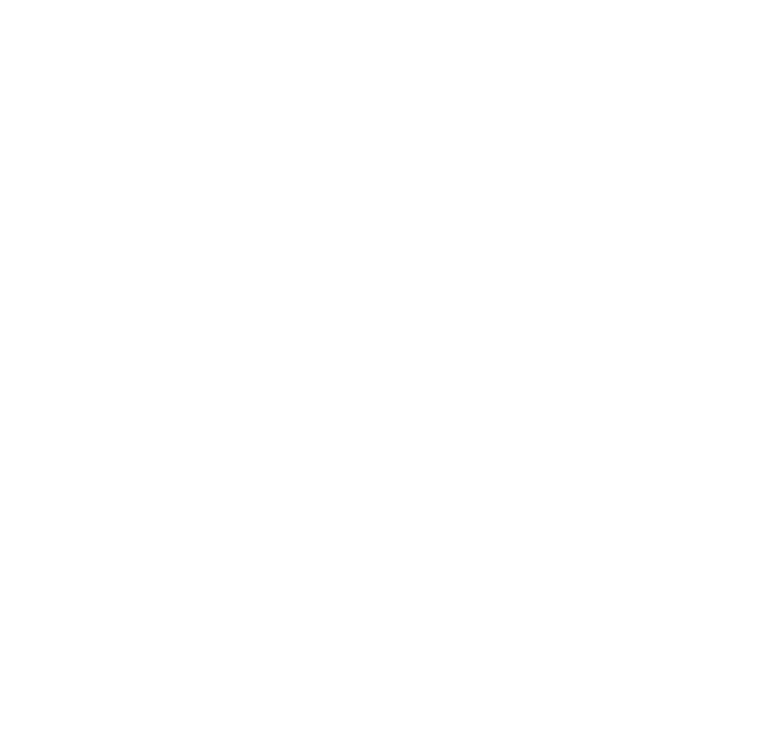 scroll, scrollTop: 0, scrollLeft: 0, axis: both 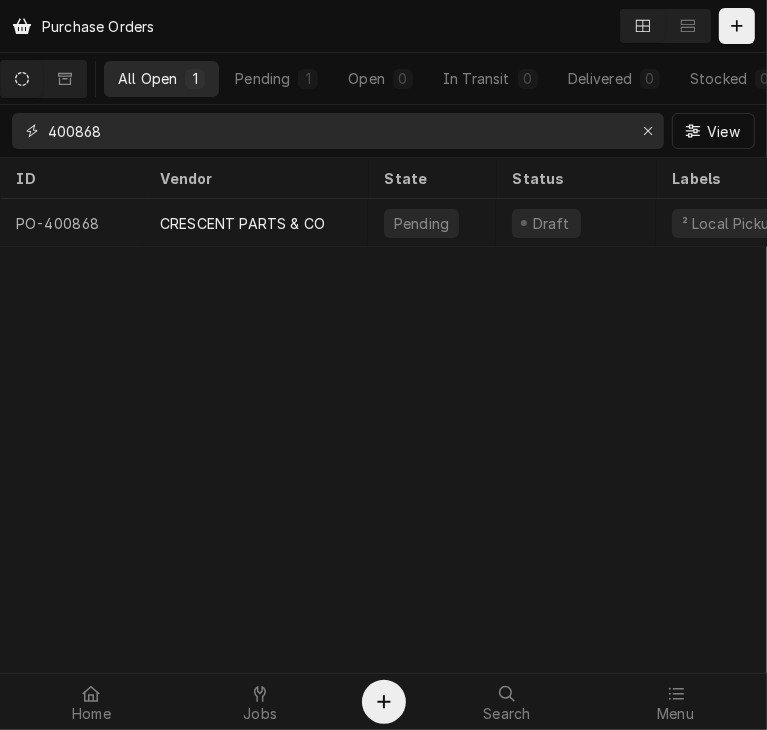 drag, startPoint x: 126, startPoint y: 133, endPoint x: -1, endPoint y: 128, distance: 127.09839 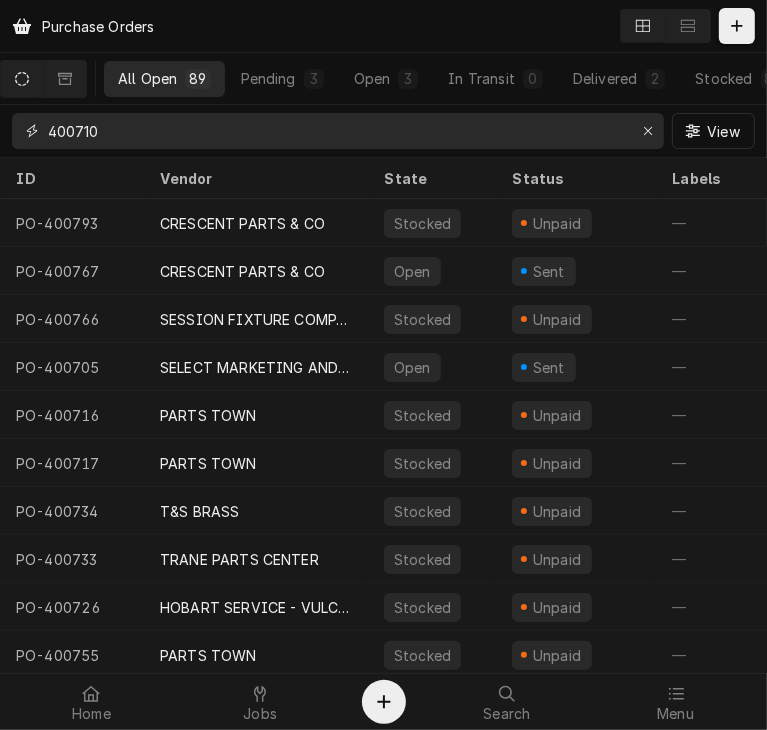 type on "400710" 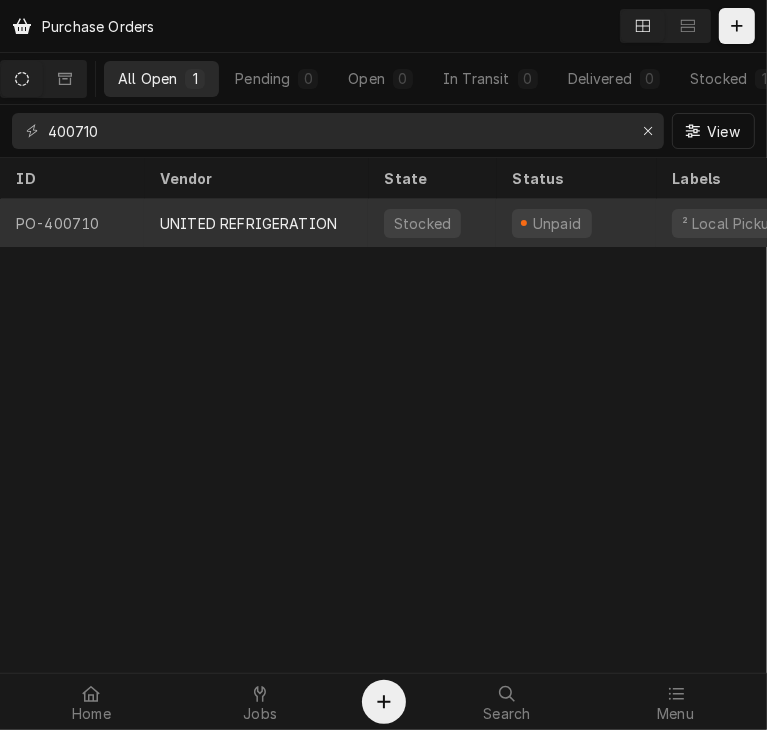 click on "UNITED REFRIGERATION" at bounding box center (256, 223) 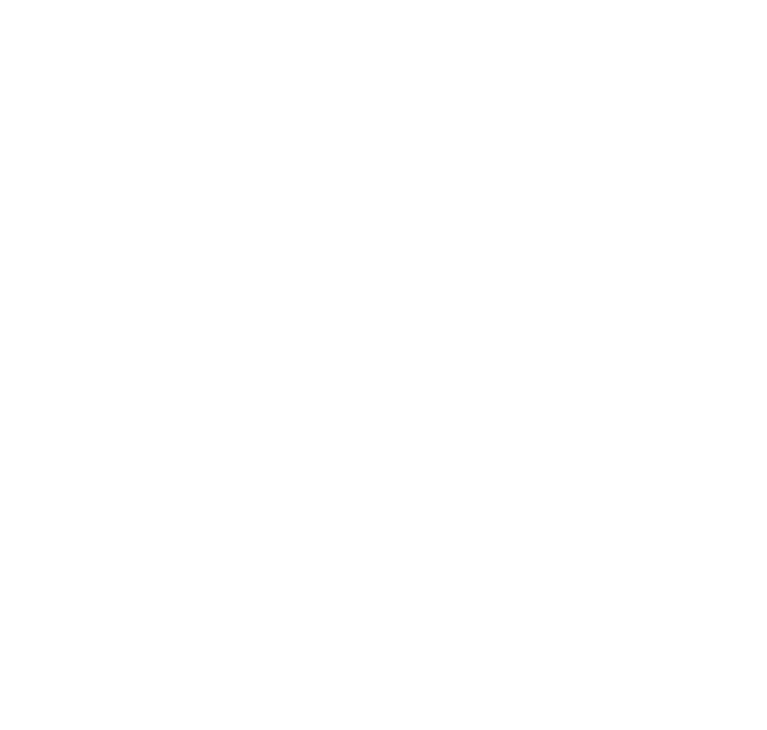 scroll, scrollTop: 0, scrollLeft: 0, axis: both 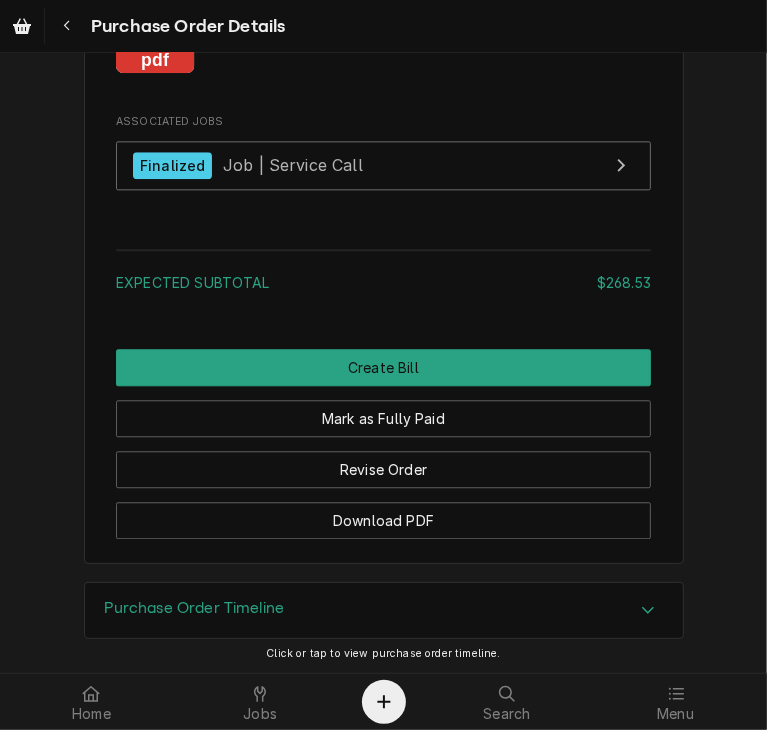 click 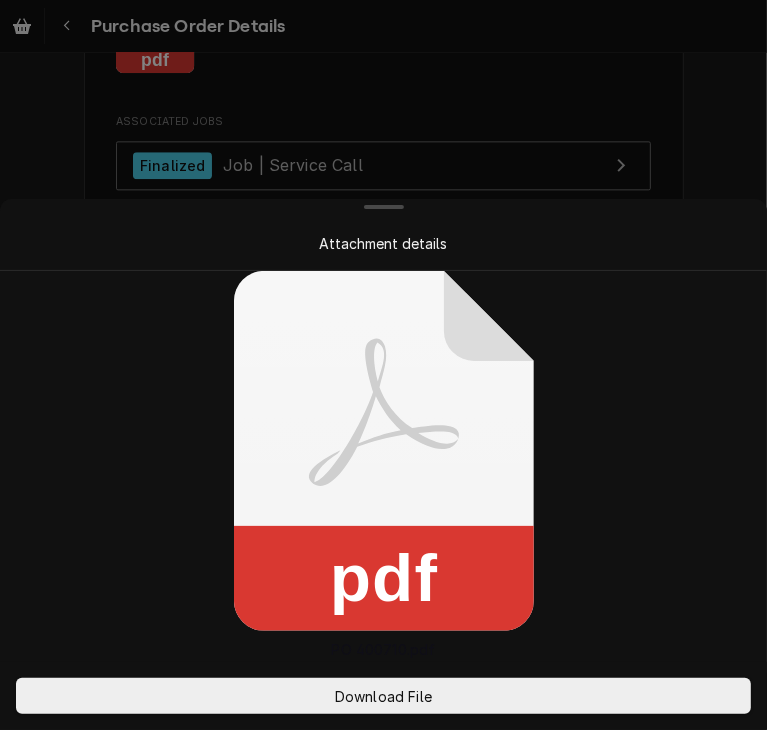 click at bounding box center (383, 365) 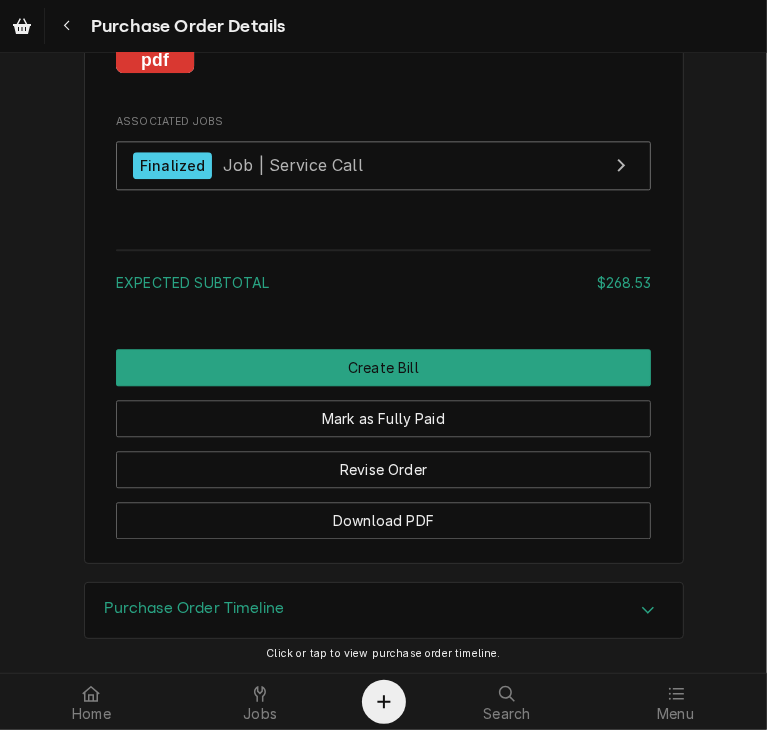 click 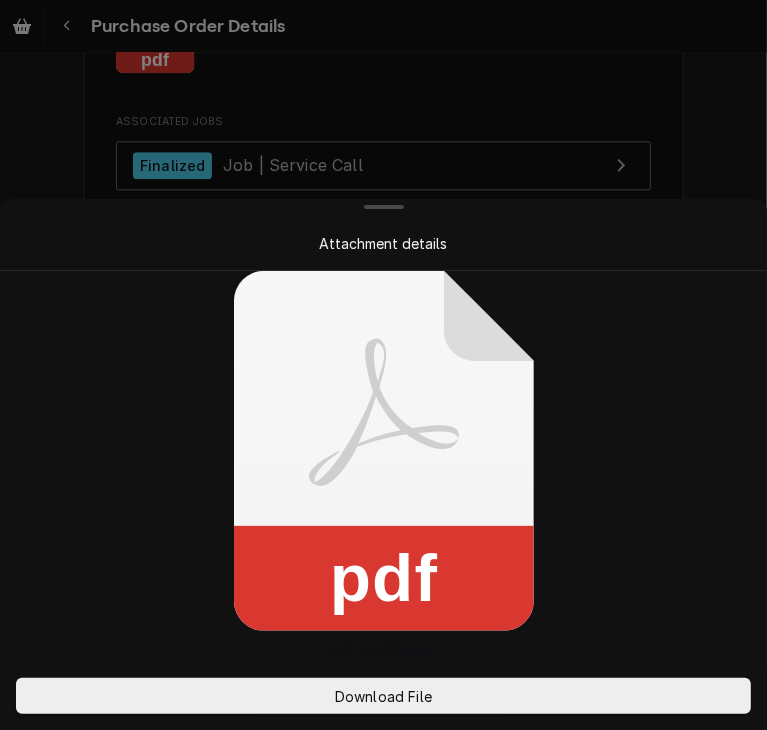 click at bounding box center (383, 365) 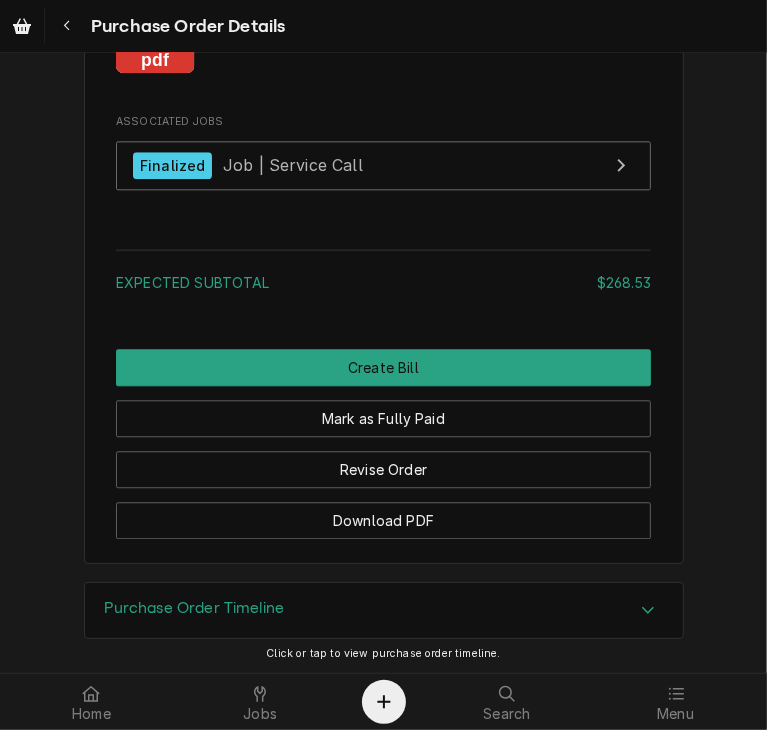 click 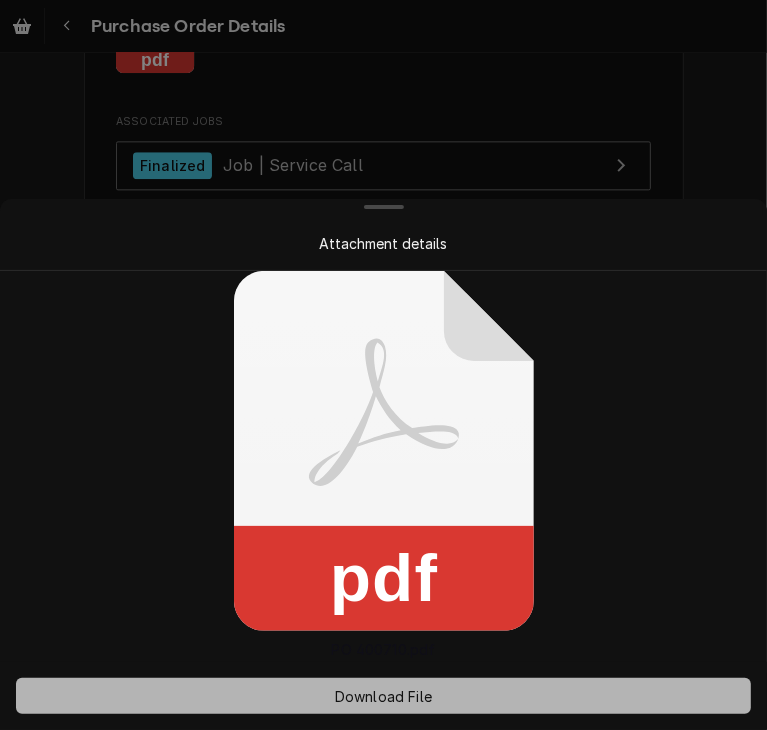 click on "Download File" at bounding box center [383, 696] 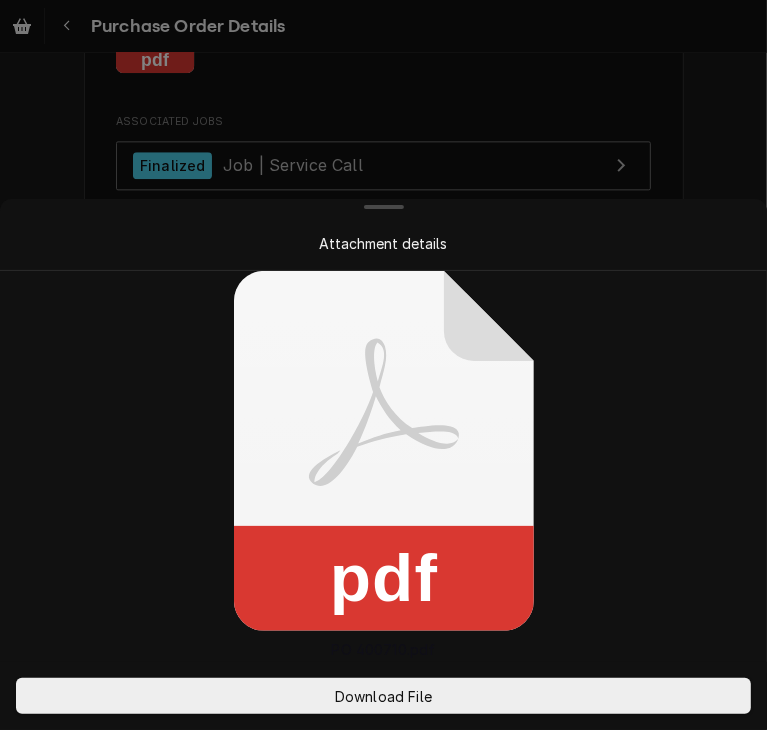 click at bounding box center (383, 365) 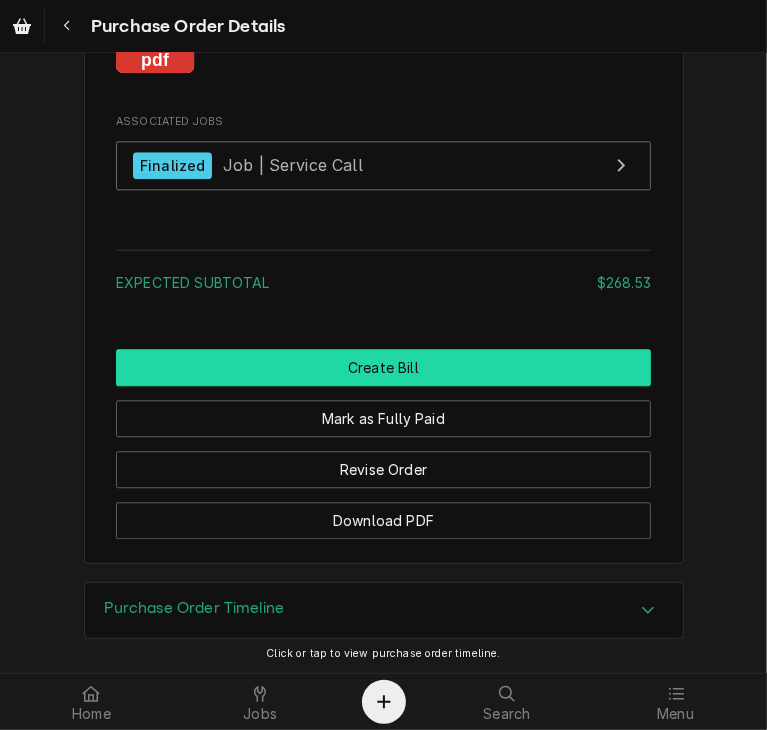 click on "Create Bill" at bounding box center (383, 367) 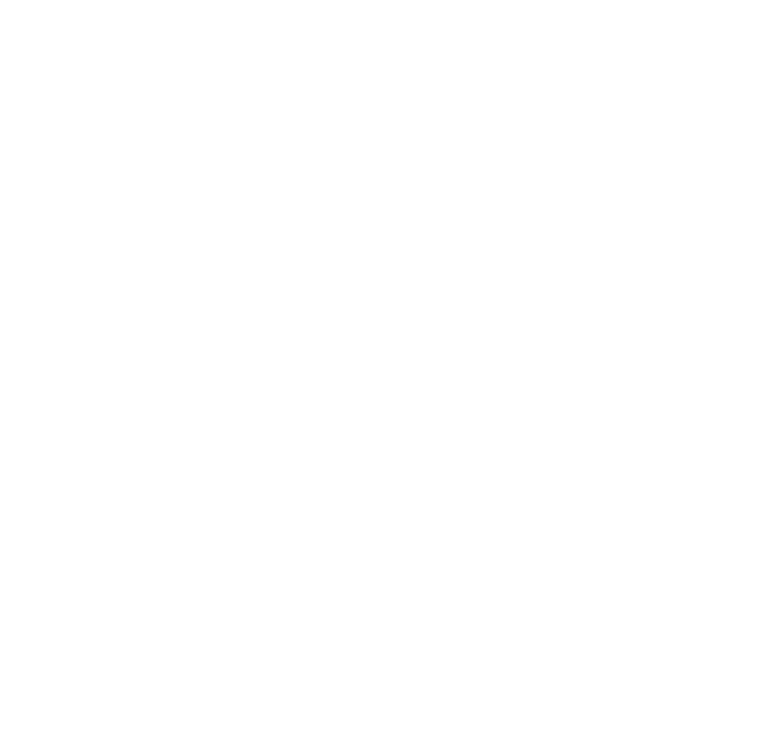 scroll, scrollTop: 0, scrollLeft: 0, axis: both 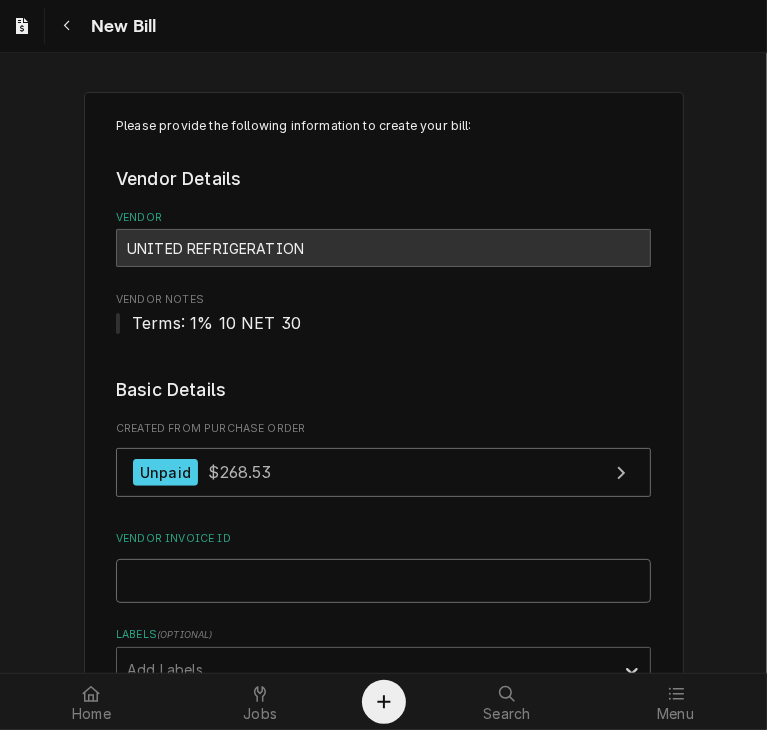 click on "Vendor Invoice ID" at bounding box center [383, 581] 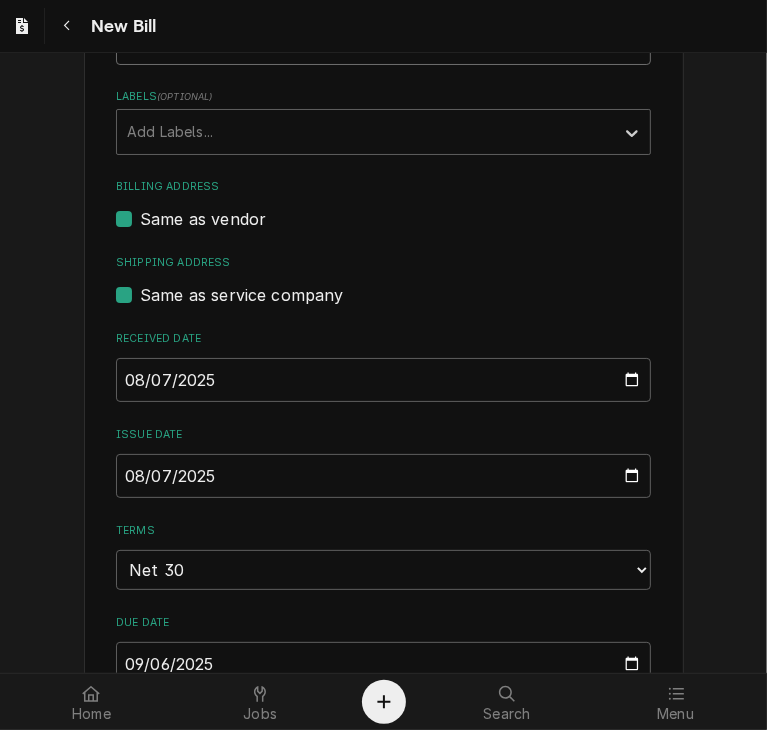 scroll, scrollTop: 541, scrollLeft: 0, axis: vertical 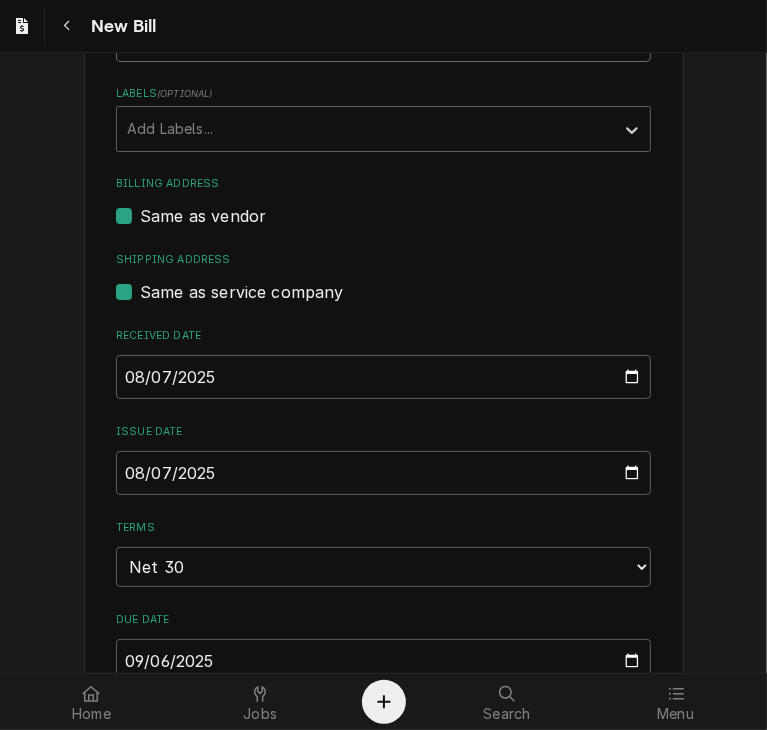 type on "[NUMBER]-[NUMBER]" 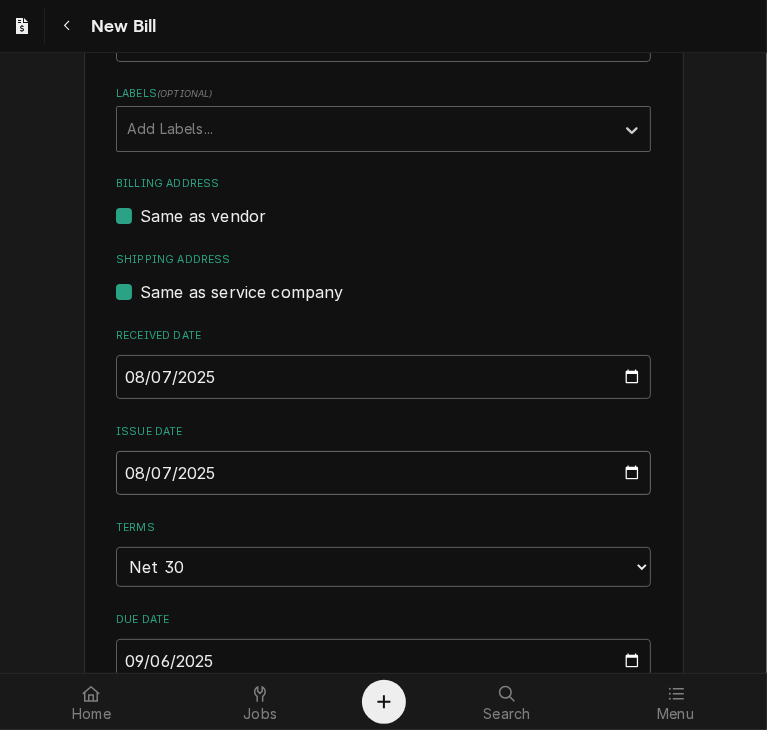 click on "2025-08-07" at bounding box center [383, 473] 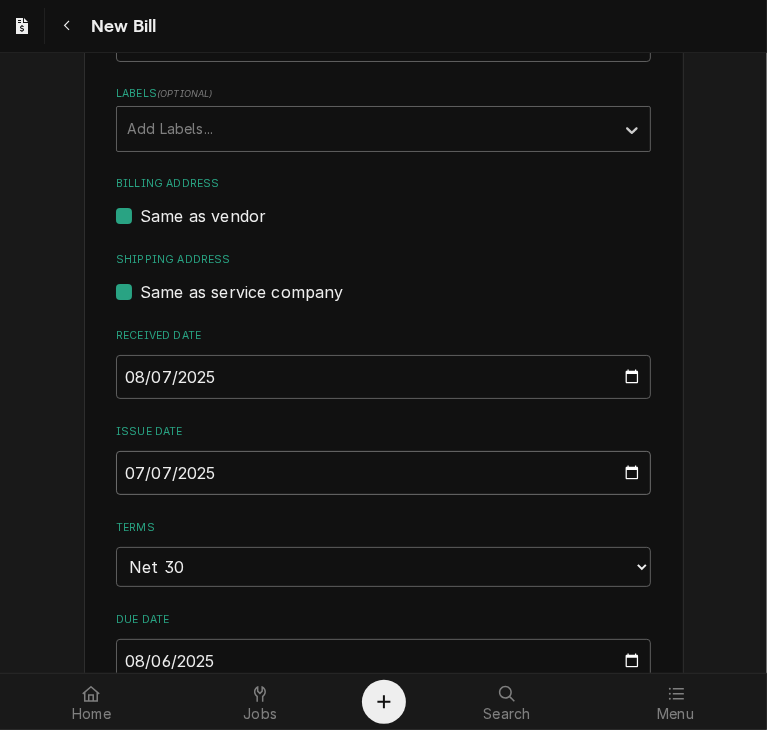 type on "2025-07-08" 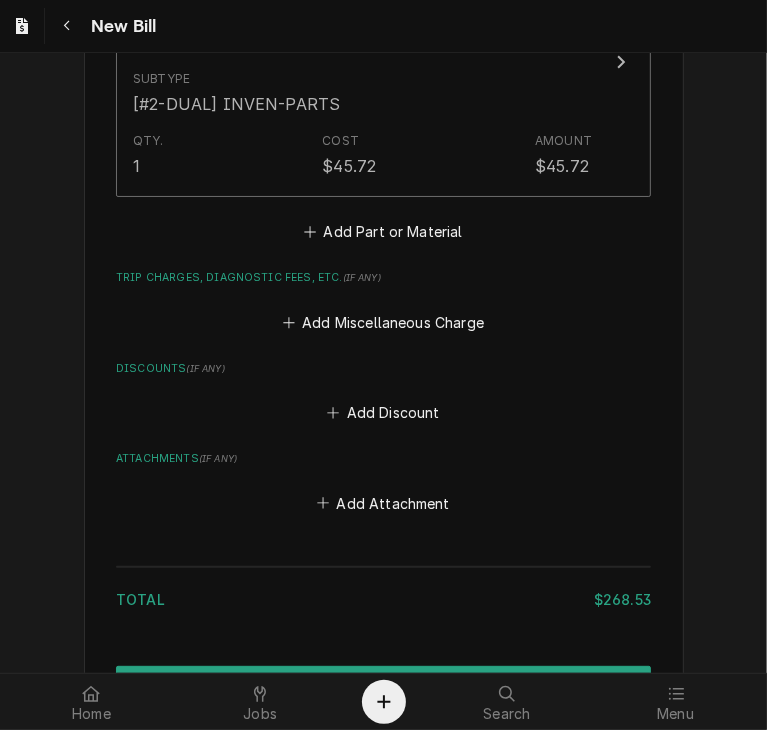 scroll, scrollTop: 1901, scrollLeft: 0, axis: vertical 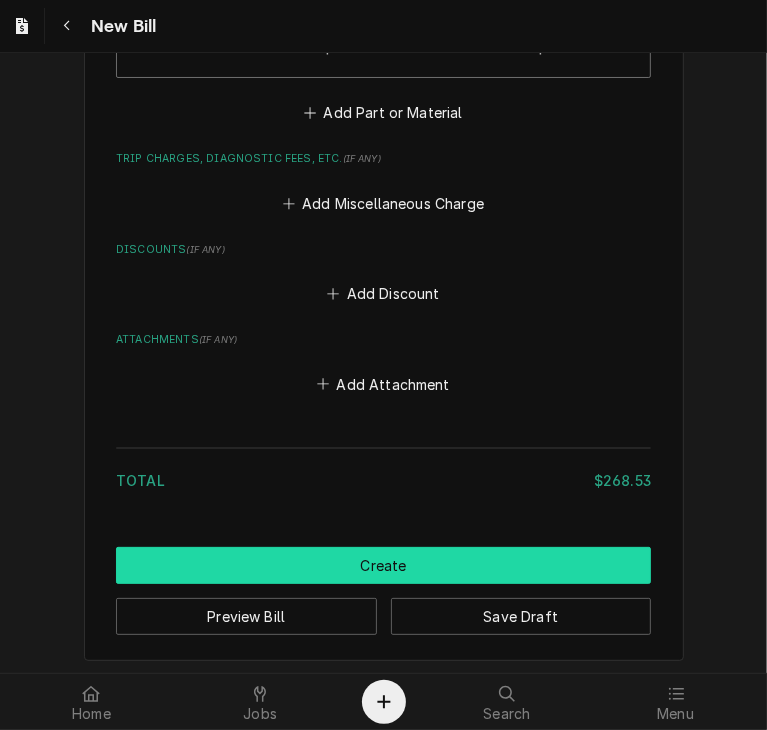click on "Create" at bounding box center [383, 565] 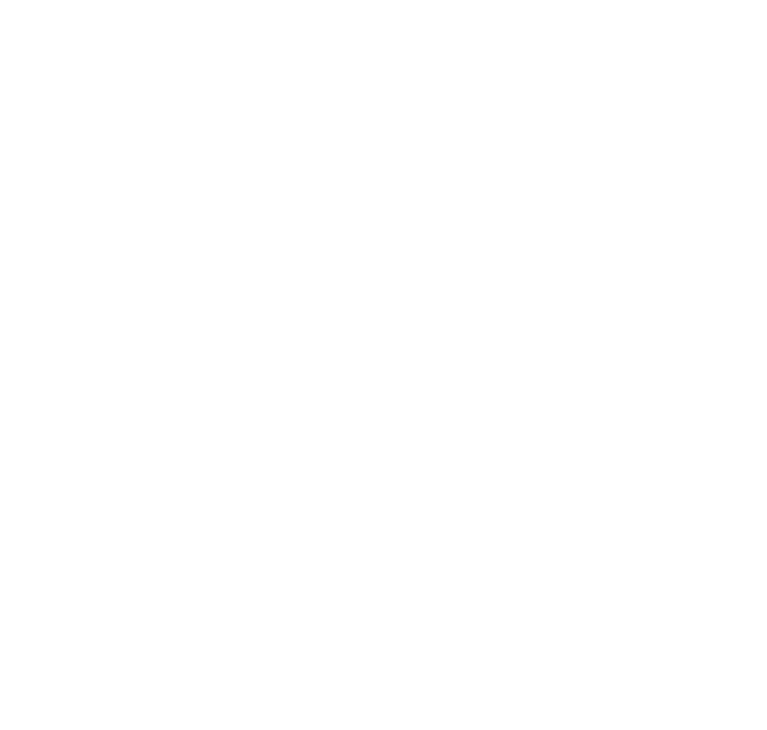 scroll, scrollTop: 0, scrollLeft: 0, axis: both 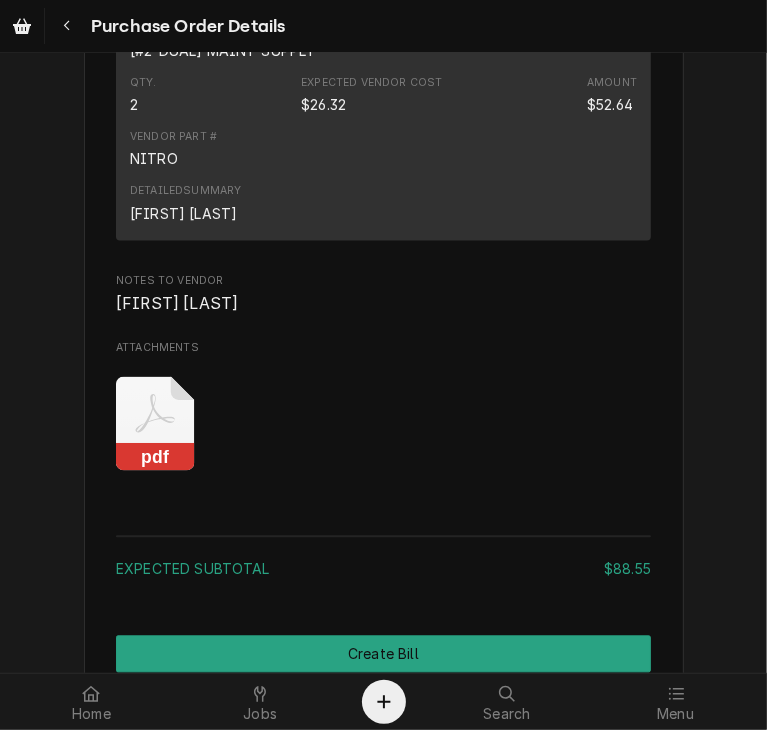 click 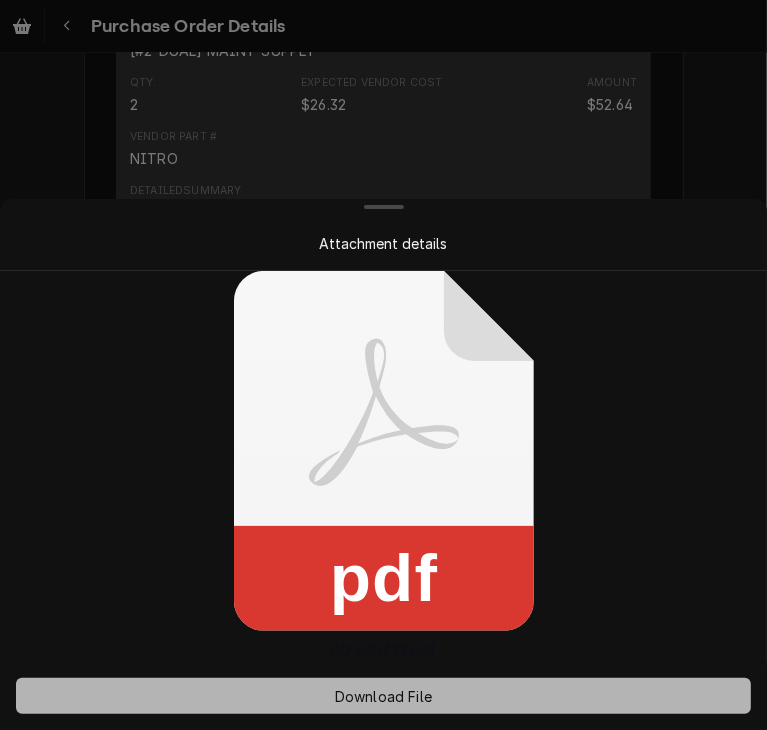 click on "Download File" at bounding box center [383, 696] 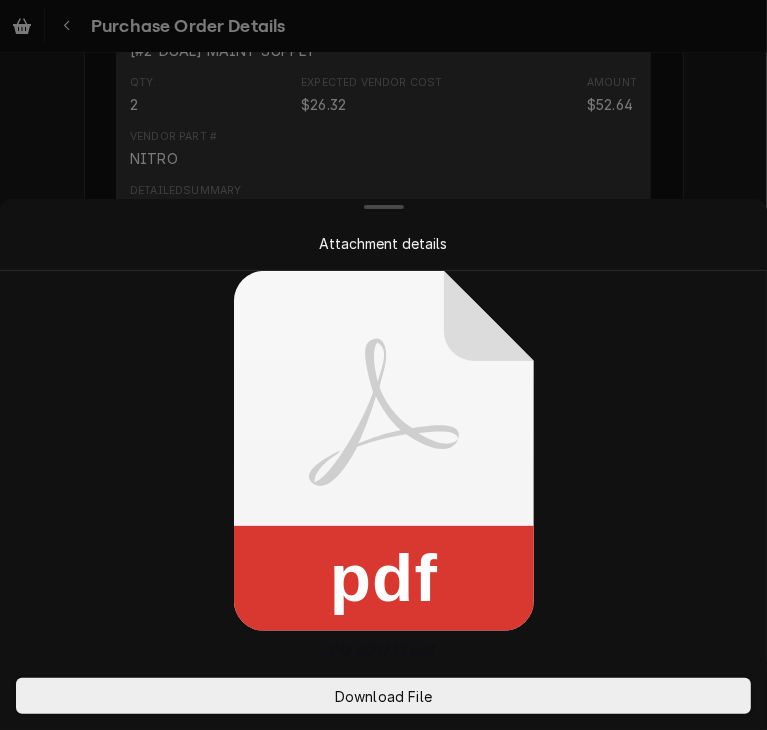 click at bounding box center (383, 365) 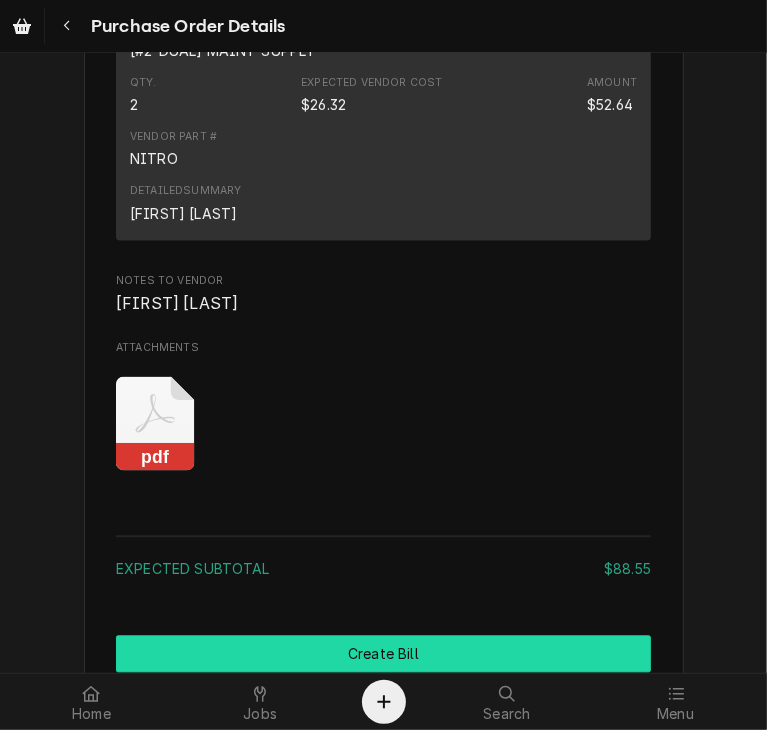 click on "Create Bill" at bounding box center (383, 654) 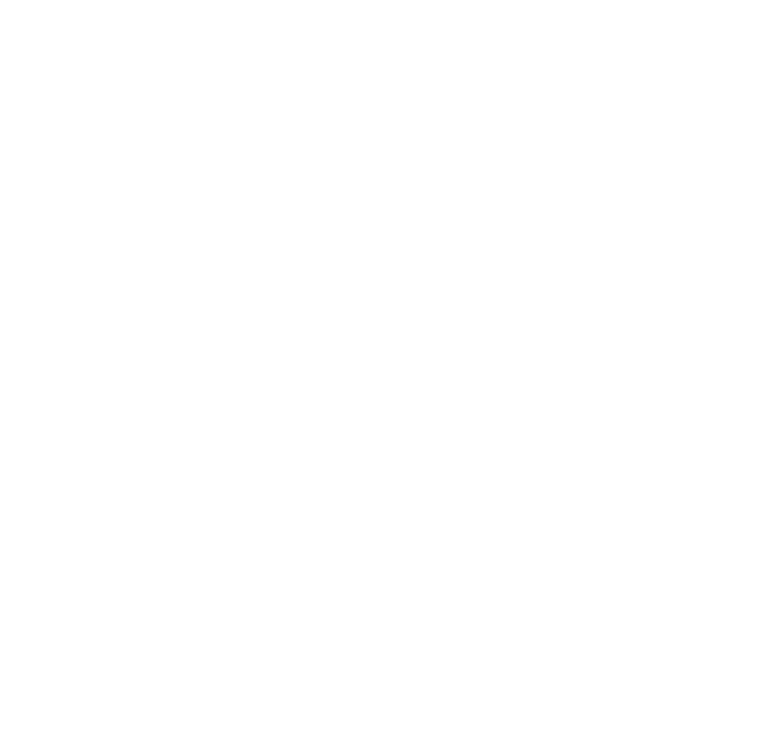 scroll, scrollTop: 0, scrollLeft: 0, axis: both 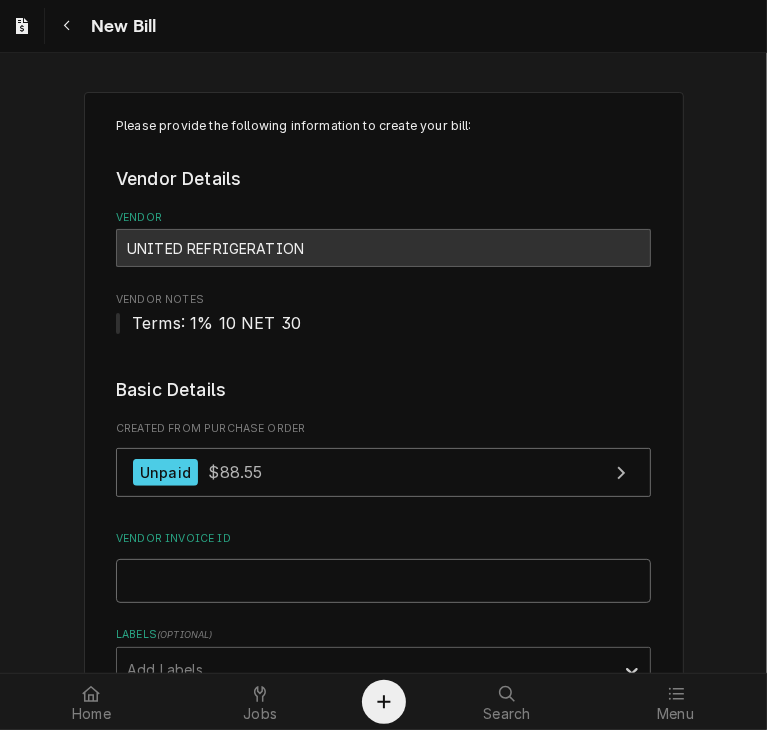 click on "Vendor Invoice ID" at bounding box center (383, 581) 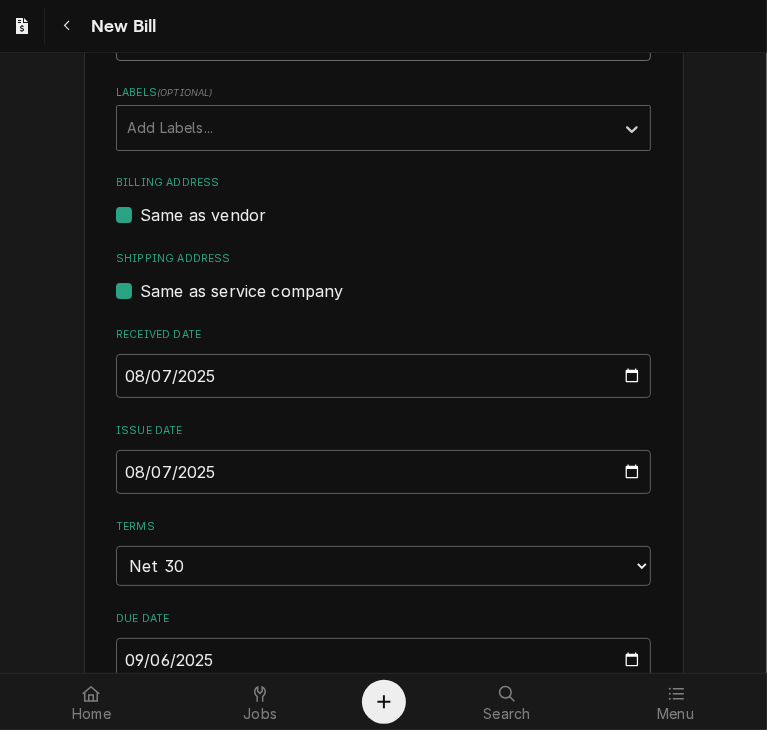 scroll, scrollTop: 1084, scrollLeft: 0, axis: vertical 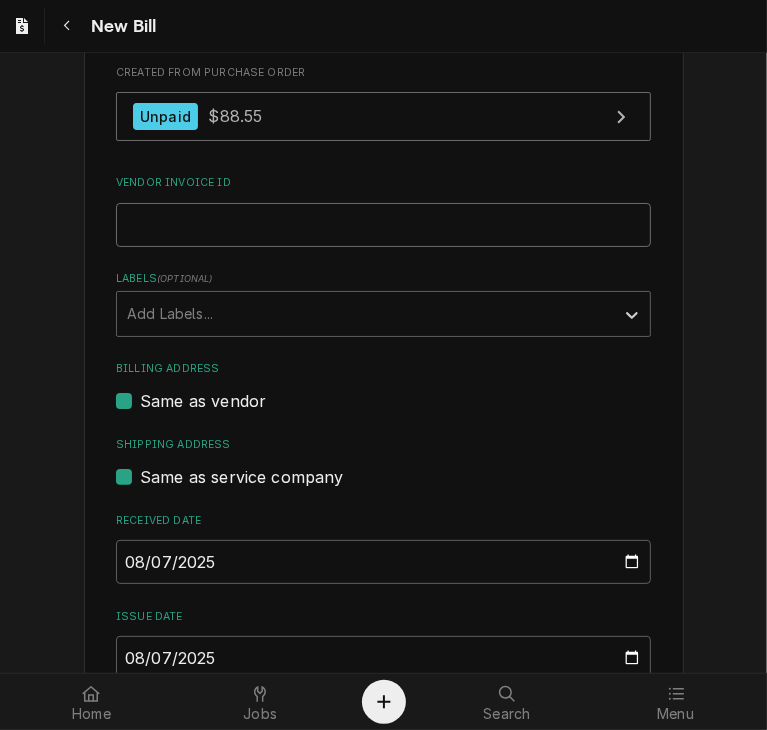 click on "Vendor Invoice ID" at bounding box center [383, 225] 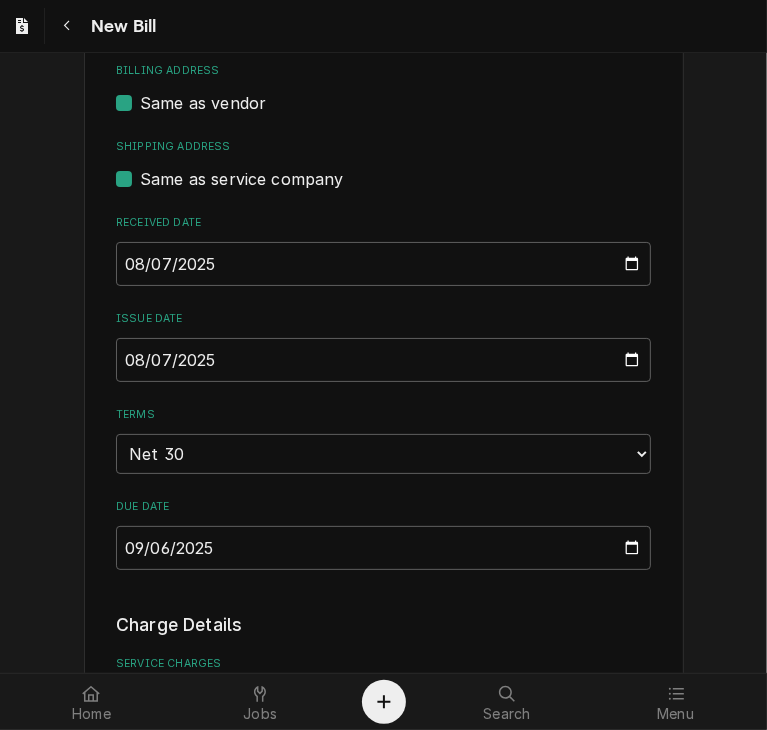 scroll, scrollTop: 618, scrollLeft: 0, axis: vertical 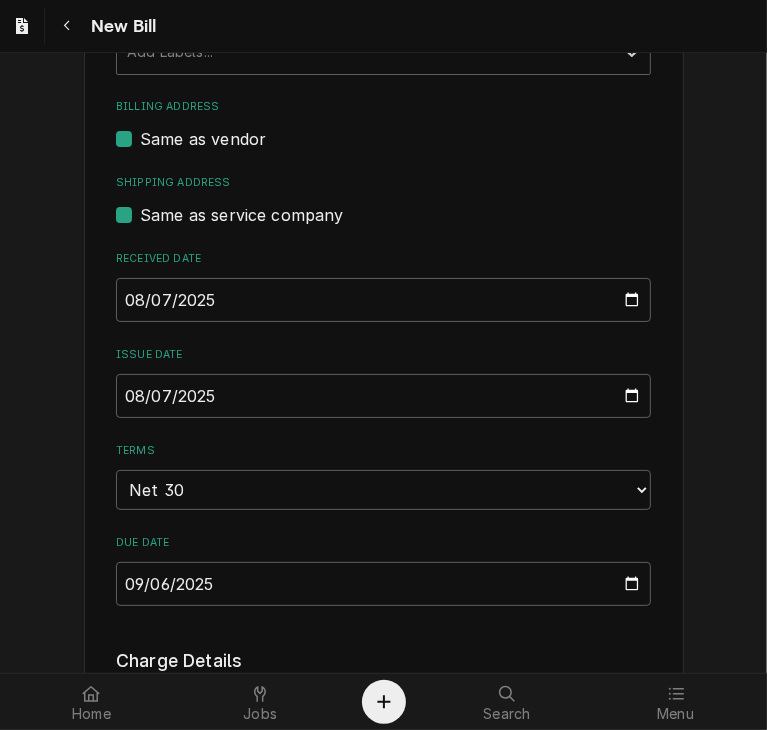 type on "13830140-00" 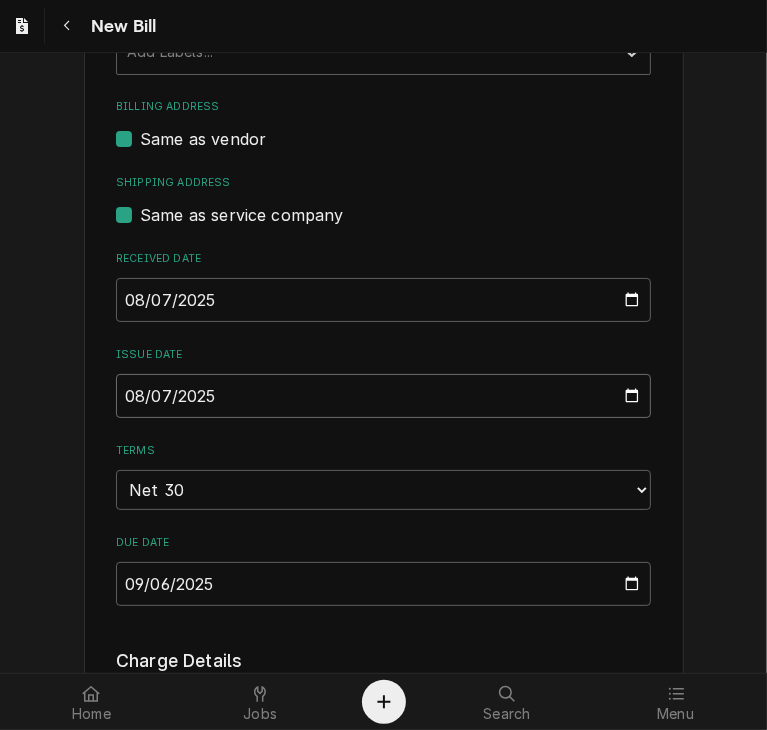 click on "2025-08-07" at bounding box center [383, 396] 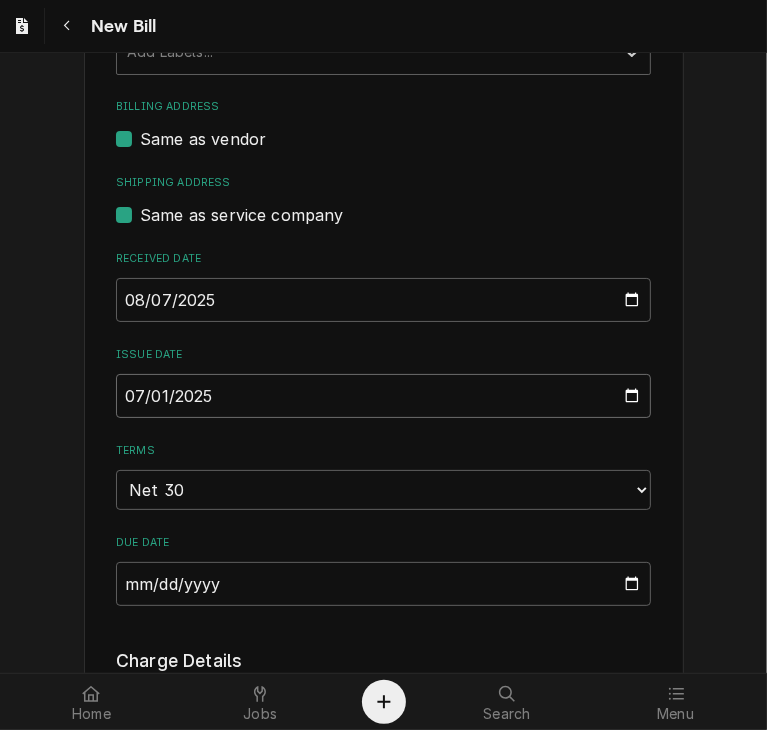 type on "2025-07-10" 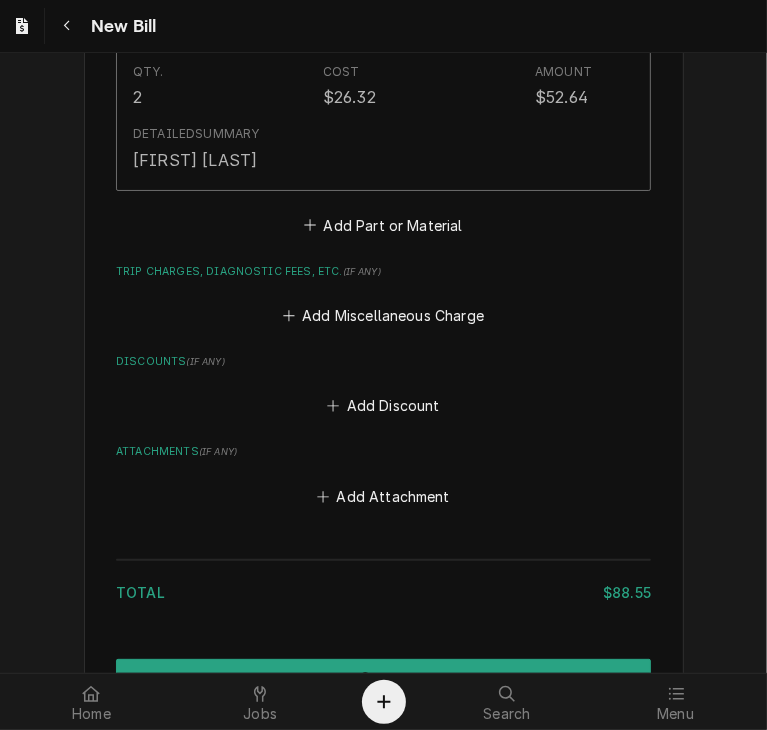 scroll, scrollTop: 1964, scrollLeft: 0, axis: vertical 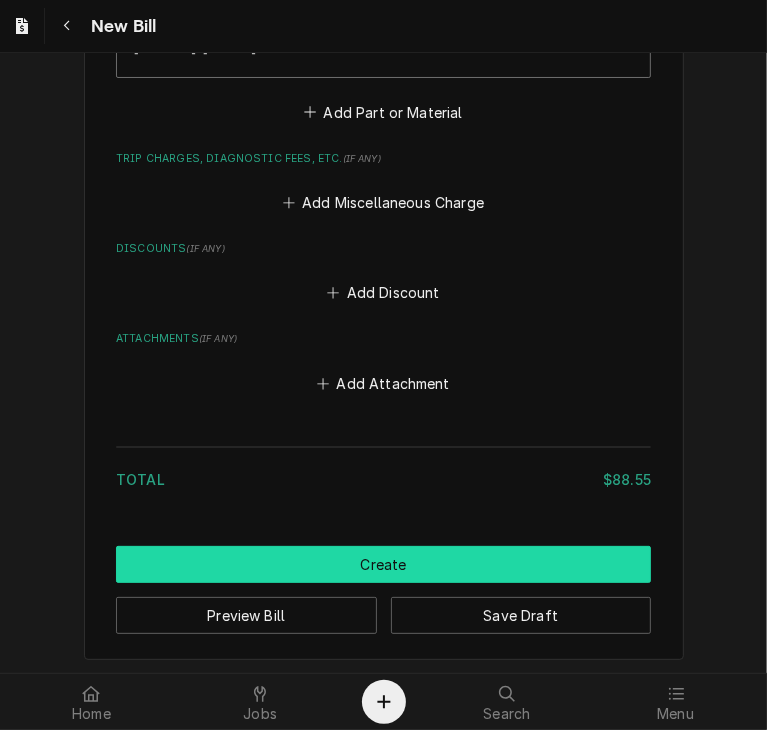 click on "Create" at bounding box center (383, 564) 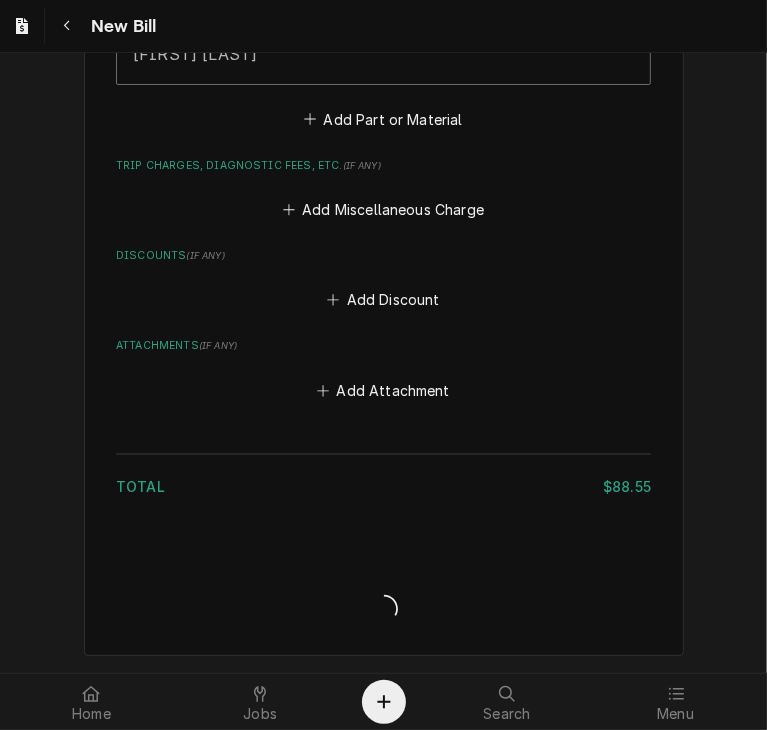 scroll, scrollTop: 1953, scrollLeft: 0, axis: vertical 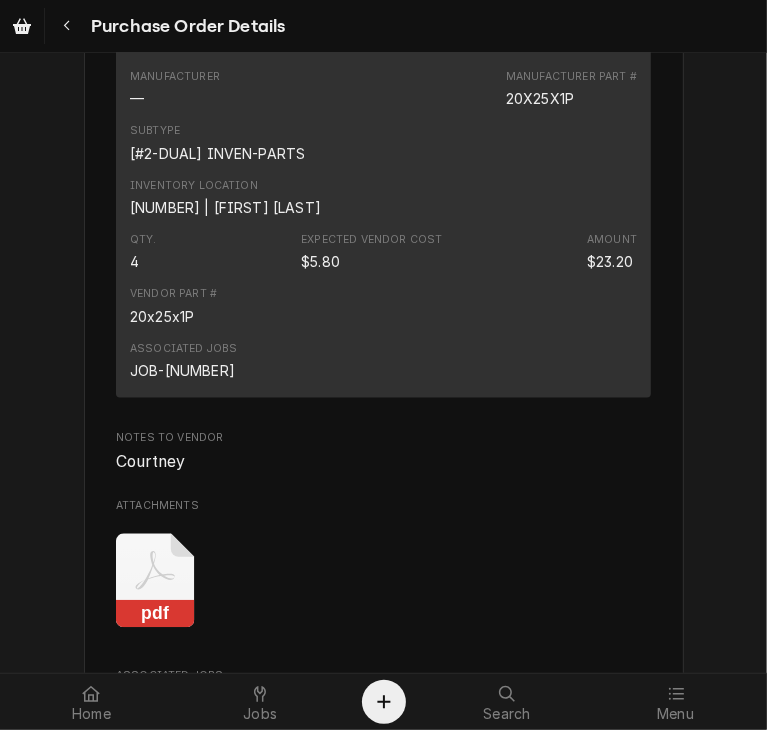 click 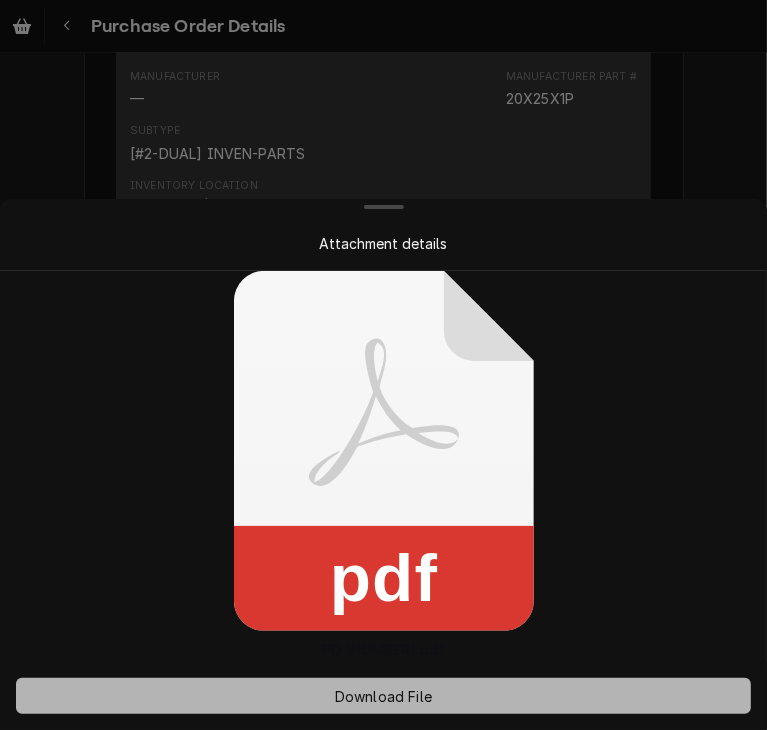click on "Download File" at bounding box center [383, 696] 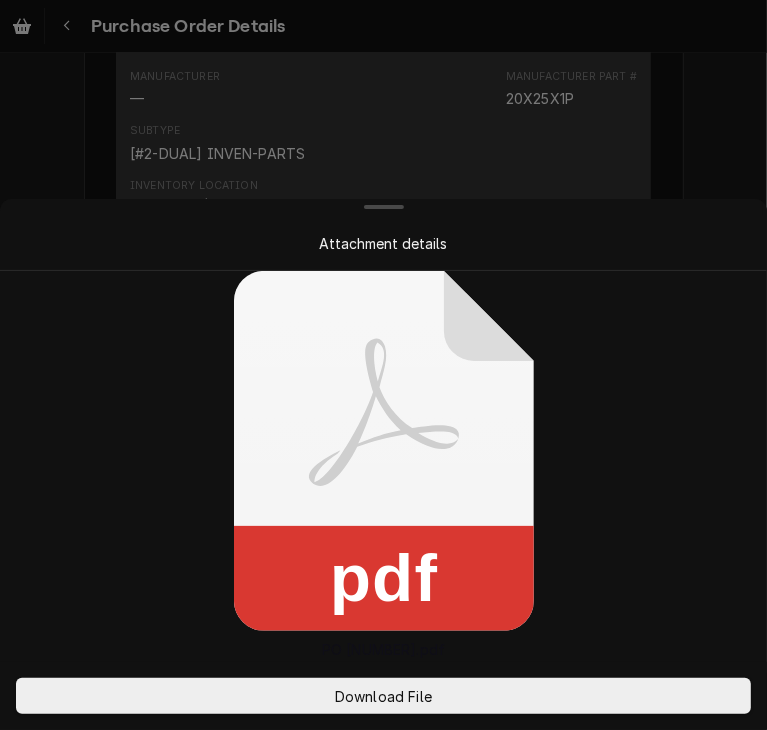 click at bounding box center (383, 365) 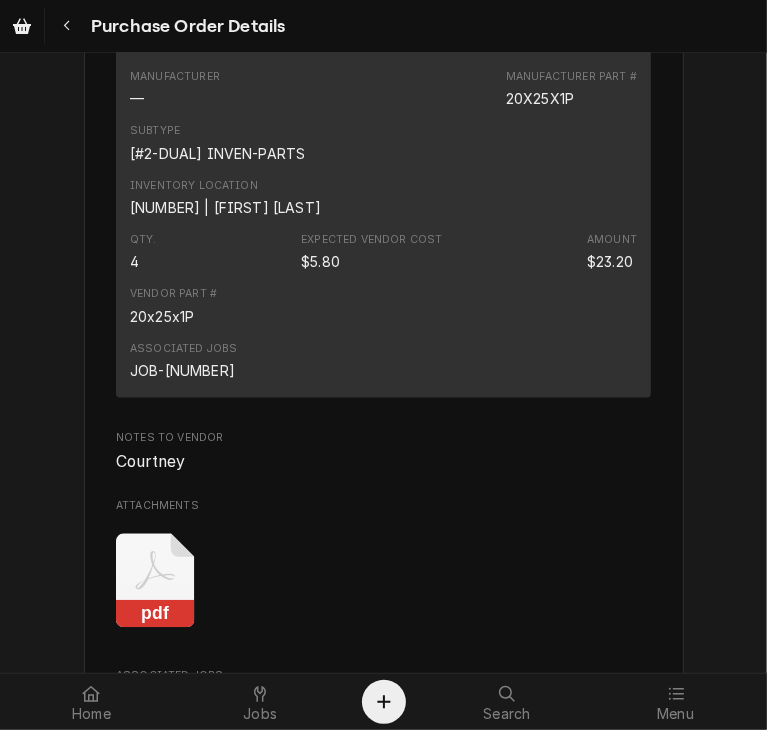 drag, startPoint x: 750, startPoint y: 489, endPoint x: 753, endPoint y: 549, distance: 60.074955 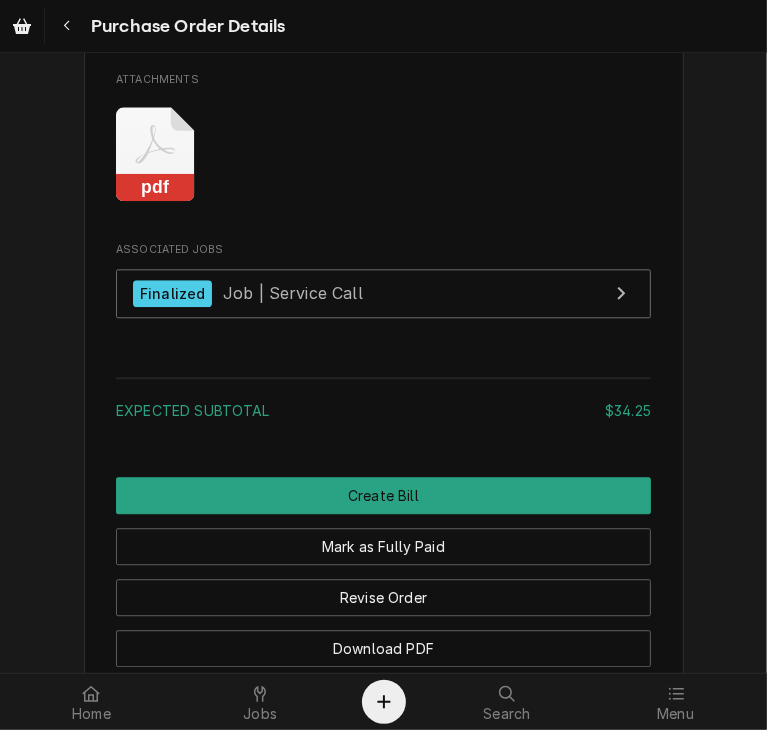 scroll, scrollTop: 2441, scrollLeft: 0, axis: vertical 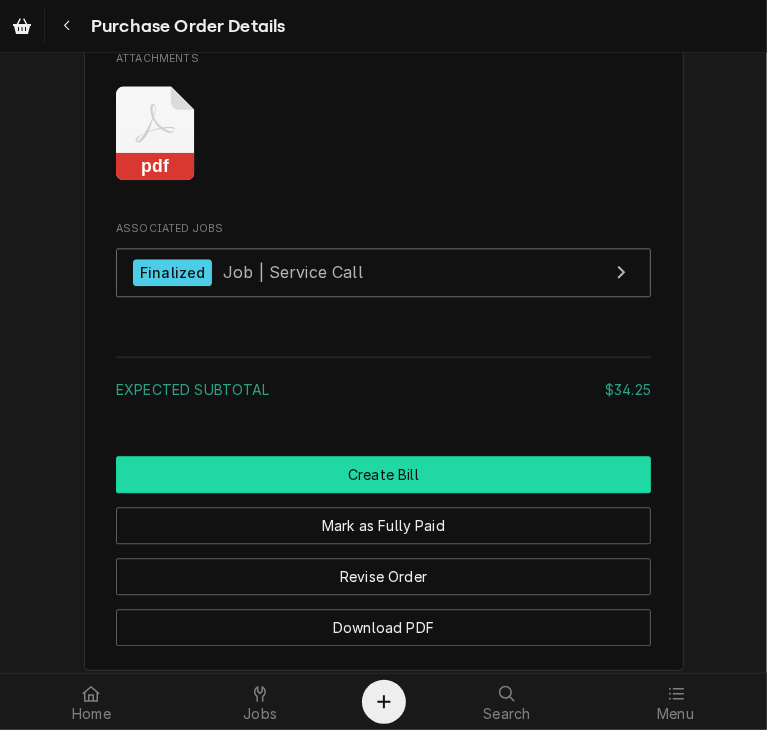 click on "Create Bill" at bounding box center [383, 474] 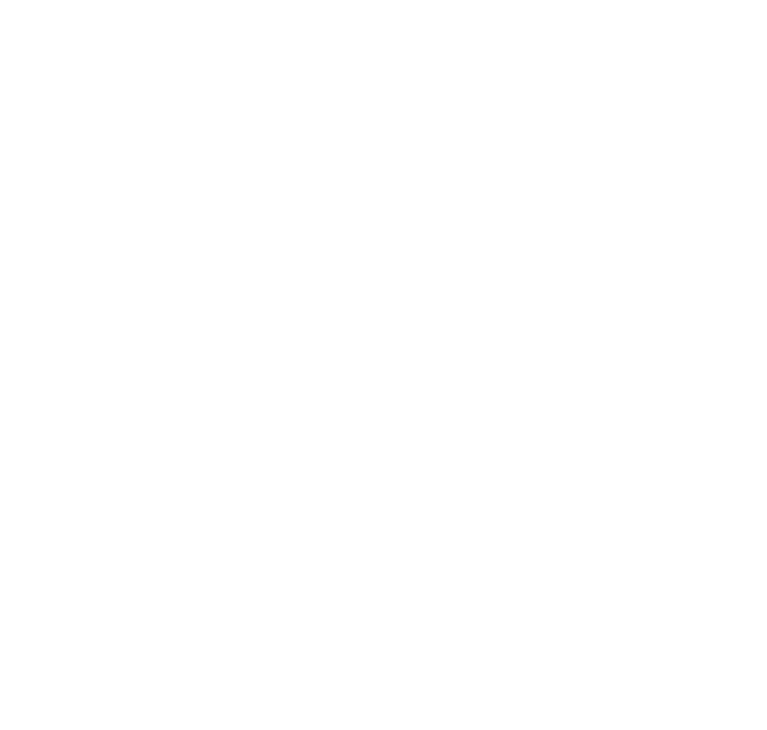 scroll, scrollTop: 0, scrollLeft: 0, axis: both 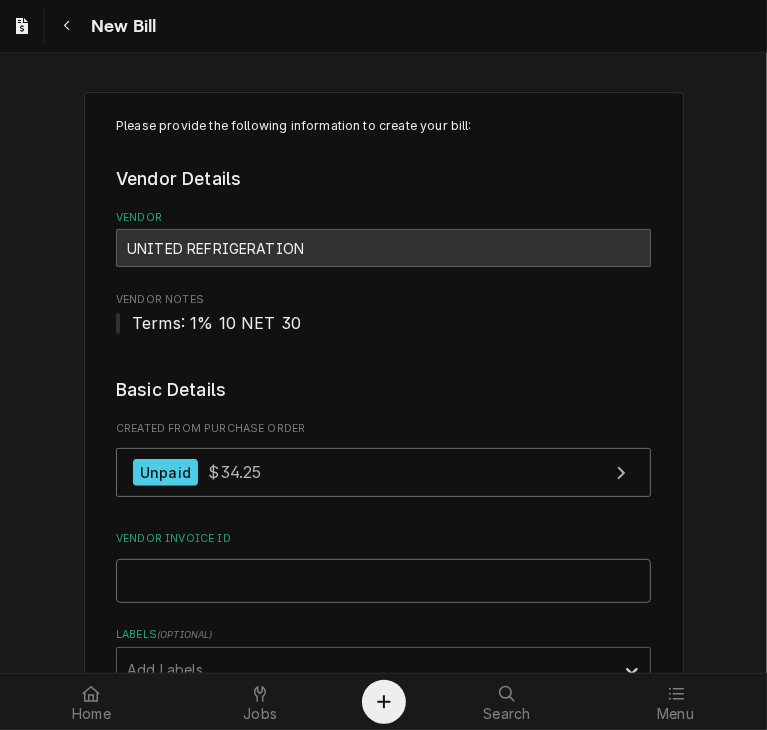 drag, startPoint x: 340, startPoint y: 587, endPoint x: 314, endPoint y: 568, distance: 32.202484 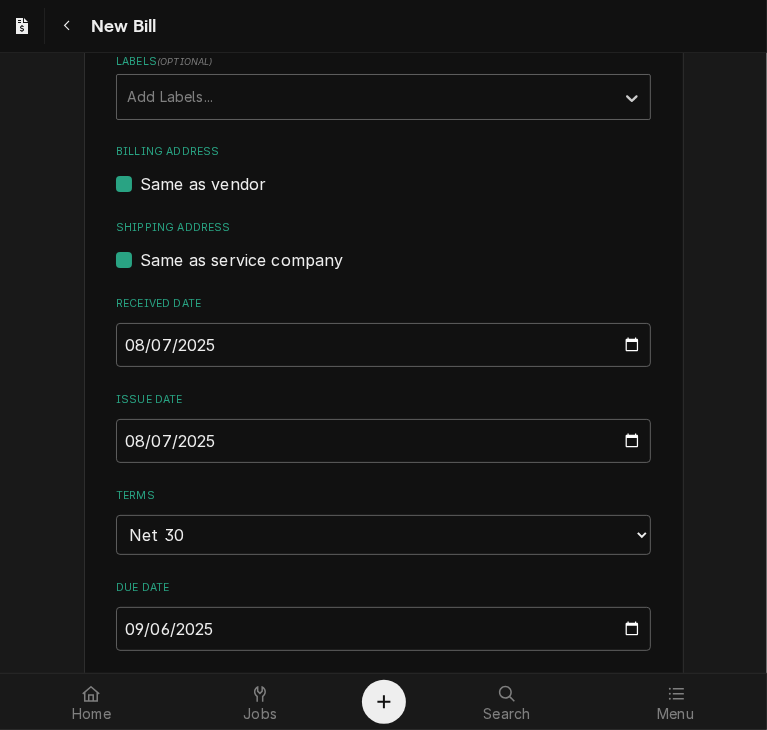scroll, scrollTop: 580, scrollLeft: 0, axis: vertical 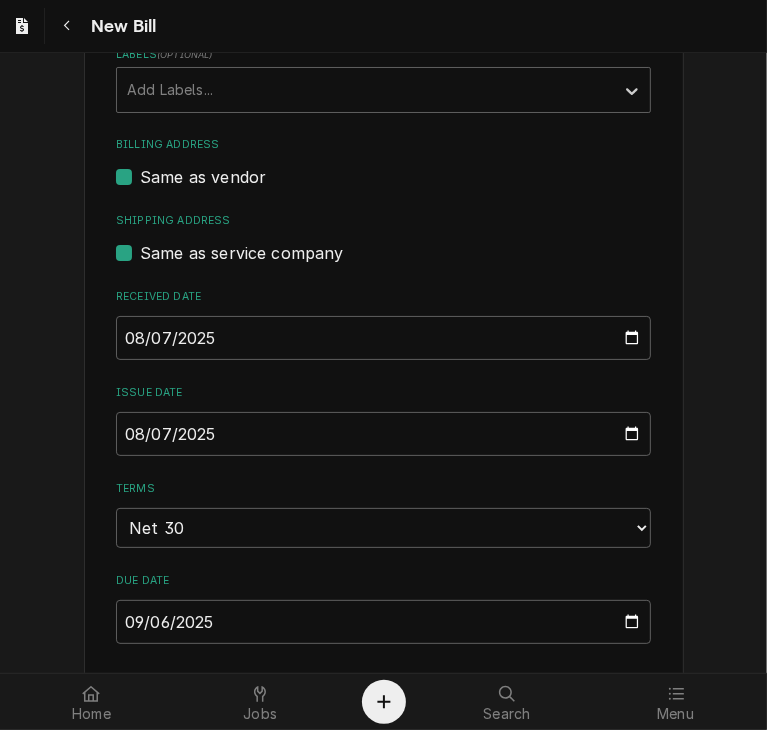 type on "13844842-00" 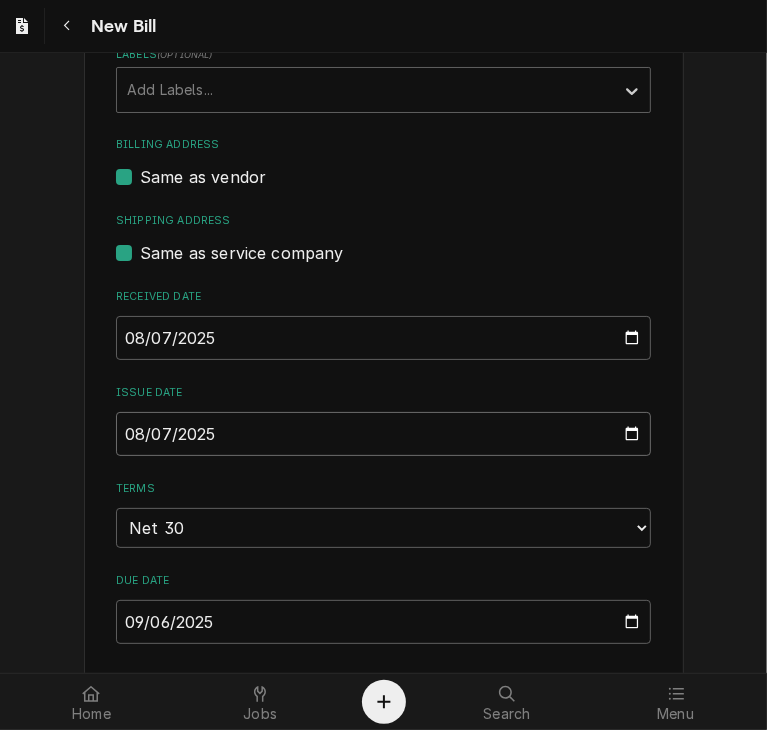 click on "2025-08-07" at bounding box center (383, 434) 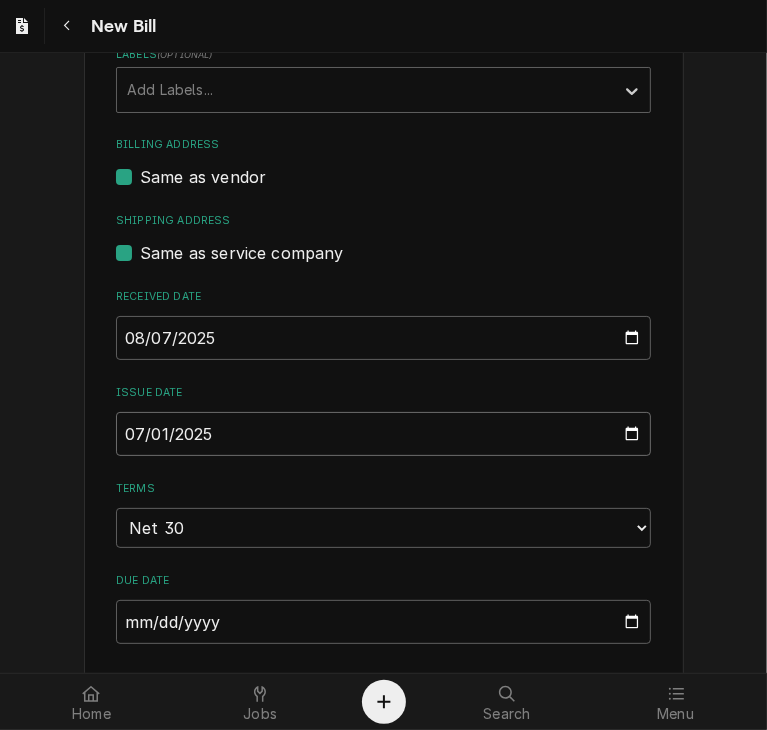 type on "2025-07-11" 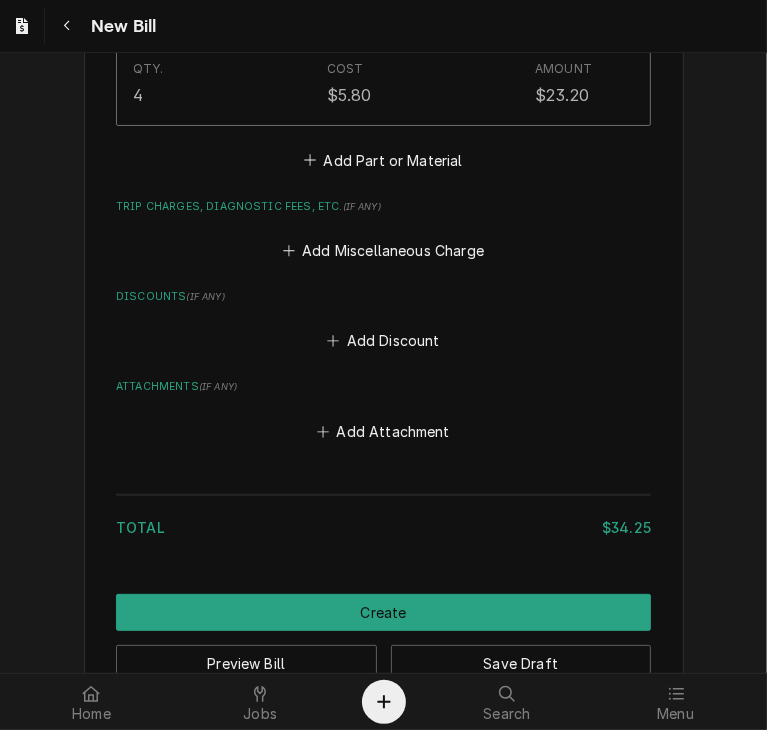 scroll, scrollTop: 1964, scrollLeft: 0, axis: vertical 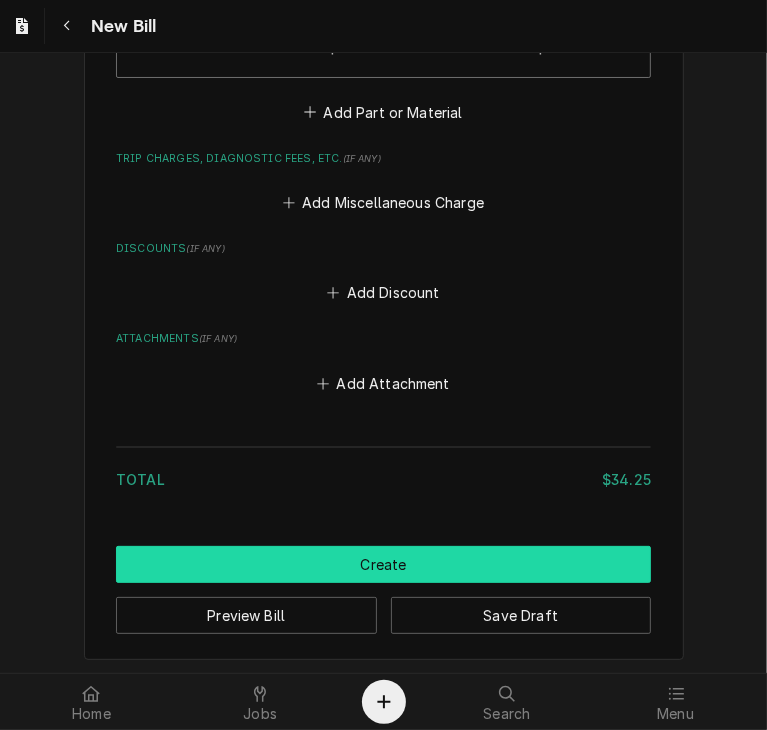 click on "Create" at bounding box center (383, 564) 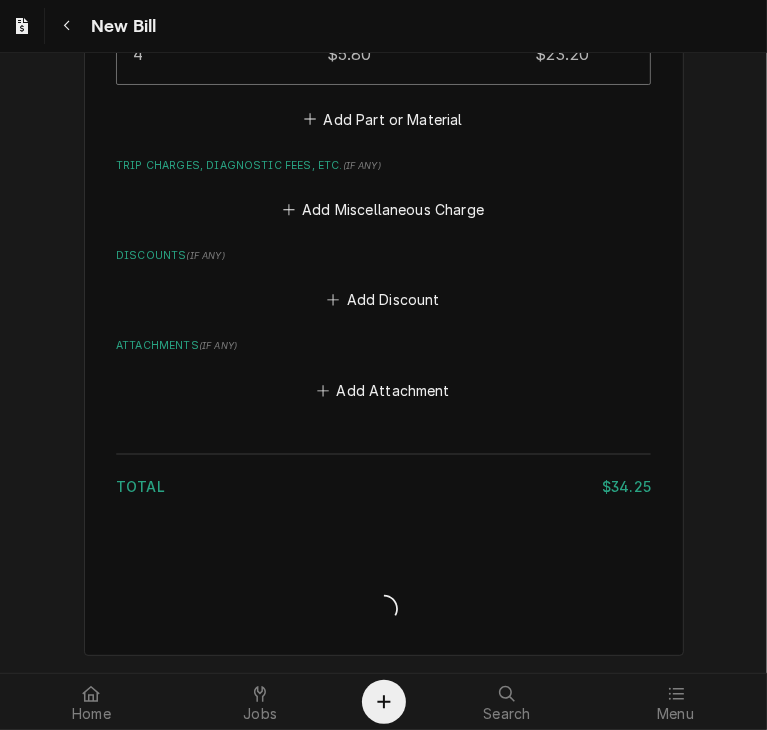 scroll, scrollTop: 1953, scrollLeft: 0, axis: vertical 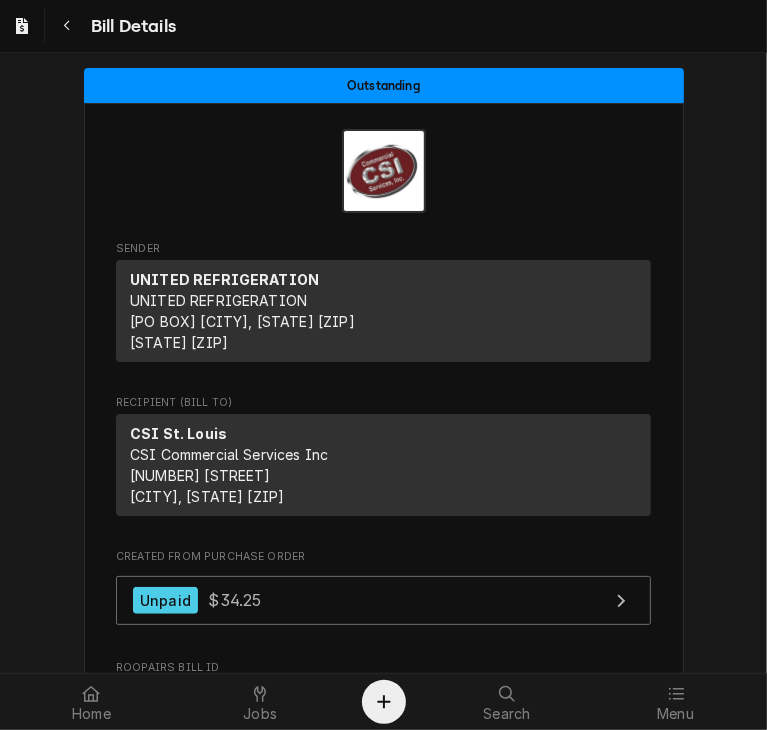 click on "Outstanding Sender UNITED REFRIGERATION UNITED REFRIGERATION
PO BOX 677036
Dallas, TX 75267-7036 Recipient (Bill To) CSI St. Louis CSI Commercial Services Inc
18330 Edison Ave
Chesterfield, MO 63005 Created From Purchase Order Unpaid $34.25 Roopairs Bill ID BILL-400767 Vendor Invoice ID 13844842-00 Date Received Aug 7, 2025 Date Issued Jul 11, 2025 Date Due Aug 10, 2025 Received On Thu, Aug 7th, 2025 - 6:37 AM Last Modified Thu, Aug 7th, 2025 - 6:37 AM Service Charges (No service charges) Parts and Materials Short Description Misc. Service Supply Manufacturer — Manufacturer Part # — Subtype [#2-DUAL] MISC-NON-INVEN Qty. 1 Cost $11.05 Amount $11.05 Detailed  Summary Caulk Short Description Pleated Filter 11 Manufacturer — Manufacturer Part # 20X25X1P Subtype [#2-DUAL] INVEN-PARTS Qty. 4 Cost $5.80 Amount $23.20 Trip Charges, Diagnostic Fees, etc. (No miscellaneous charges) Discounts (No discounts) Accounting Sync Status Not Synced Total $34.25 Bill payments must be recorded in QuickBooks Desktop." at bounding box center (383, 1210) 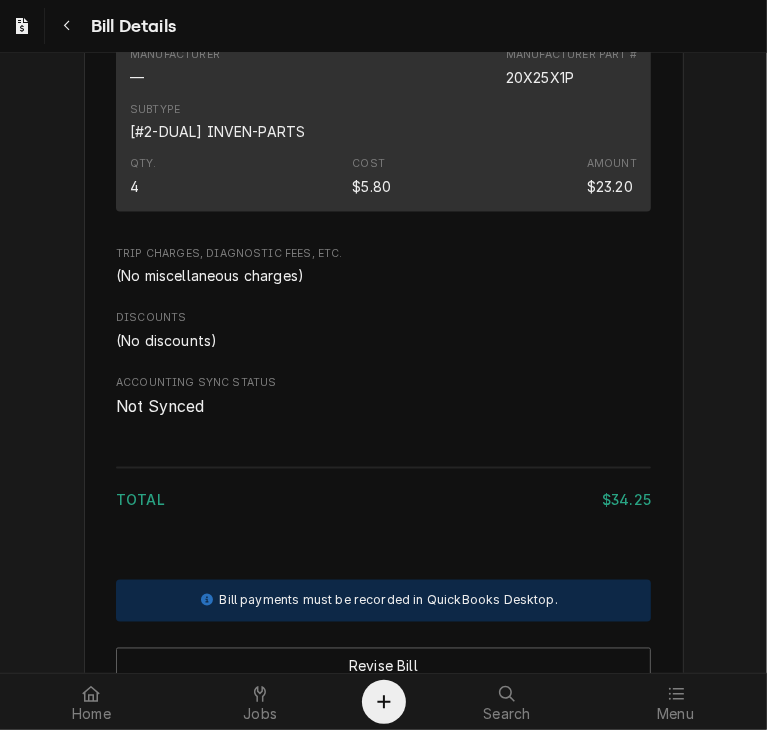 scroll, scrollTop: 1568, scrollLeft: 0, axis: vertical 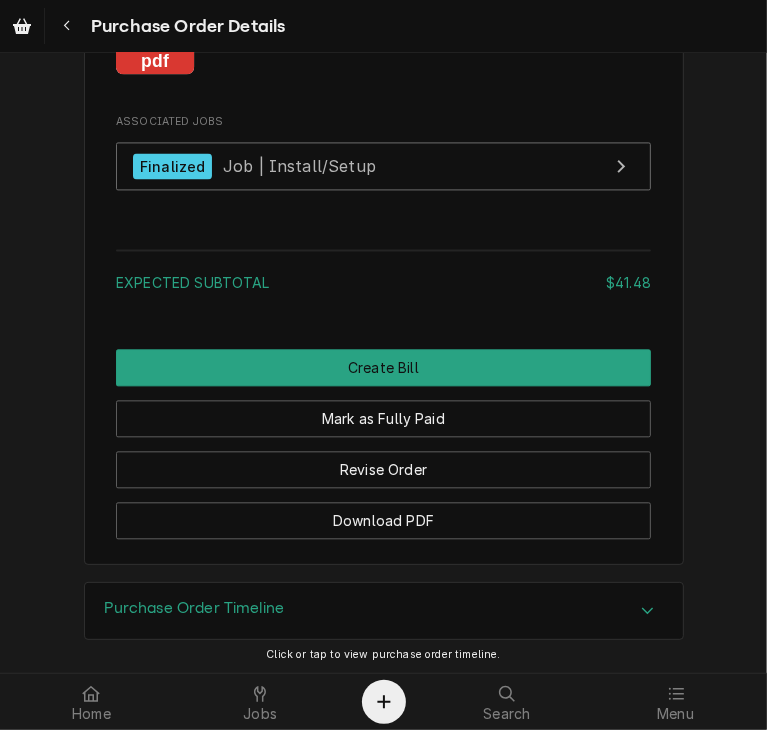 click 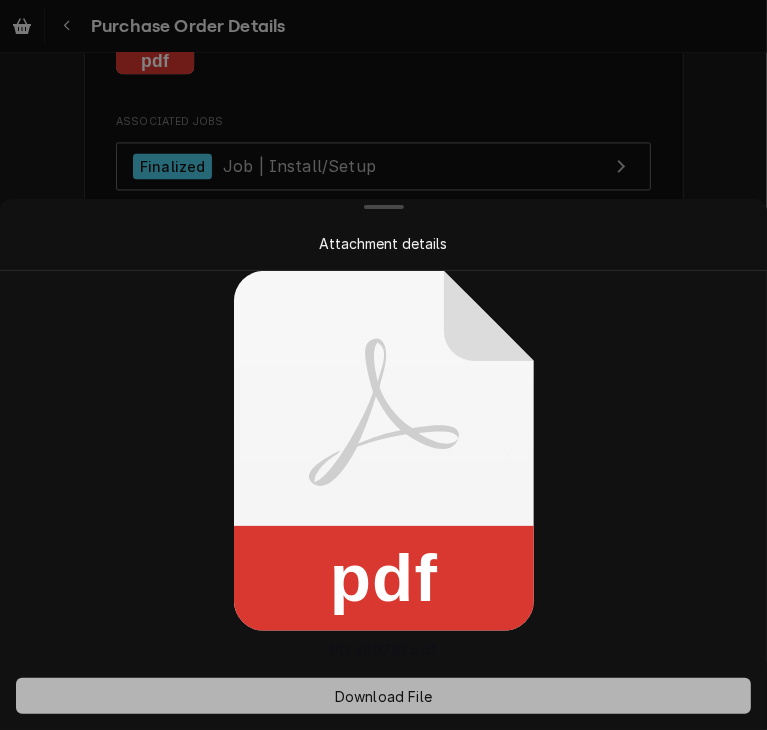 click on "Download File" at bounding box center [383, 696] 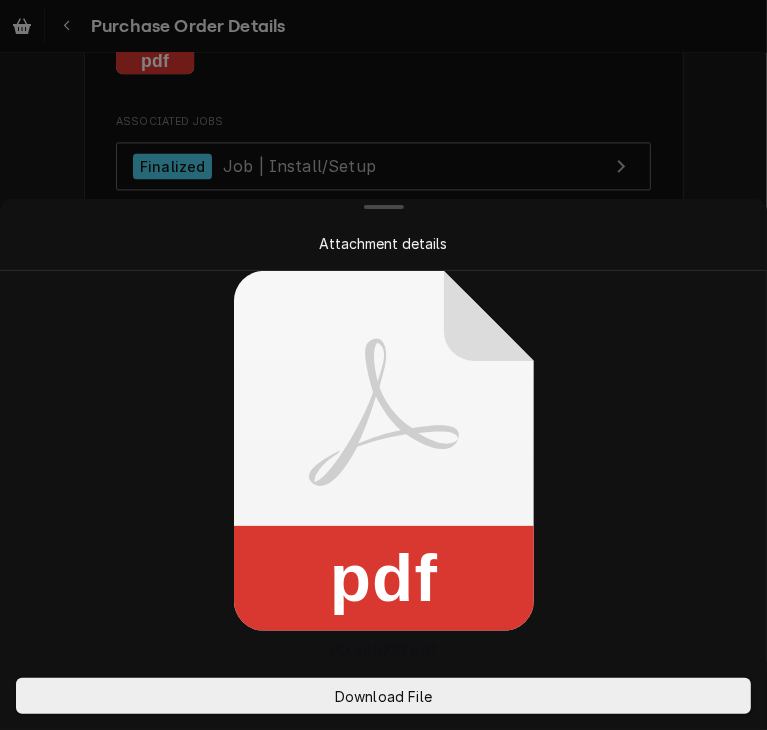 click at bounding box center (383, 365) 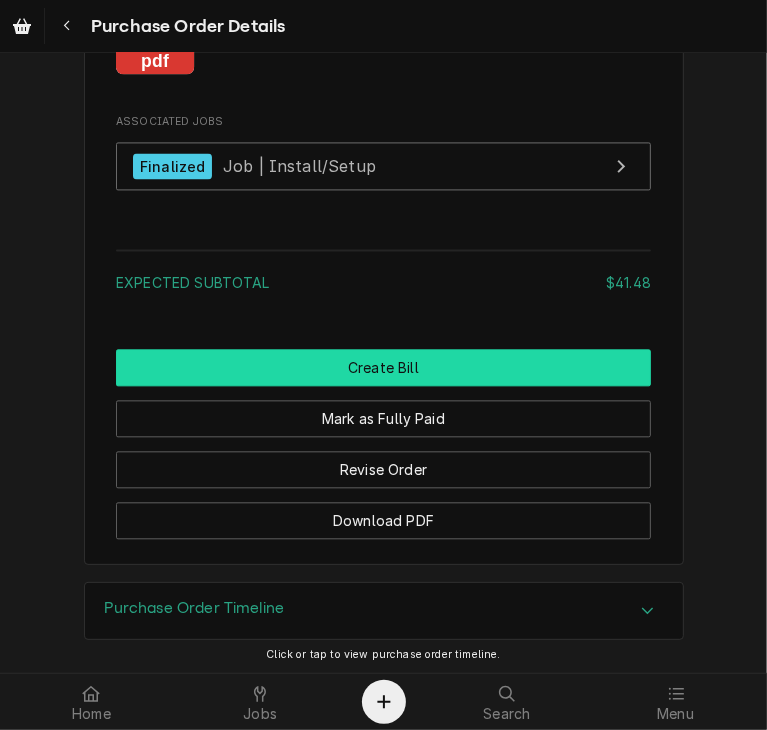 click on "Create Bill" at bounding box center (383, 367) 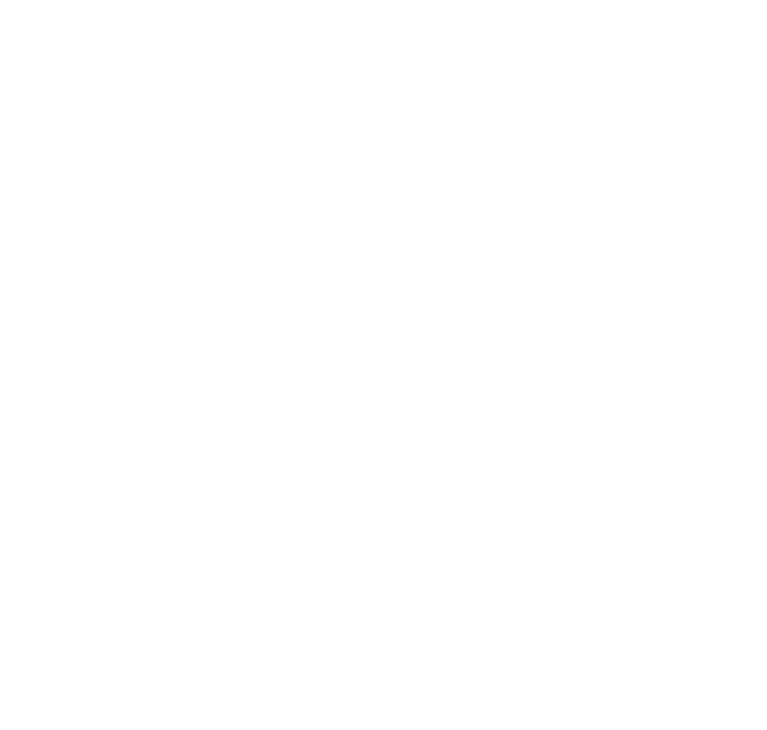 scroll, scrollTop: 0, scrollLeft: 0, axis: both 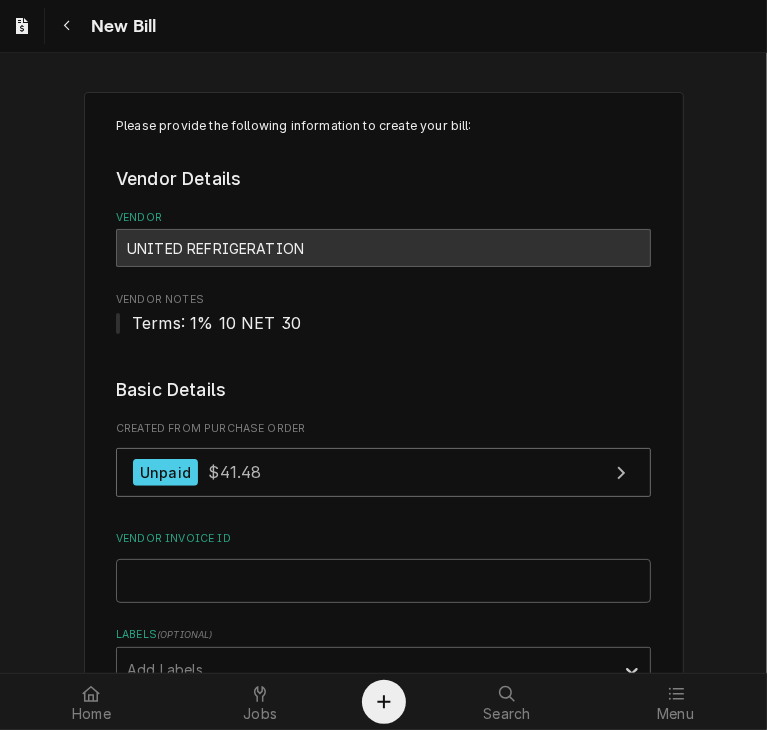 click on "Basic Details Created From Purchase Order Unpaid $41.48 Vendor Invoice ID Labels  ( optional ) Add Labels... Billing Address Same as vendor Shipping Address Same as service company Received Date 2025-08-07 Issue Date 2025-08-07 Terms Choose payment terms... Same Day Net 7 Net 14 Net 21 Net 30 Net 45 Net 60 Net 90 Due Date 2025-09-06" at bounding box center [383, 800] 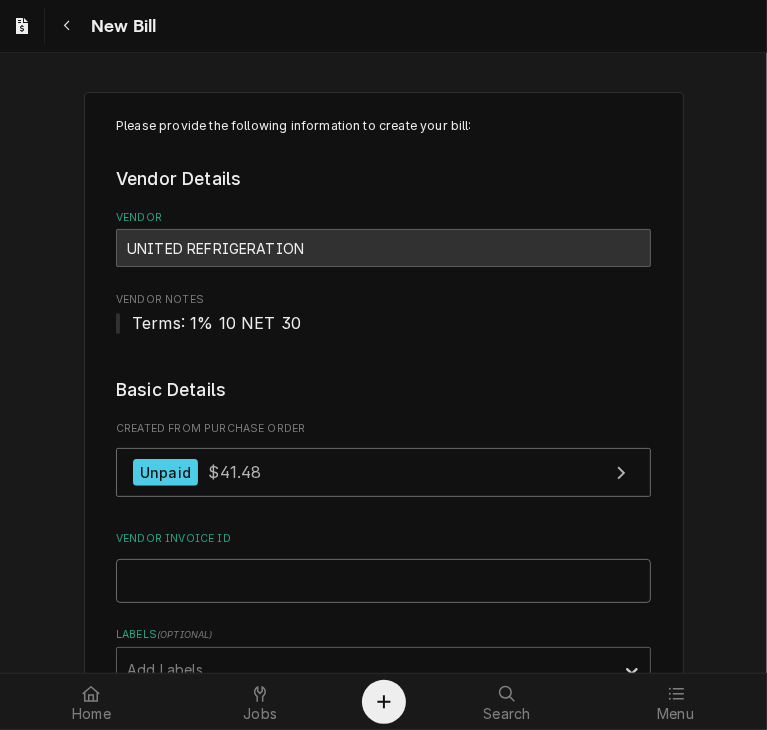 click on "Vendor Invoice ID" at bounding box center [383, 581] 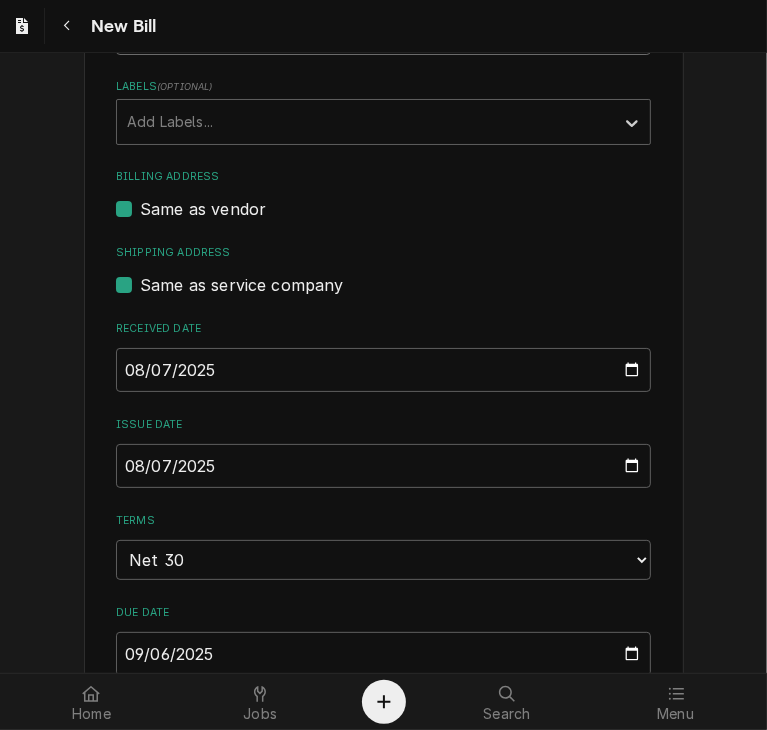 scroll, scrollTop: 573, scrollLeft: 0, axis: vertical 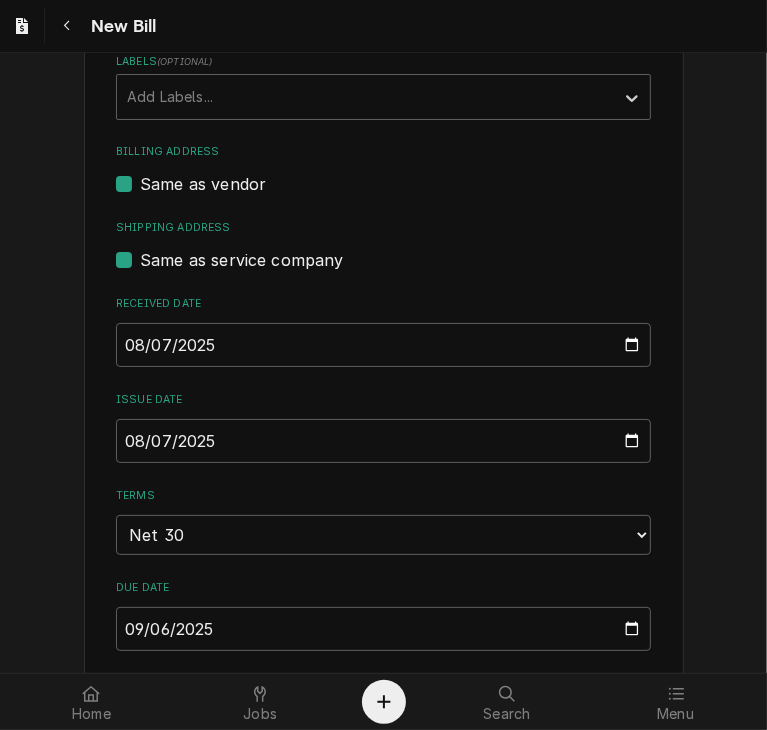type on "13955749-00" 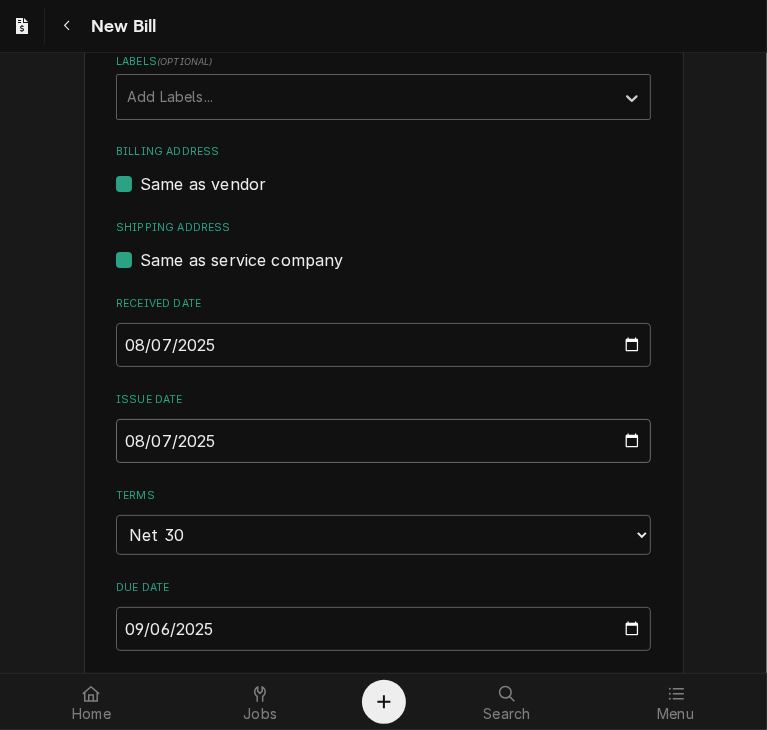 click on "2025-08-07" at bounding box center [383, 441] 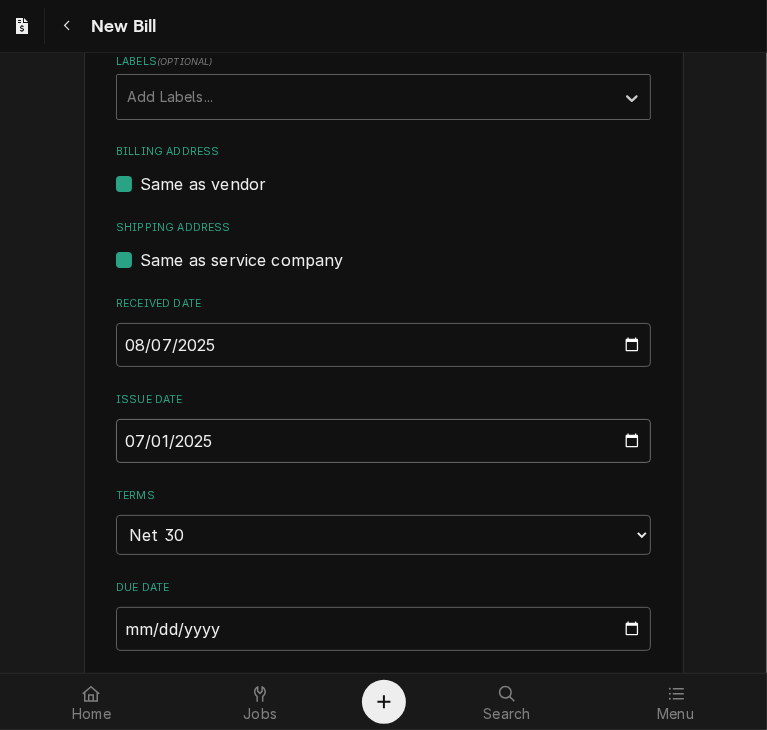 type on "2025-07-16" 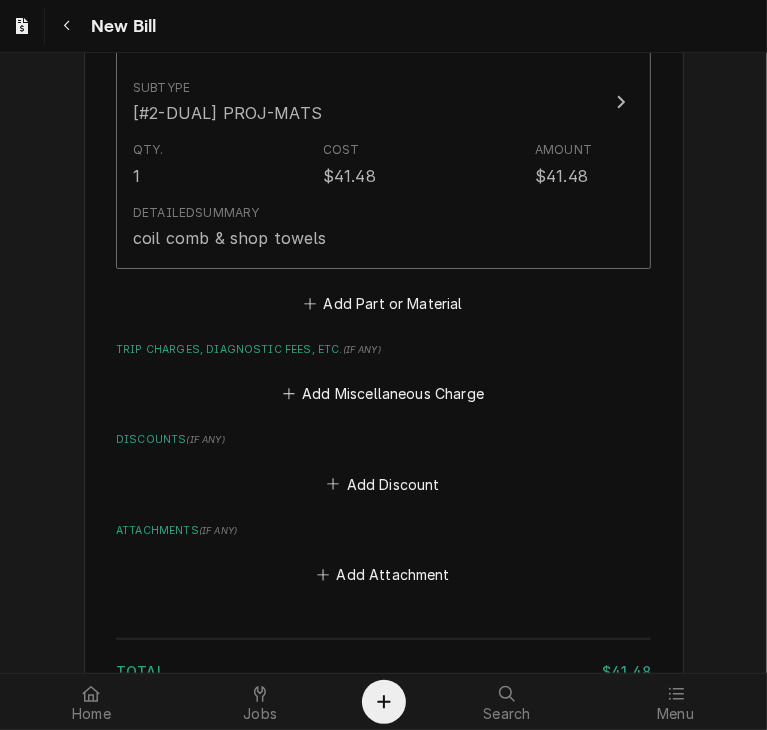scroll, scrollTop: 1683, scrollLeft: 0, axis: vertical 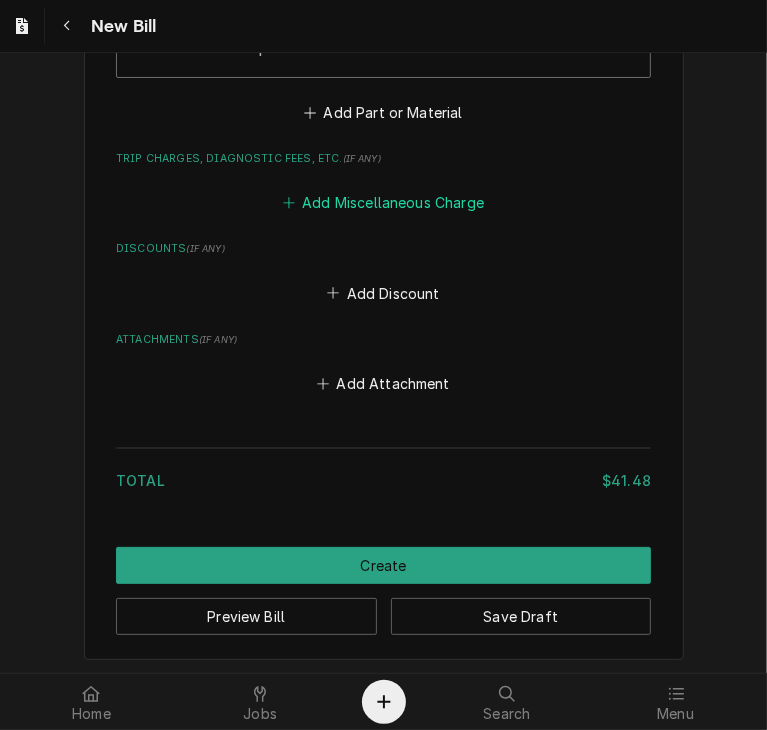 click on "Add Miscellaneous Charge" at bounding box center (383, 203) 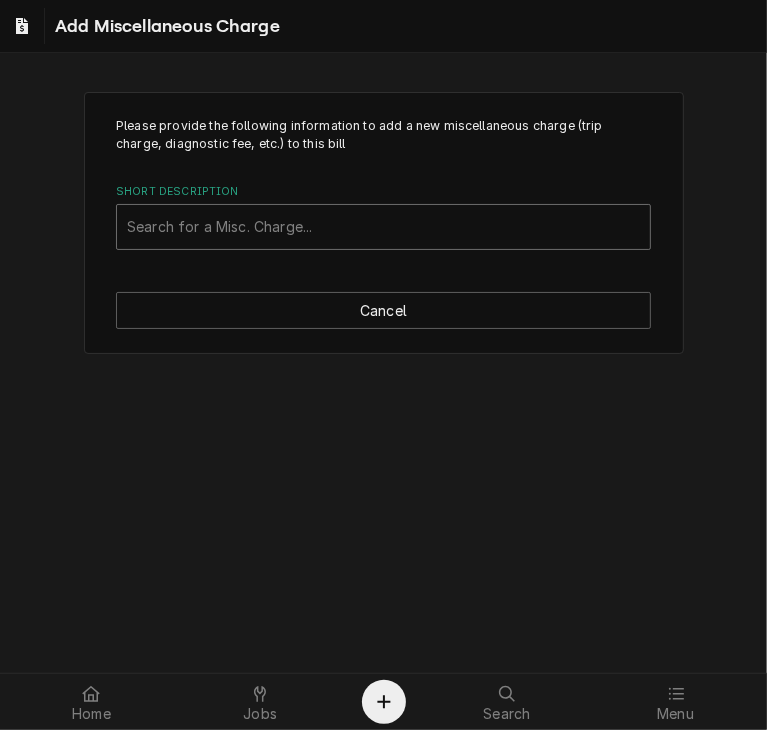 click at bounding box center [383, 227] 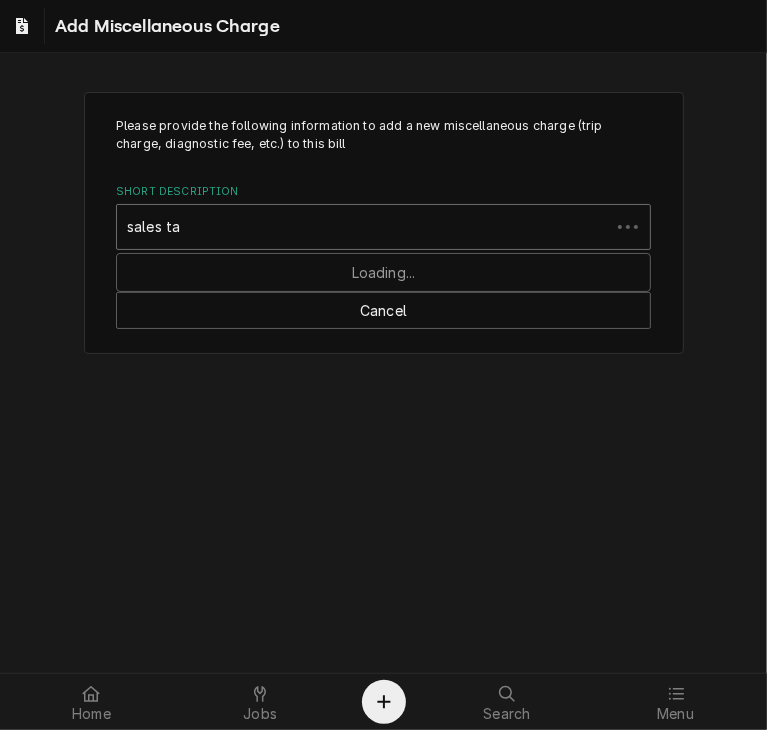type on "sales tax" 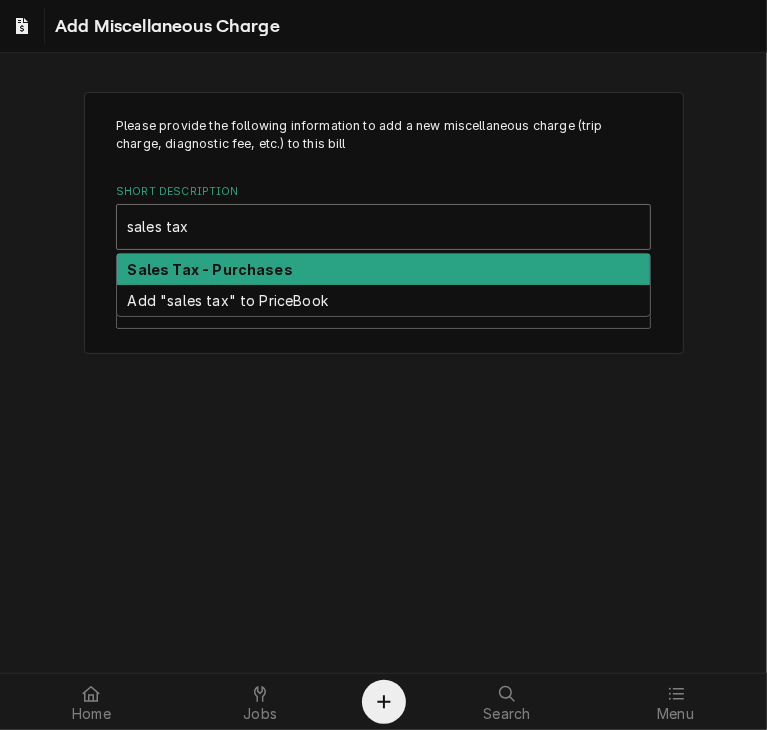 click on "Sales Tax - Purchases" at bounding box center [383, 269] 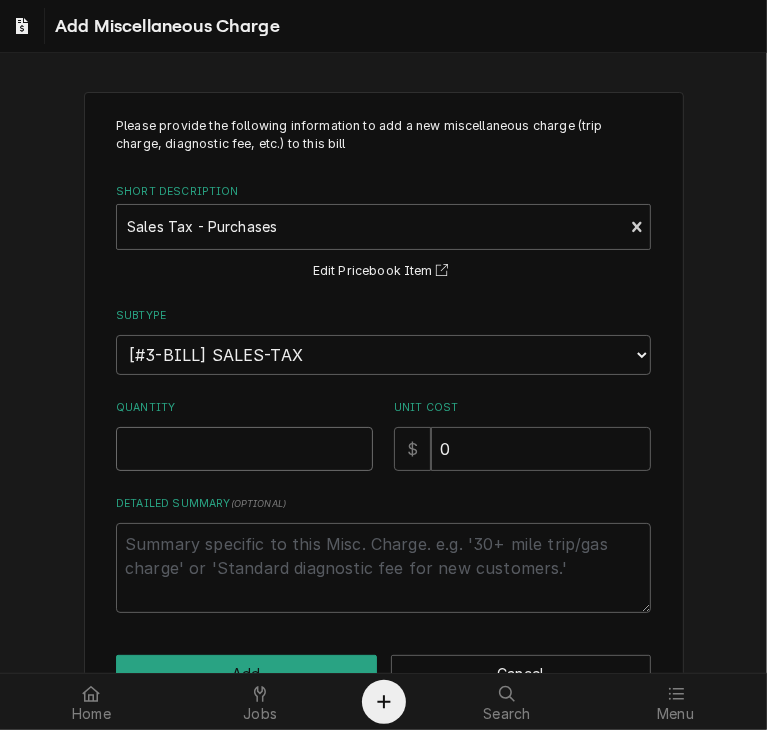 click on "Quantity" at bounding box center [244, 449] 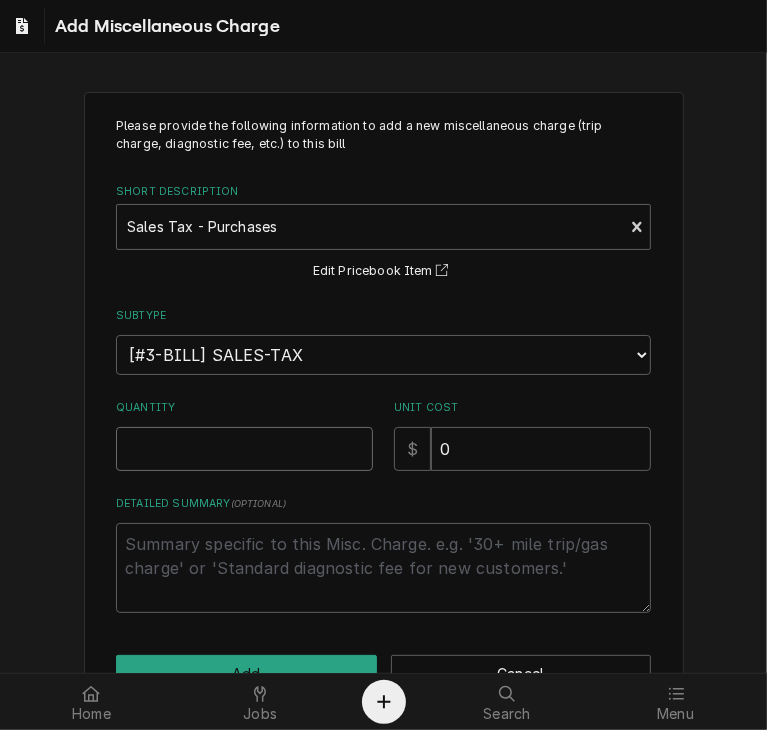 type on "x" 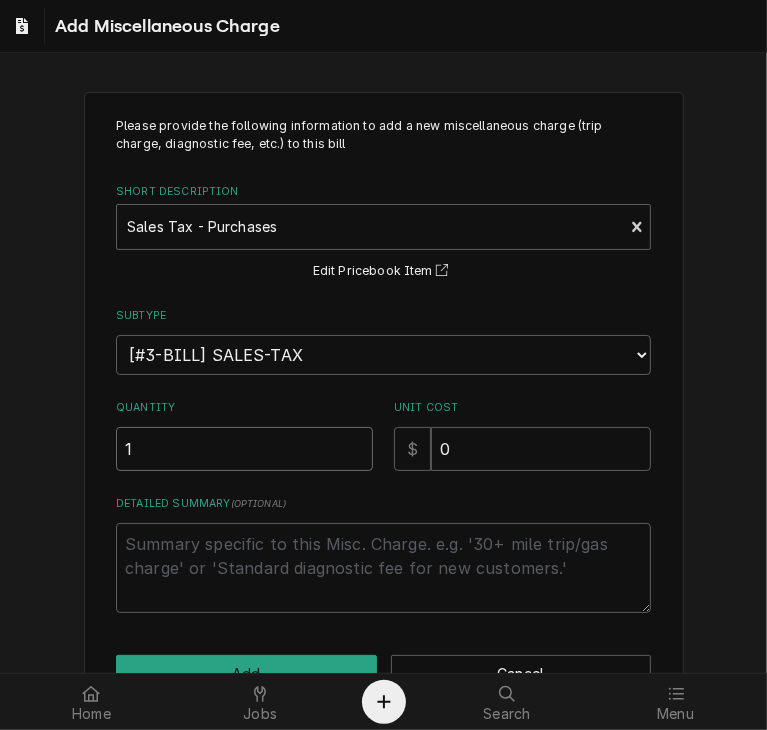 type on "1" 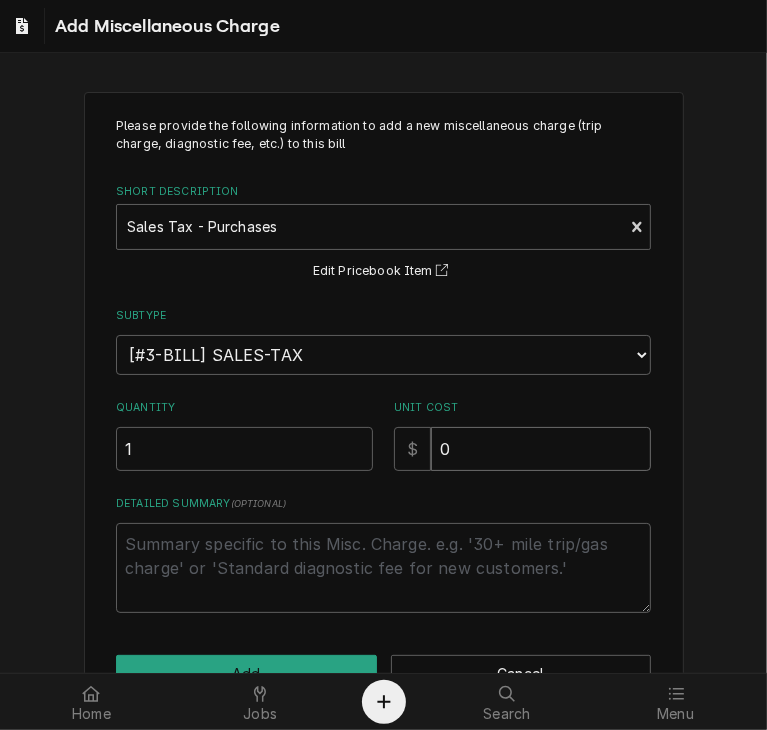 drag, startPoint x: 467, startPoint y: 445, endPoint x: 395, endPoint y: 451, distance: 72.249565 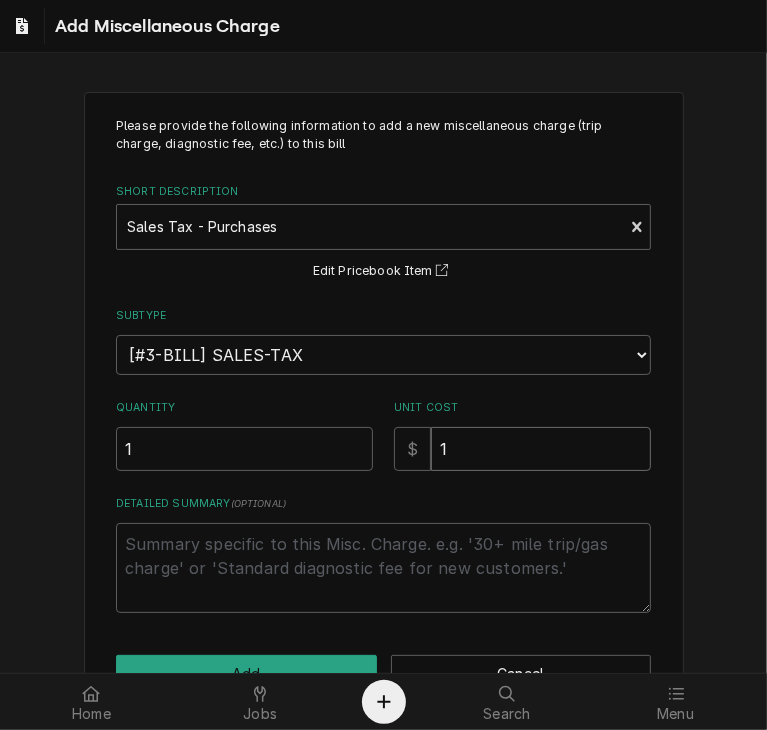 type on "x" 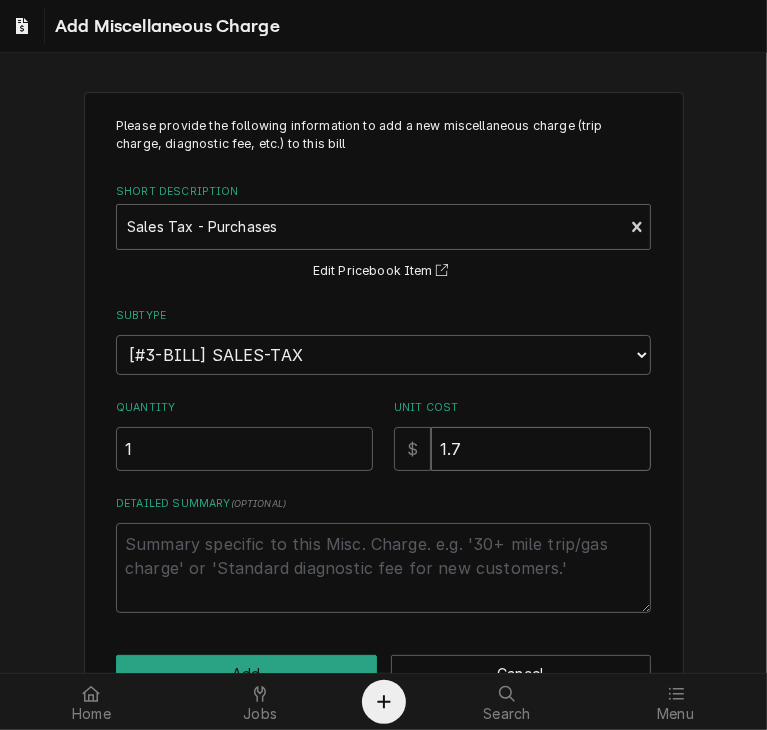 type on "x" 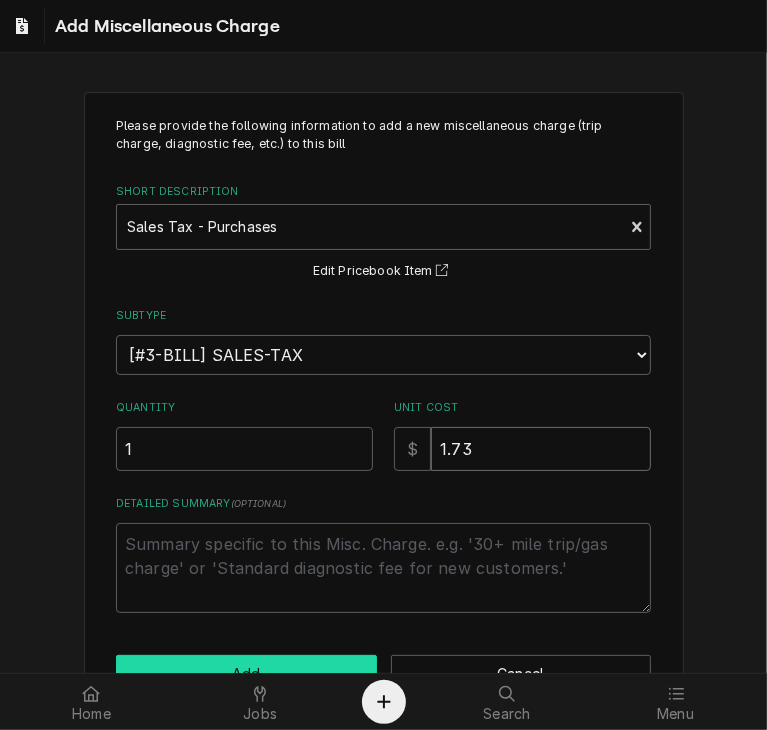 type on "1.73" 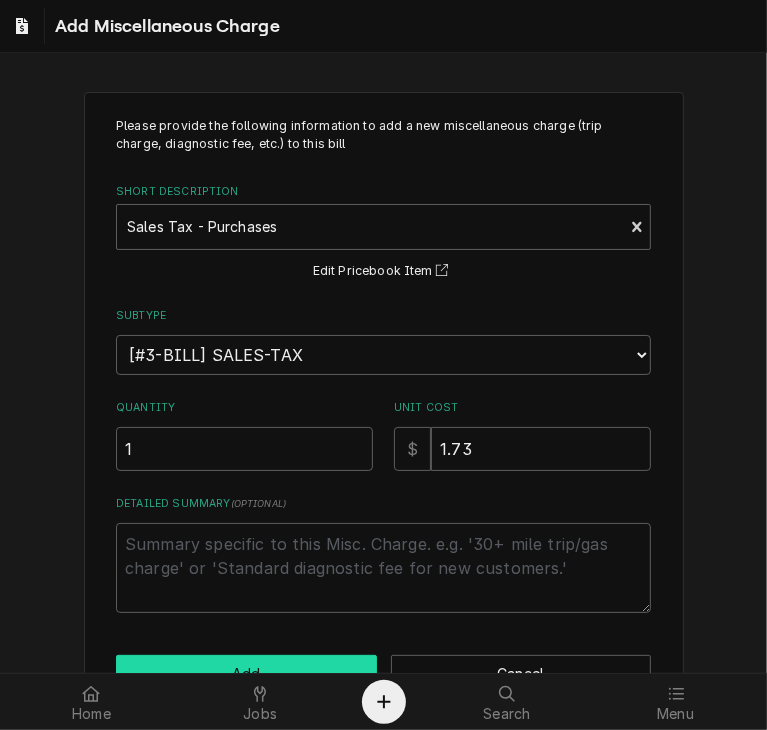 click on "Add" at bounding box center [246, 673] 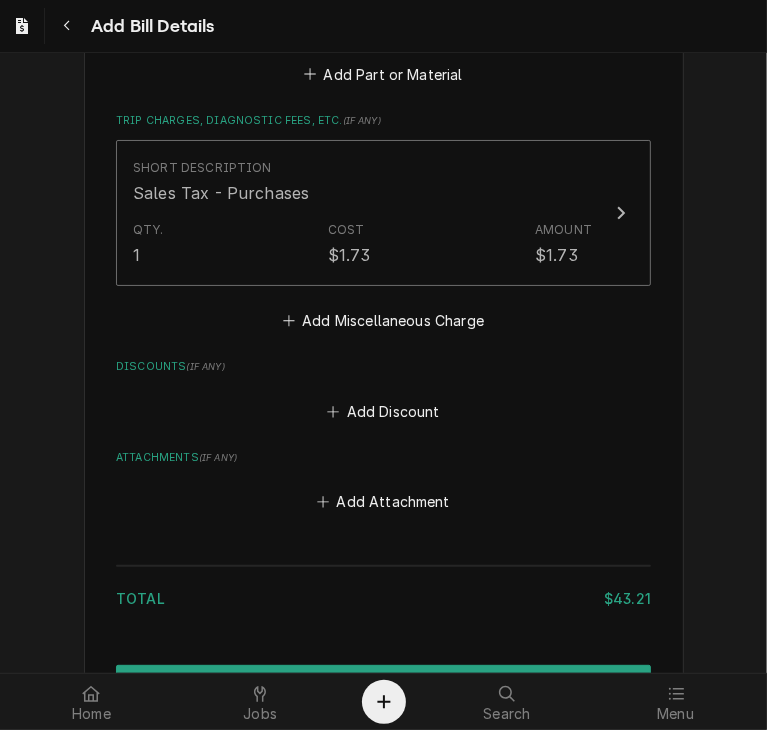scroll, scrollTop: 1720, scrollLeft: 0, axis: vertical 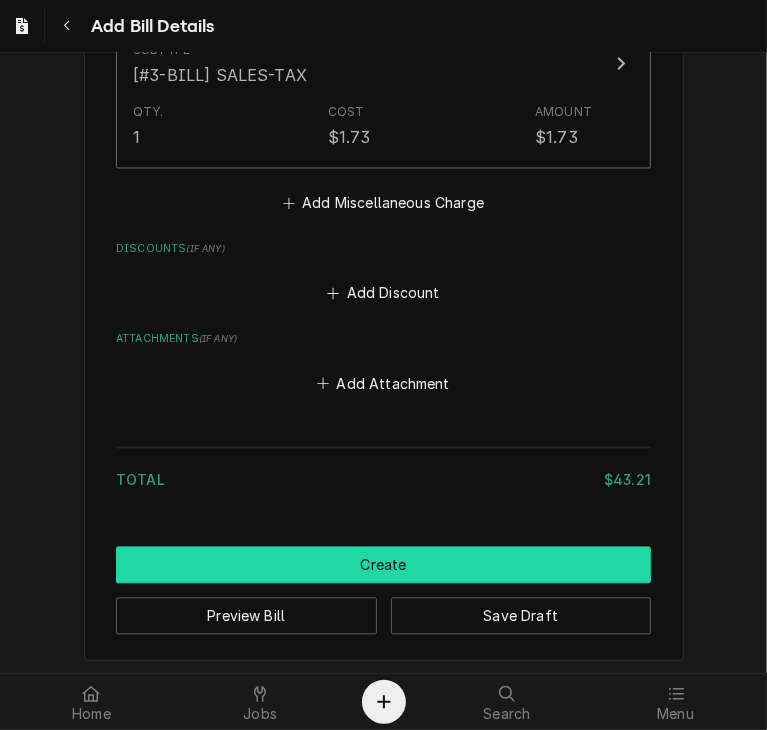 click on "Create" at bounding box center [383, 565] 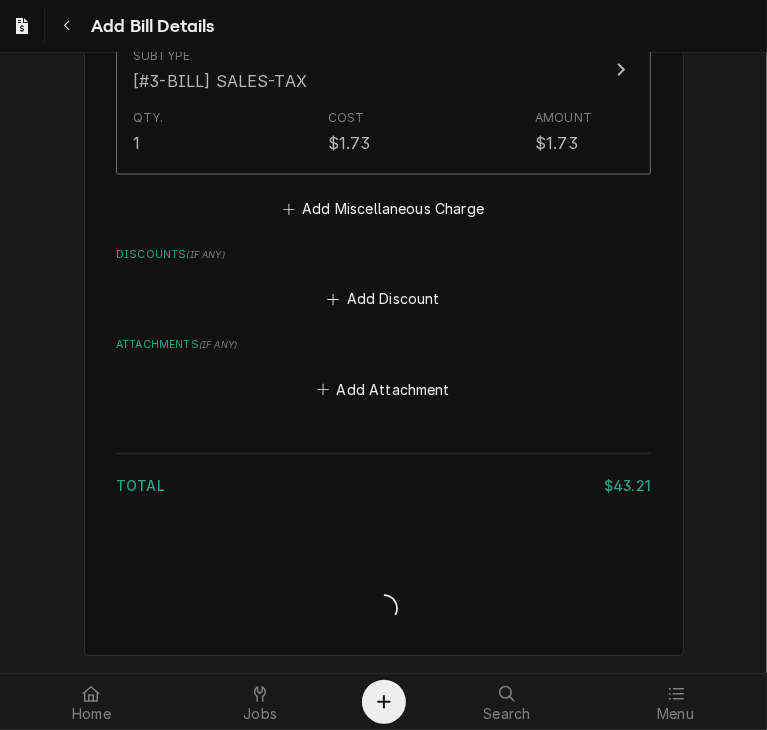 scroll, scrollTop: 1891, scrollLeft: 0, axis: vertical 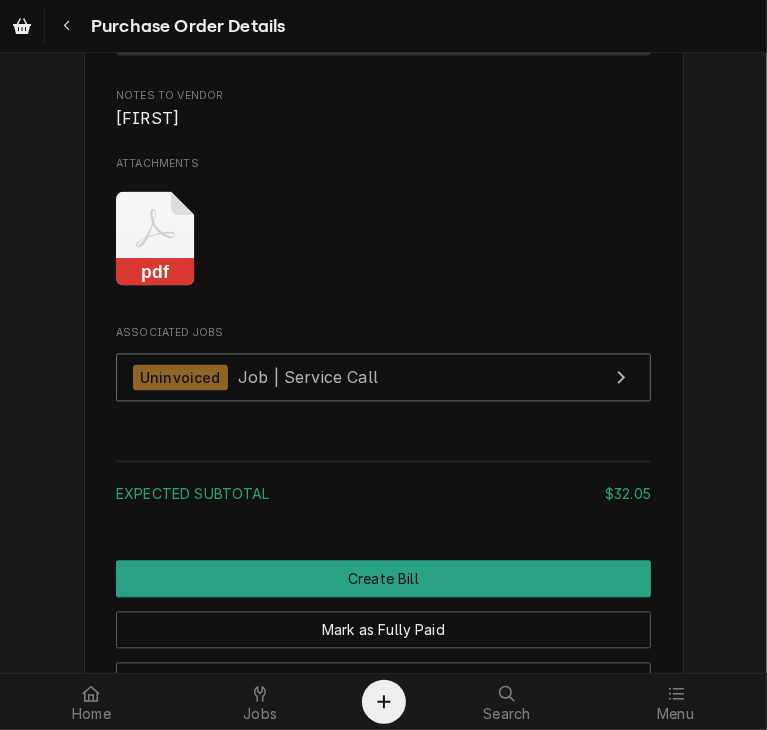 click 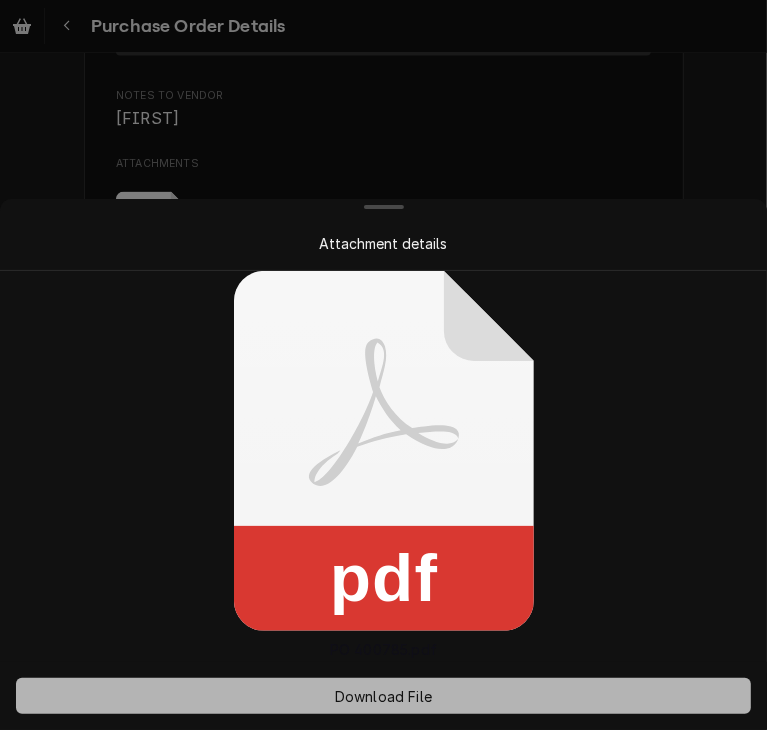 click on "Download File" at bounding box center [383, 696] 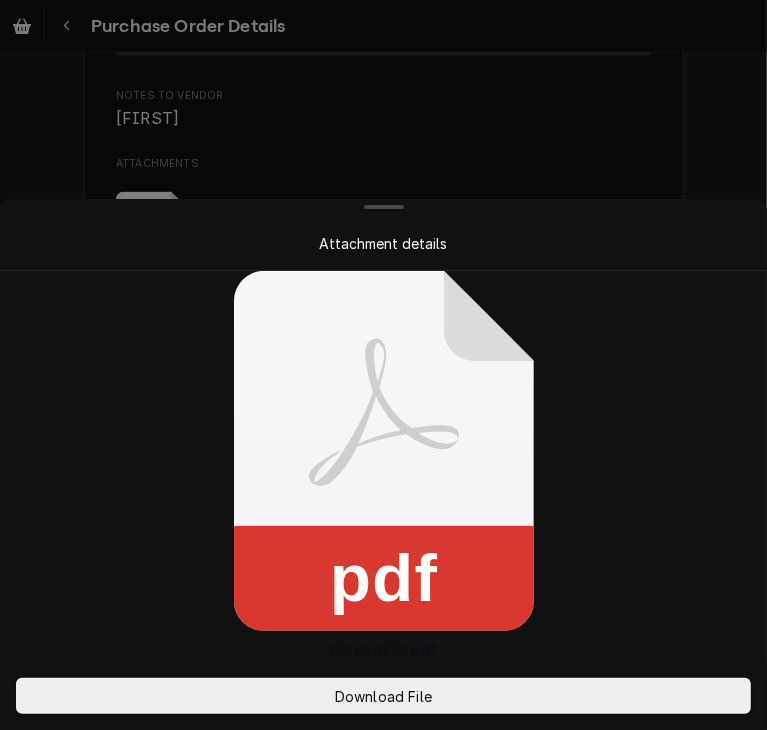 click at bounding box center (383, 365) 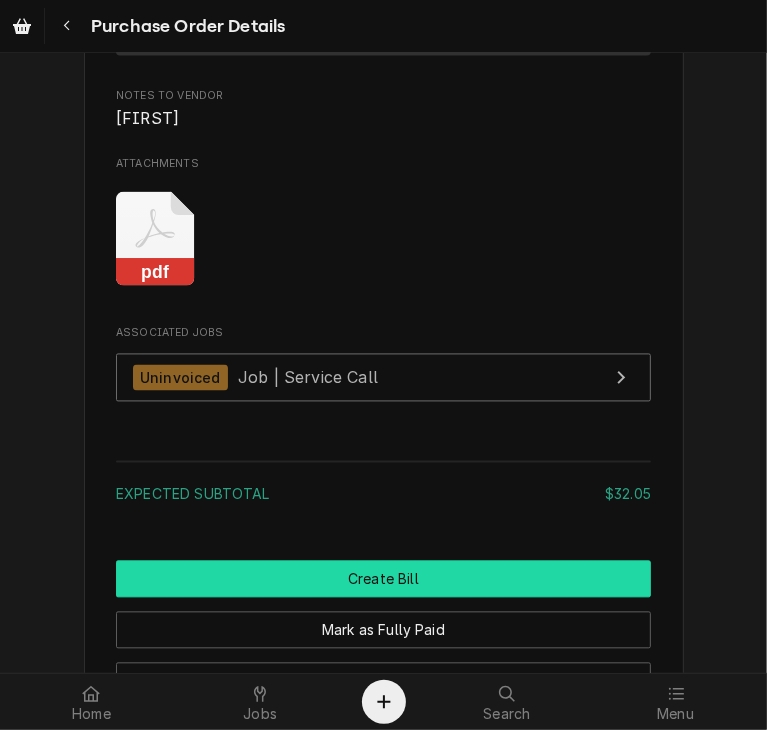click on "Create Bill" at bounding box center [383, 579] 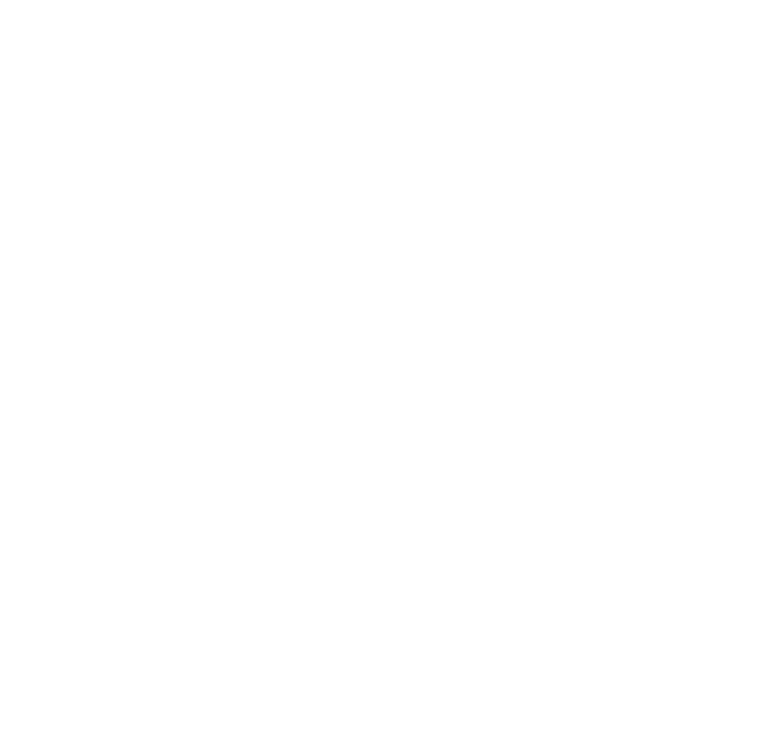 scroll, scrollTop: 0, scrollLeft: 0, axis: both 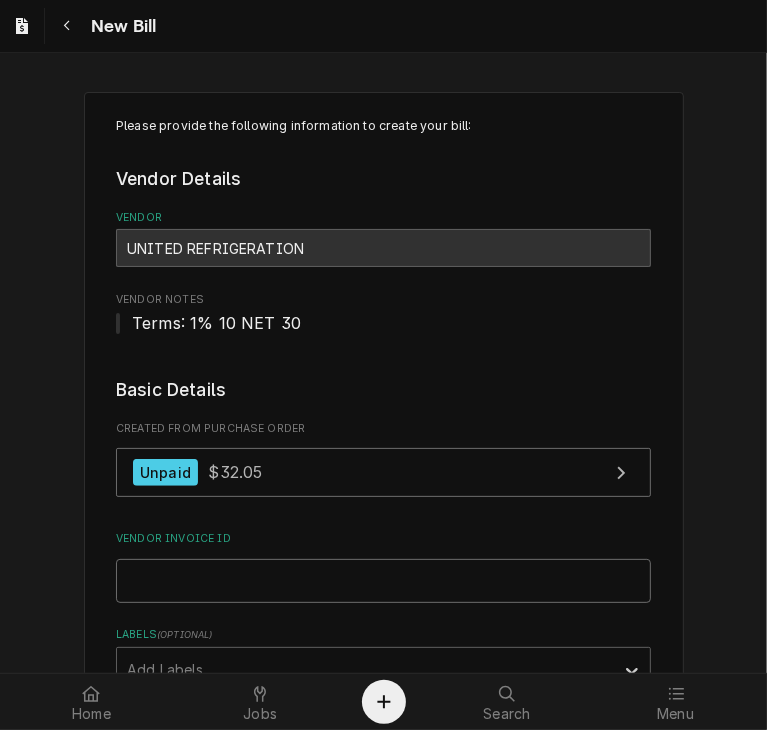 click on "Vendor Invoice ID" at bounding box center (383, 581) 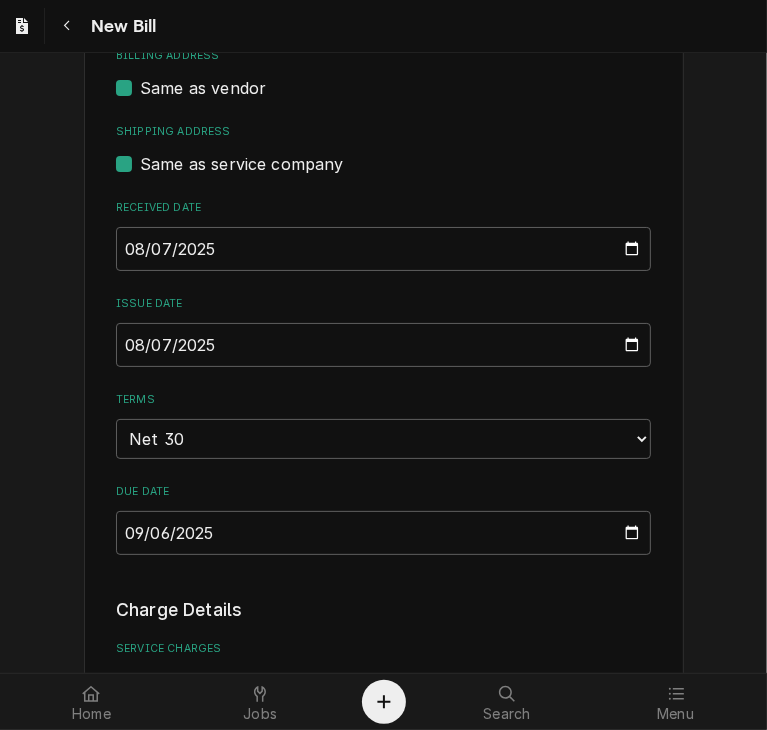 scroll, scrollTop: 676, scrollLeft: 0, axis: vertical 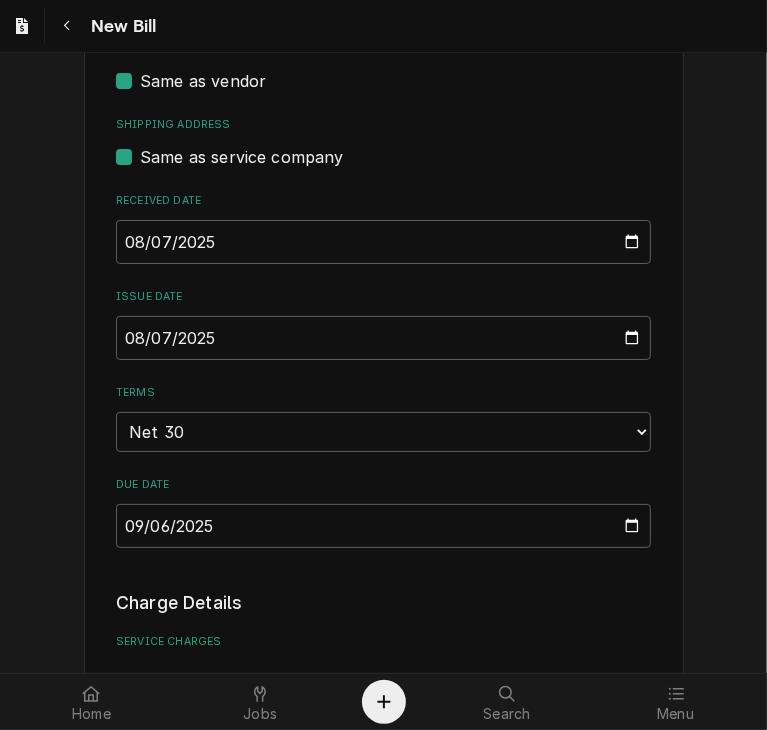 type on "13964287-00" 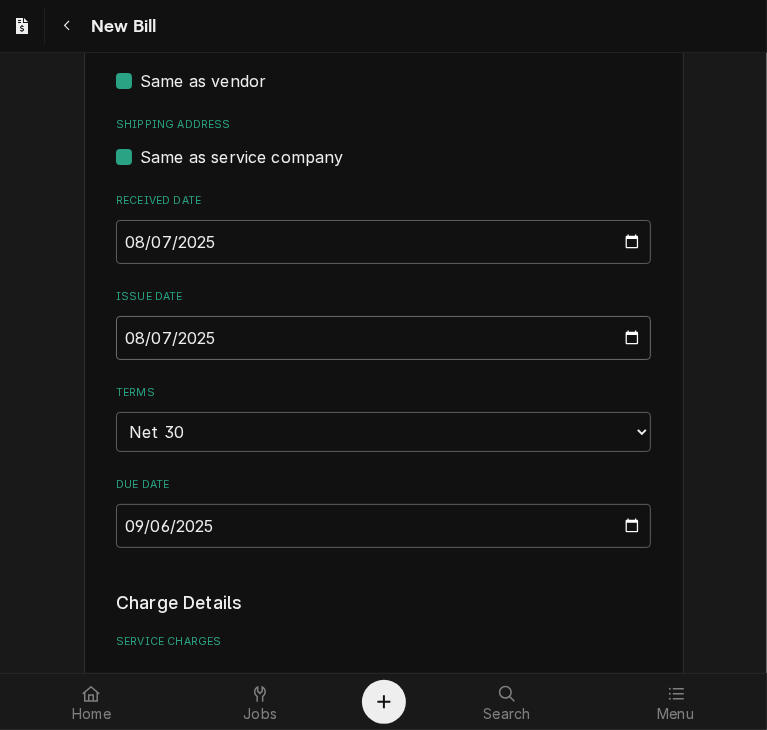 click on "2025-08-07" at bounding box center (383, 338) 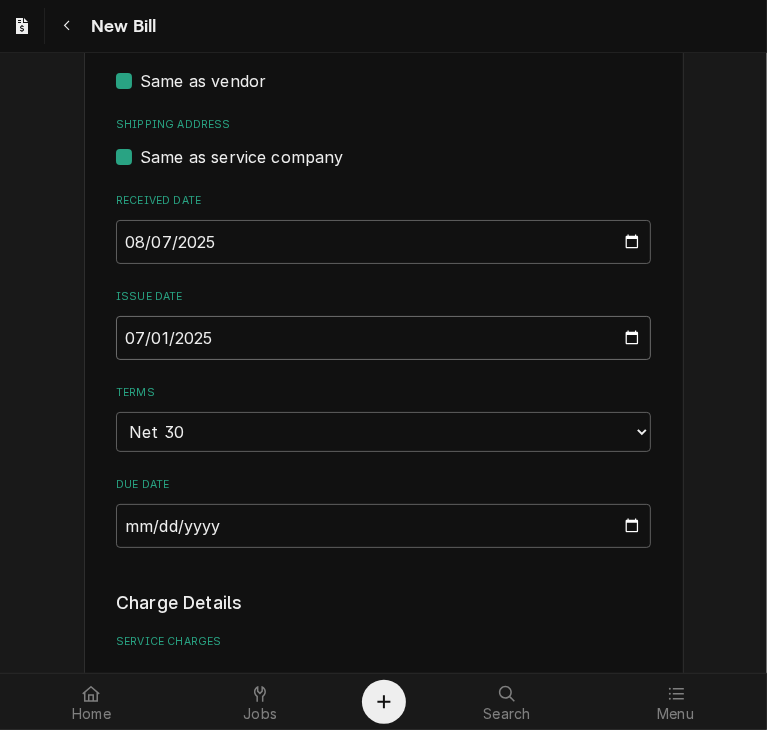 type on "2025-07-16" 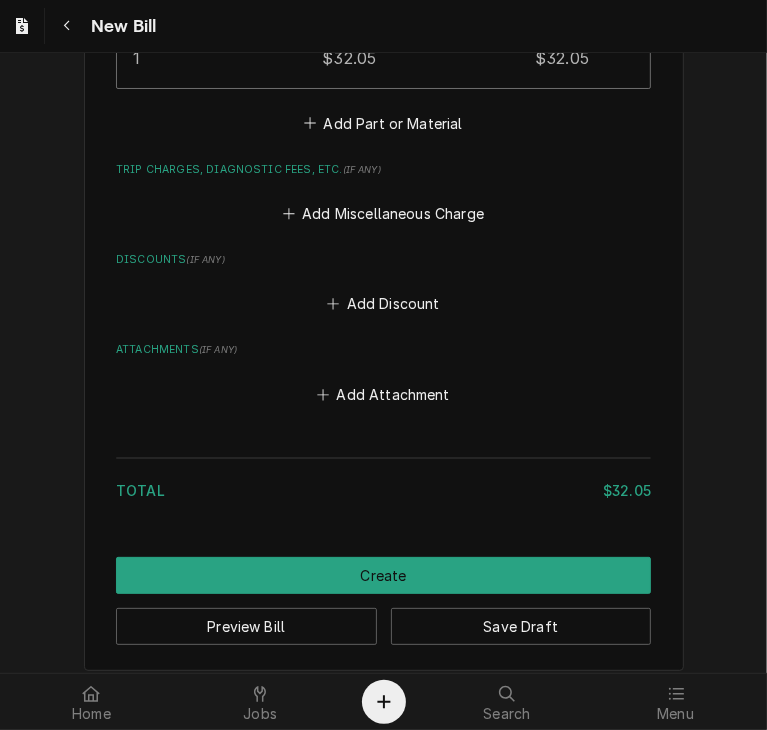 scroll, scrollTop: 1620, scrollLeft: 0, axis: vertical 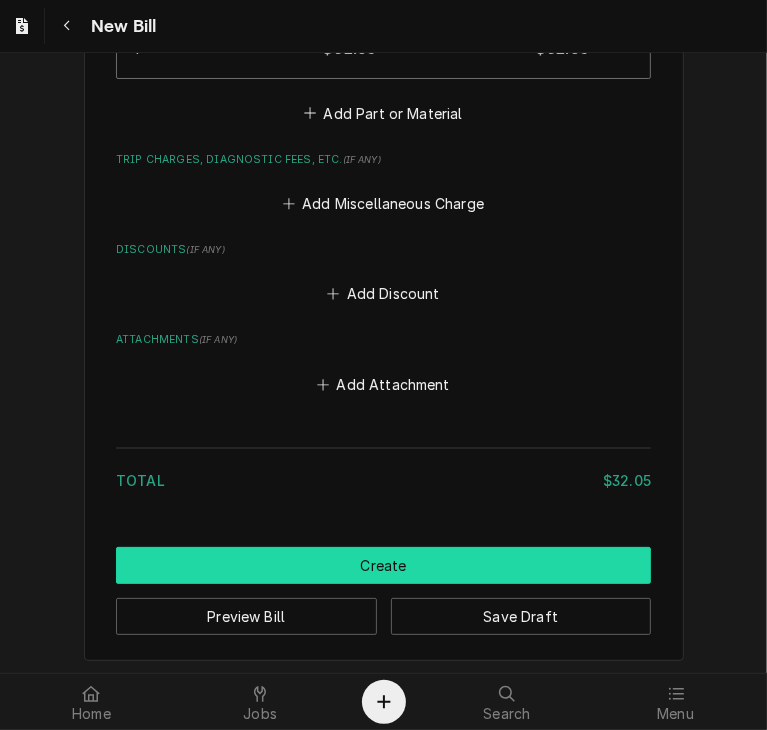 click on "Create" at bounding box center (383, 565) 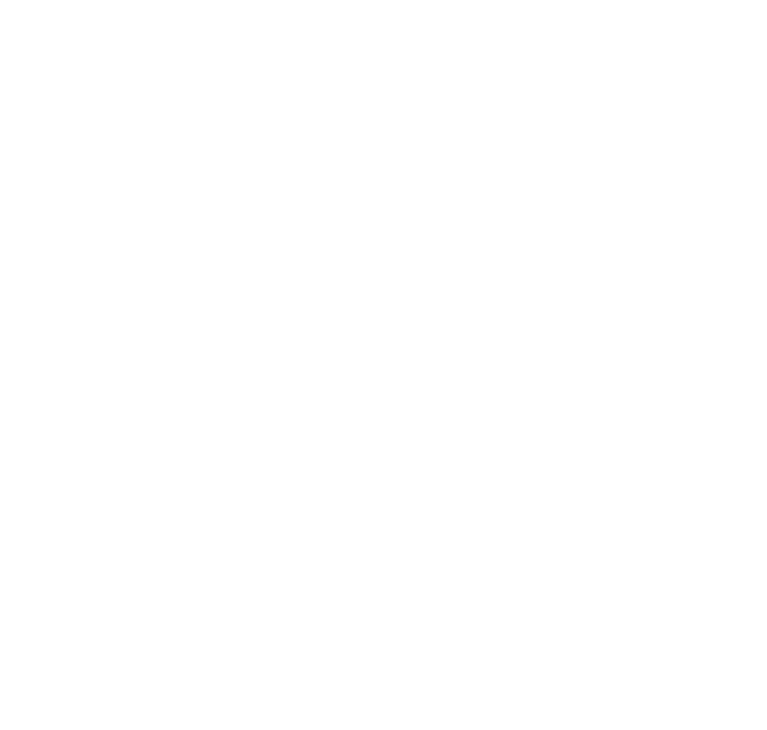 scroll, scrollTop: 0, scrollLeft: 0, axis: both 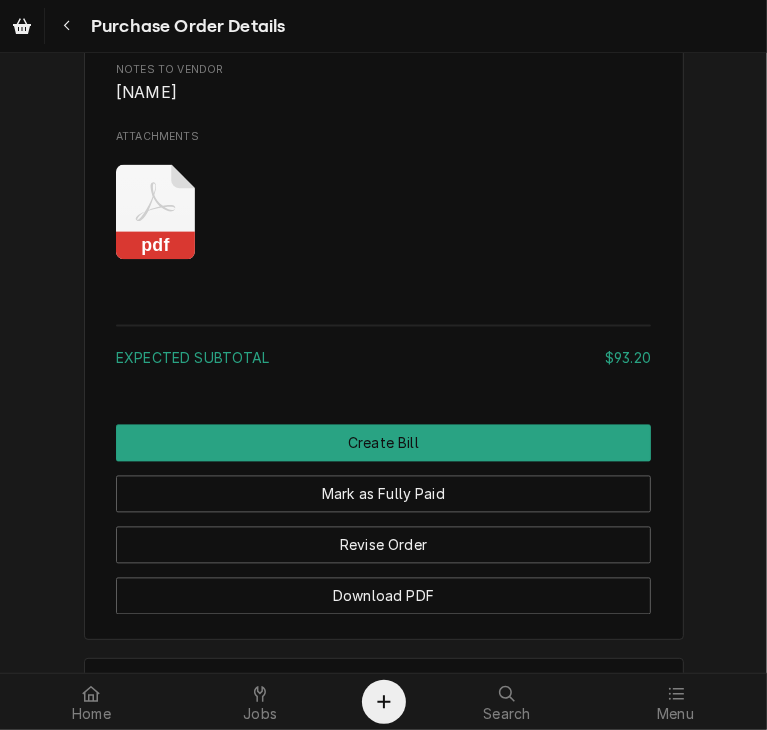 click 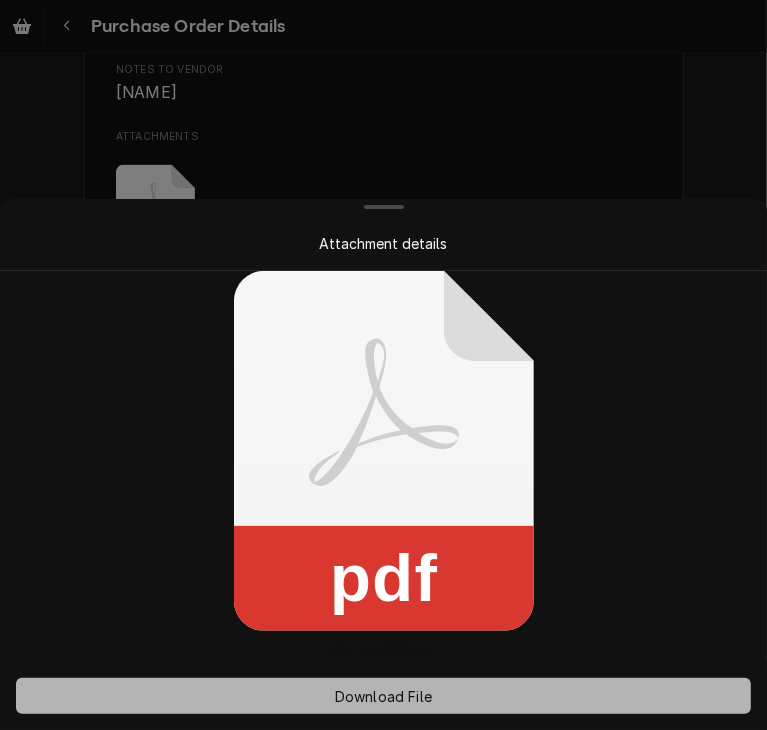 click on "Download File" at bounding box center [383, 696] 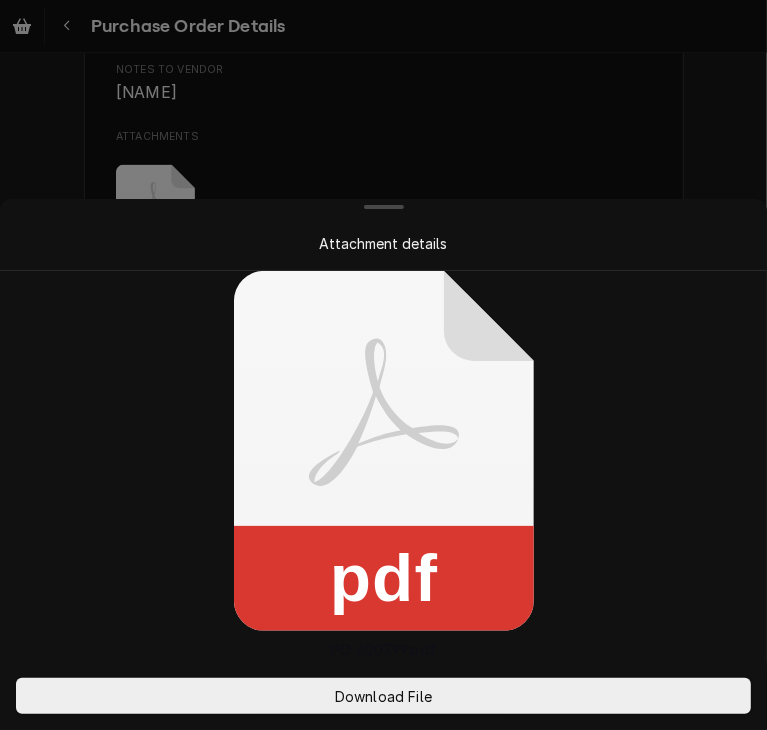 click at bounding box center [383, 365] 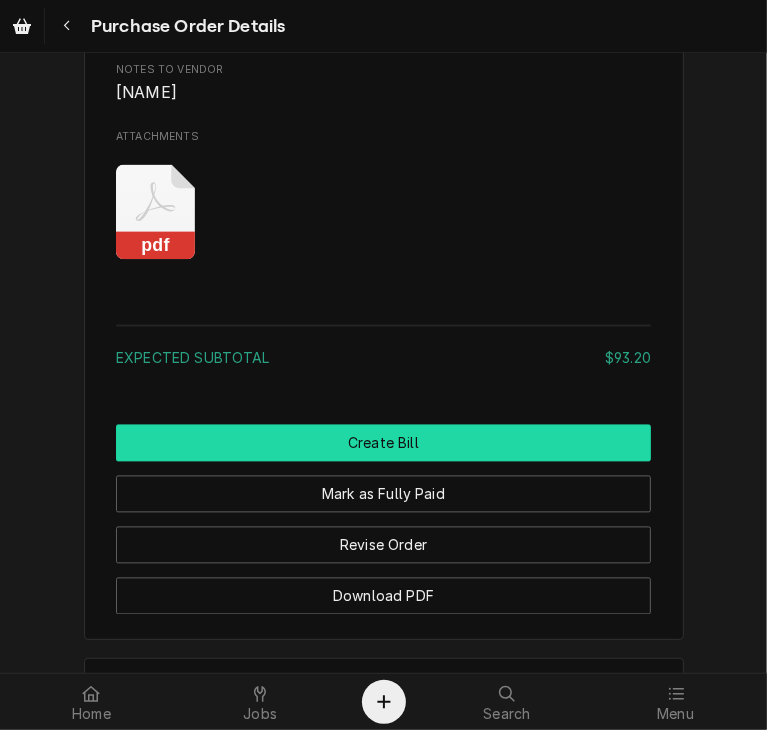 click on "Create Bill" at bounding box center [383, 443] 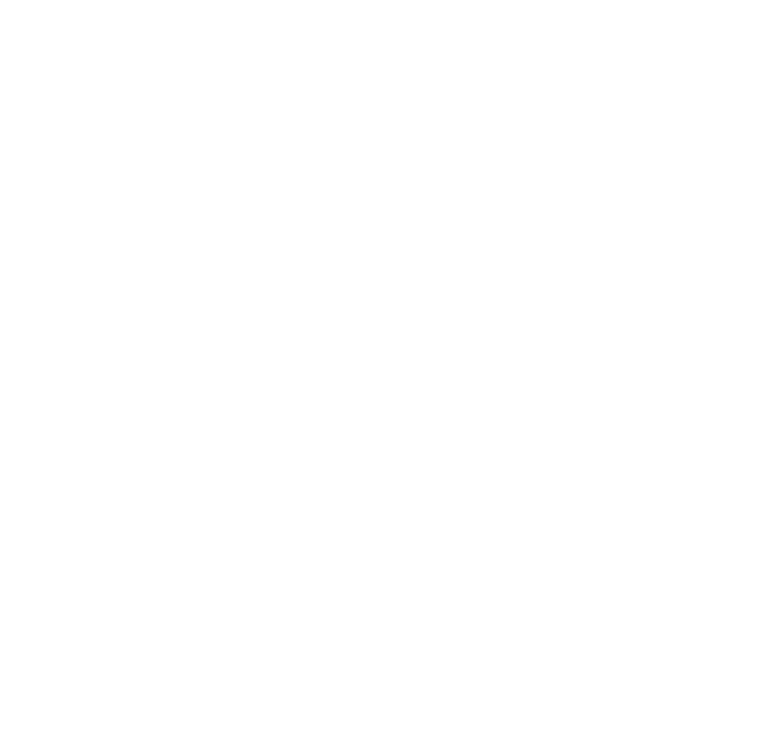 scroll, scrollTop: 0, scrollLeft: 0, axis: both 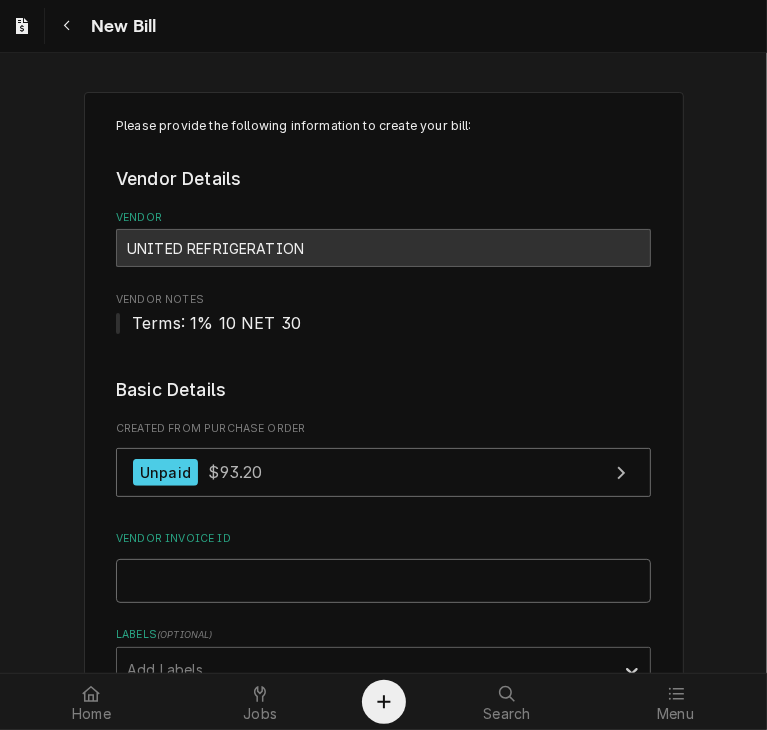 click on "Vendor Invoice ID" at bounding box center [383, 581] 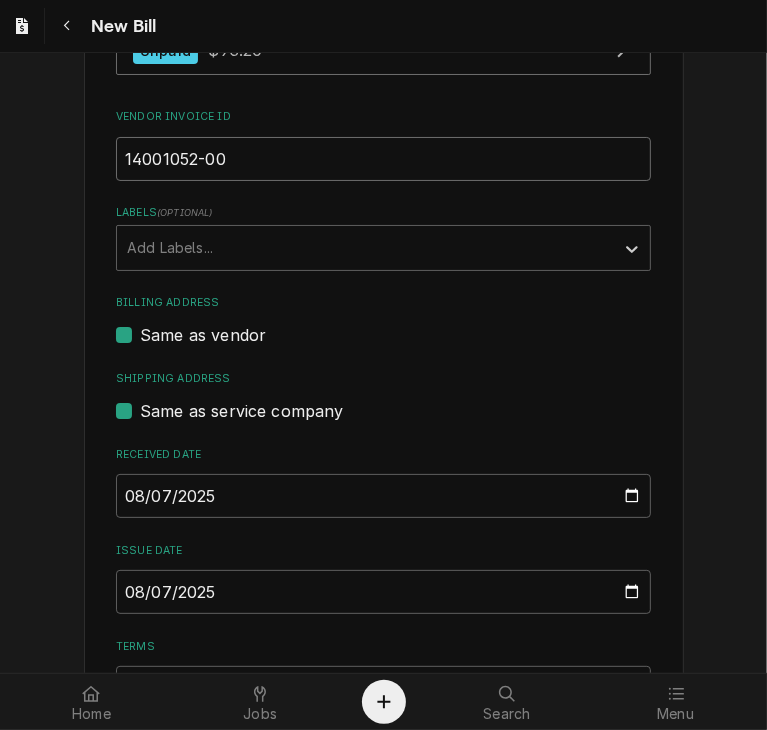 scroll, scrollTop: 508, scrollLeft: 0, axis: vertical 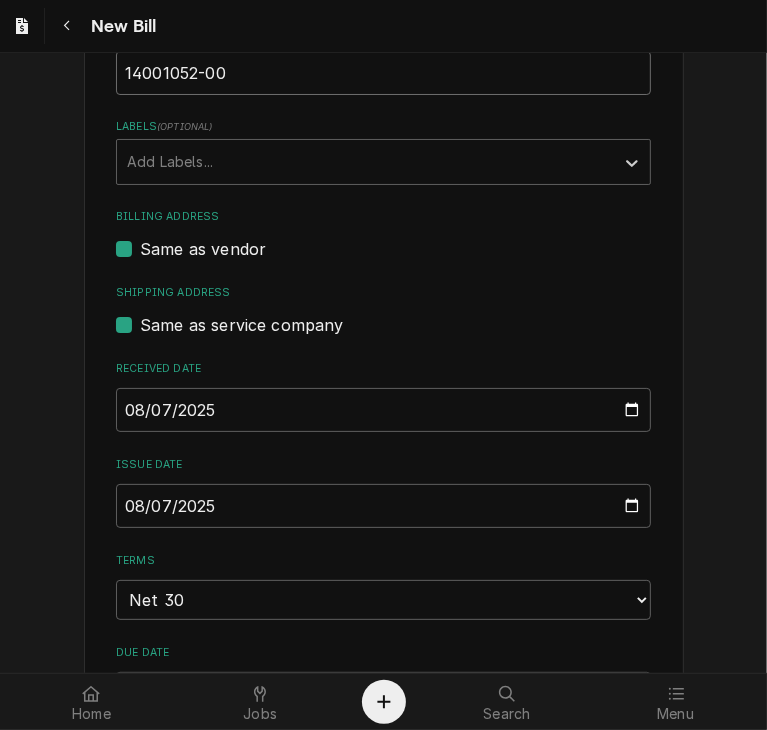 type on "14001052-00" 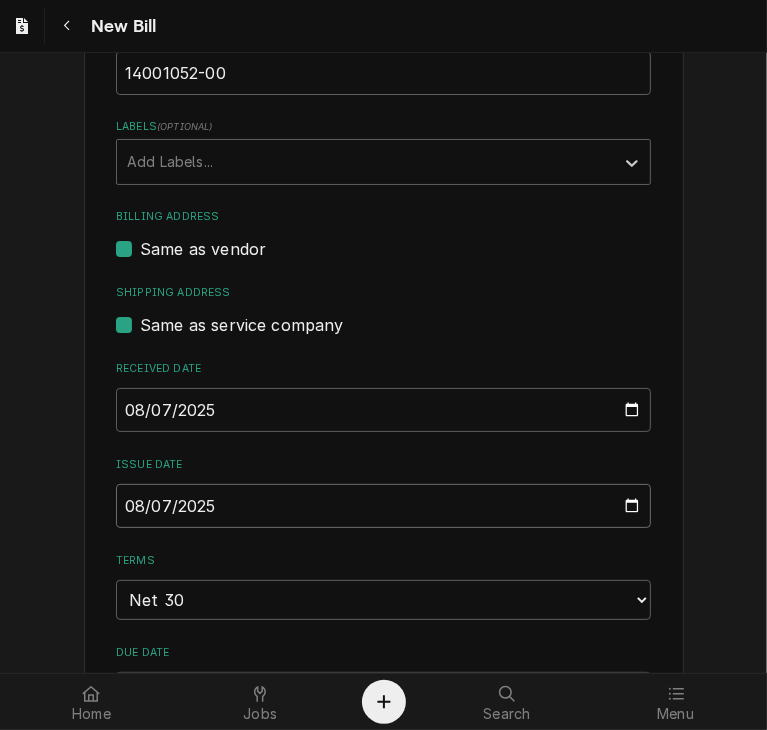 click on "2025-08-07" at bounding box center [383, 506] 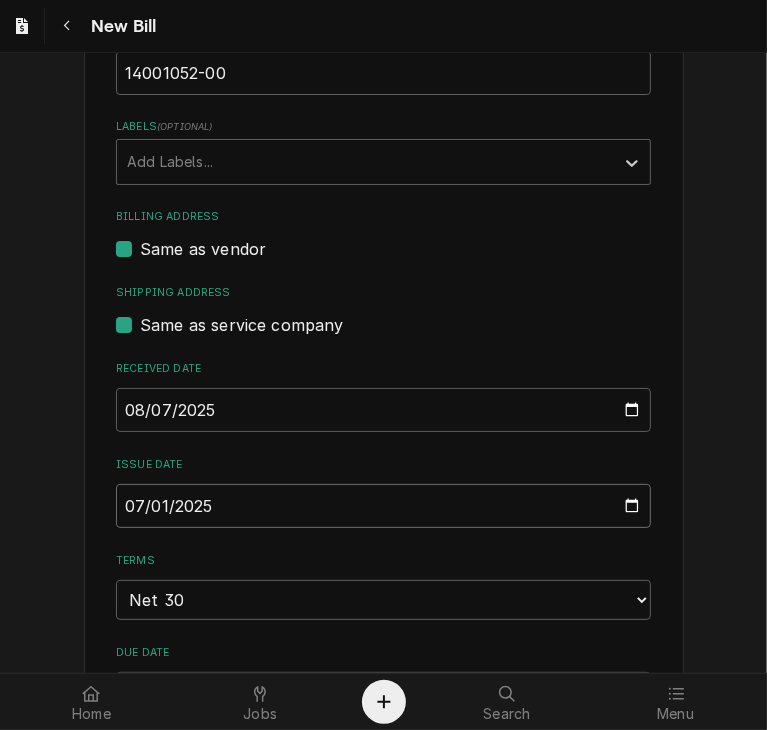 type on "2025-07-17" 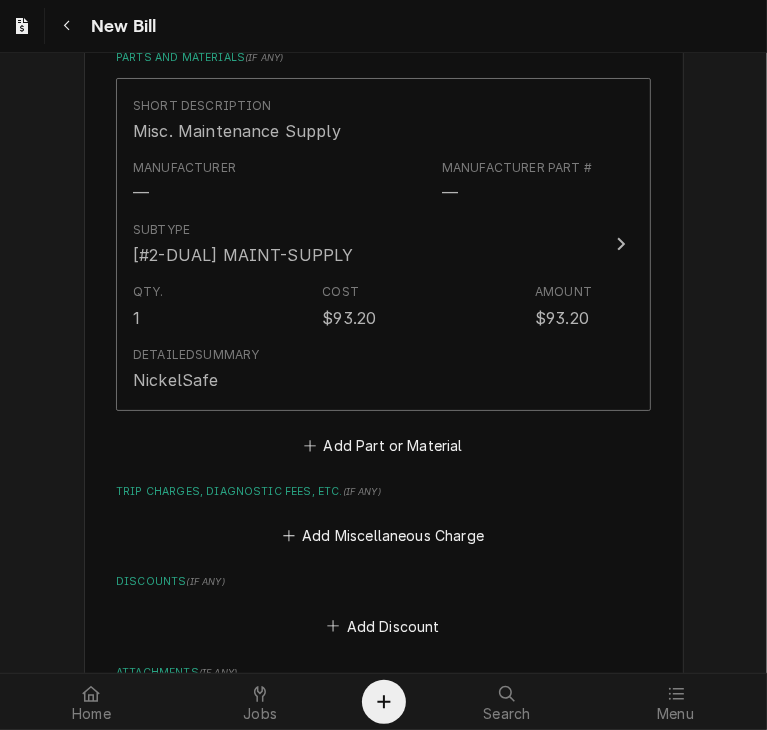 scroll, scrollTop: 1460, scrollLeft: 0, axis: vertical 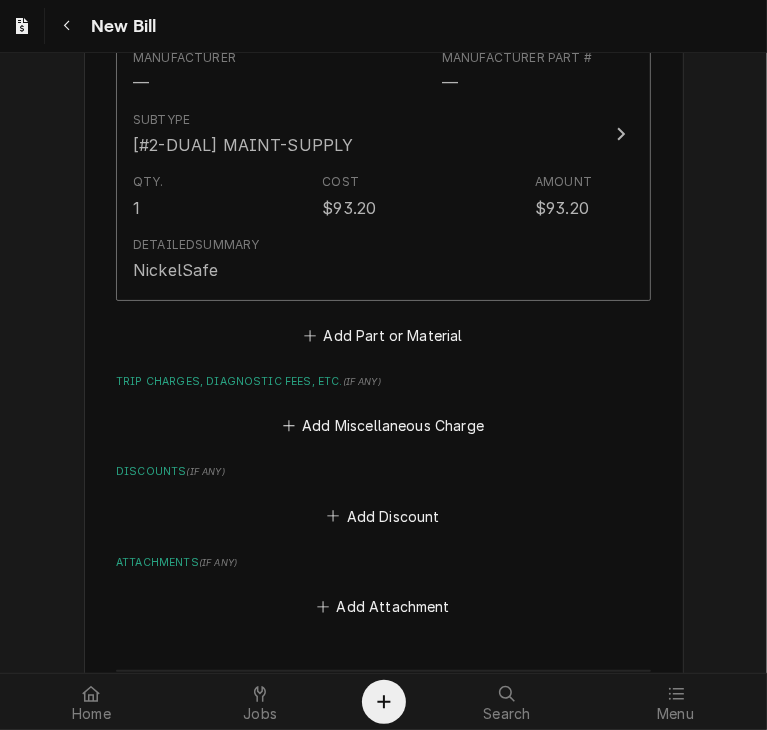 click on "Charge Details Service Charges Add Service Charge Parts and Materials  ( if any ) Short Description Misc. Maintenance Supply Manufacturer — Manufacturer Part # — Subtype [#2-DUAL] MAINT-SUPPLY Qty. 1 Cost $93.20 Amount $93.20 Detailed  Summary NickelSafe Add Part or Material Trip Charges, Diagnostic Fees, etc.  ( if any ) Add Miscellaneous Charge Discounts  ( if any ) Add Discount Attachments  ( if any ) Add Attachment" at bounding box center (383, 213) 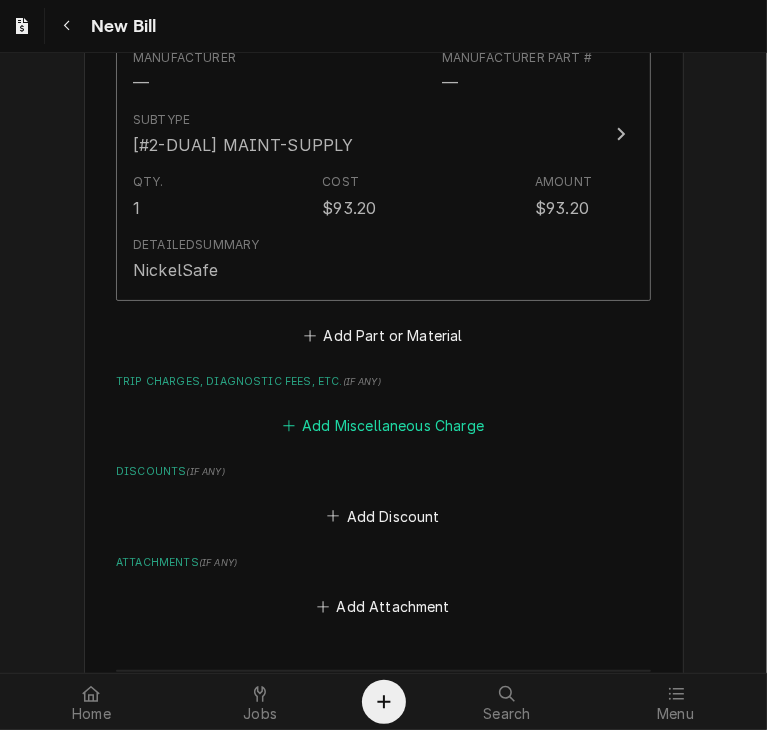 click on "Add Miscellaneous Charge" at bounding box center [383, 426] 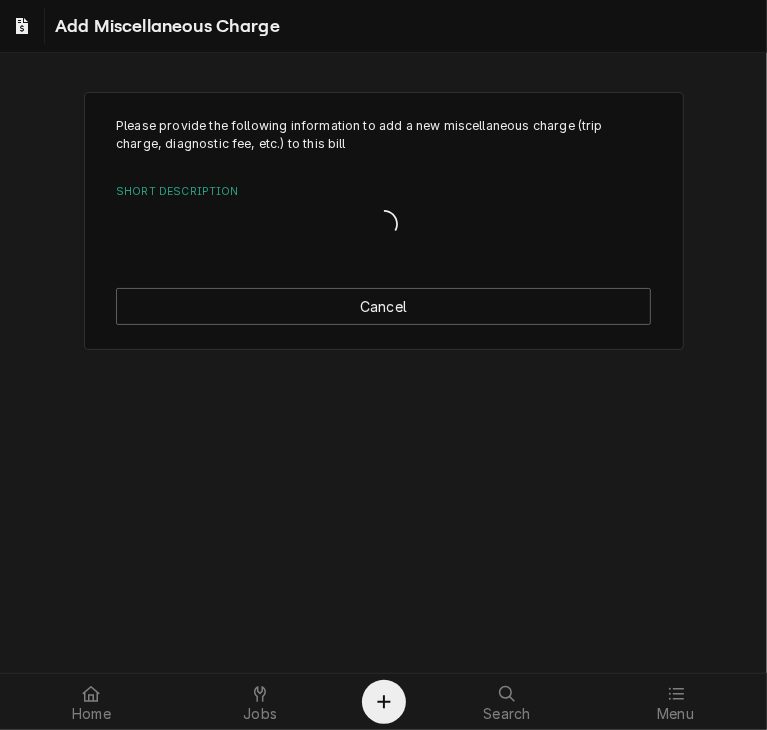scroll, scrollTop: 0, scrollLeft: 0, axis: both 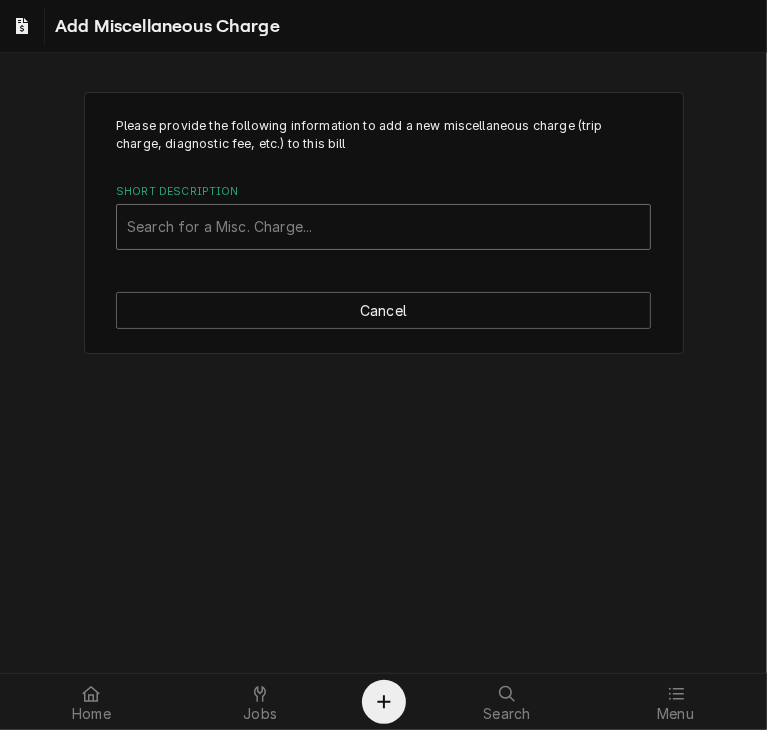 click at bounding box center (383, 227) 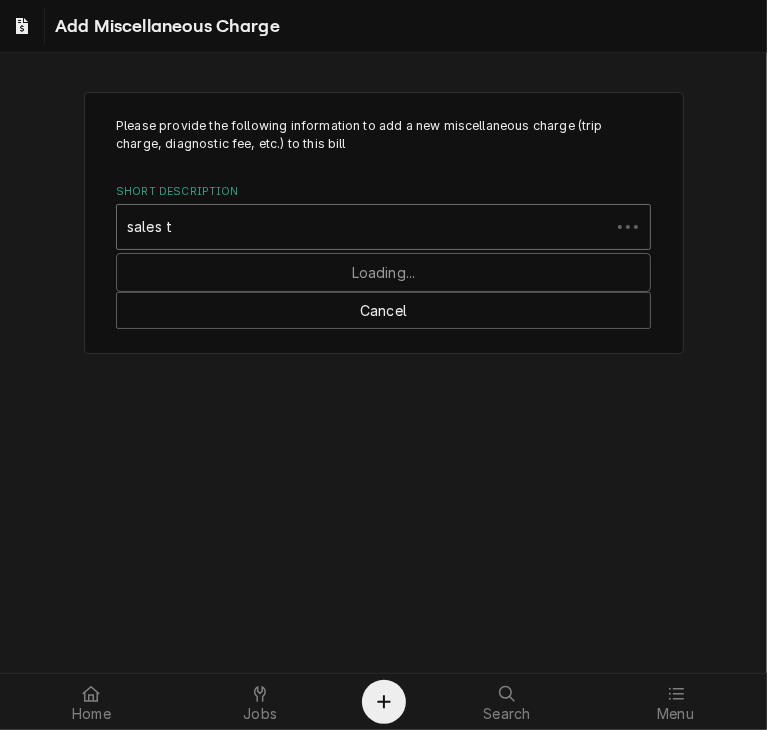 type on "sales ta" 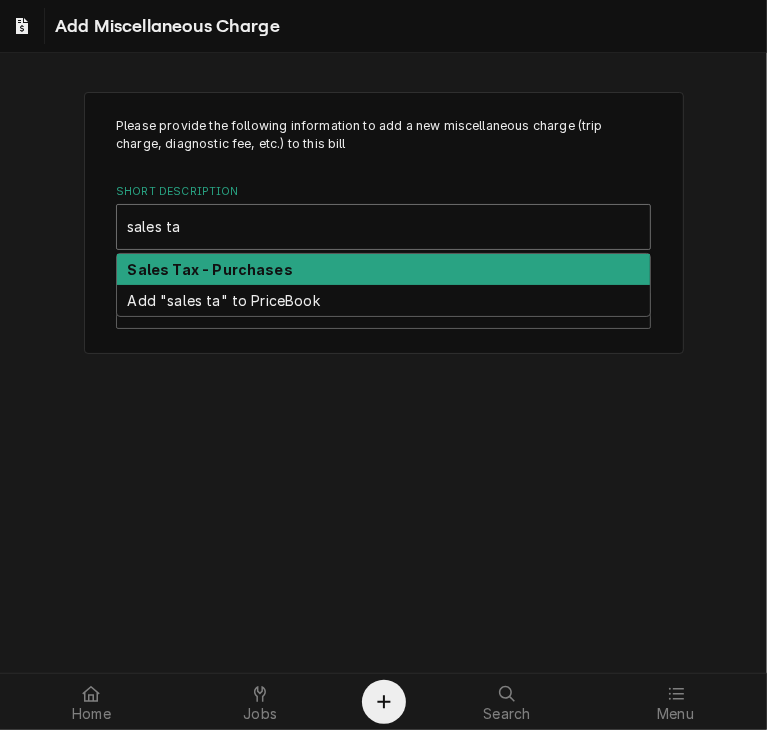 type 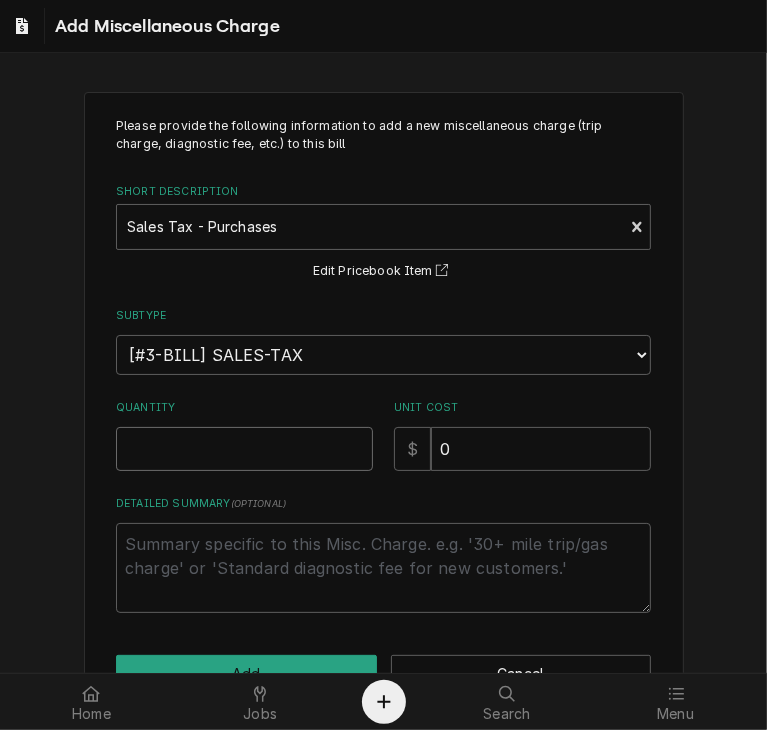 click on "Quantity" at bounding box center (244, 449) 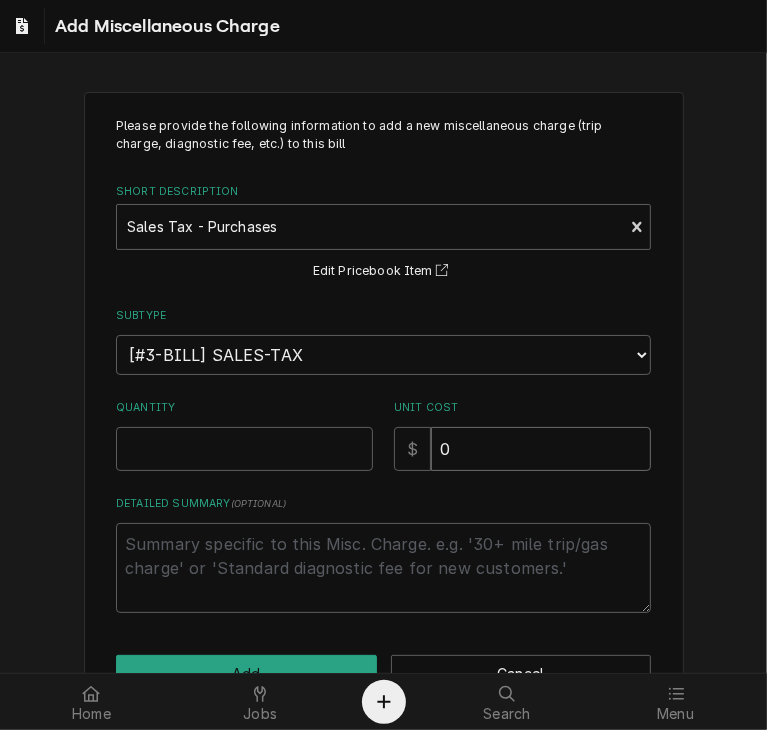 drag, startPoint x: 442, startPoint y: 449, endPoint x: 404, endPoint y: 453, distance: 38.209946 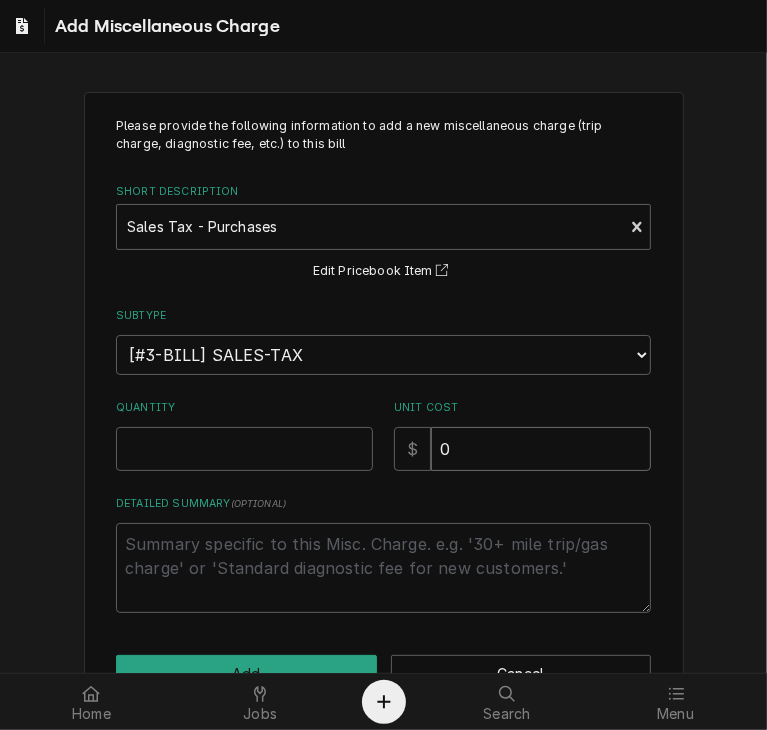 type on "x" 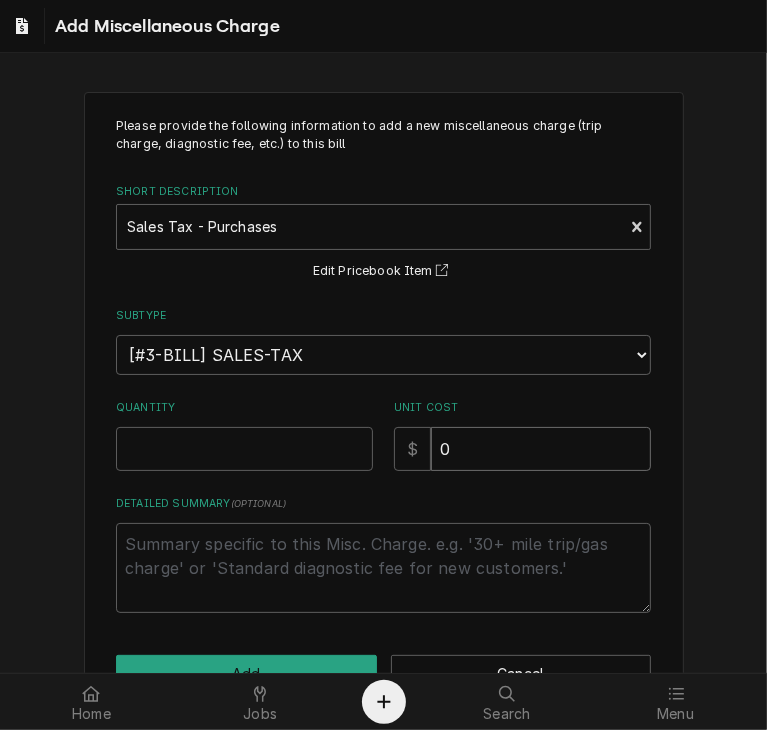 type on "9" 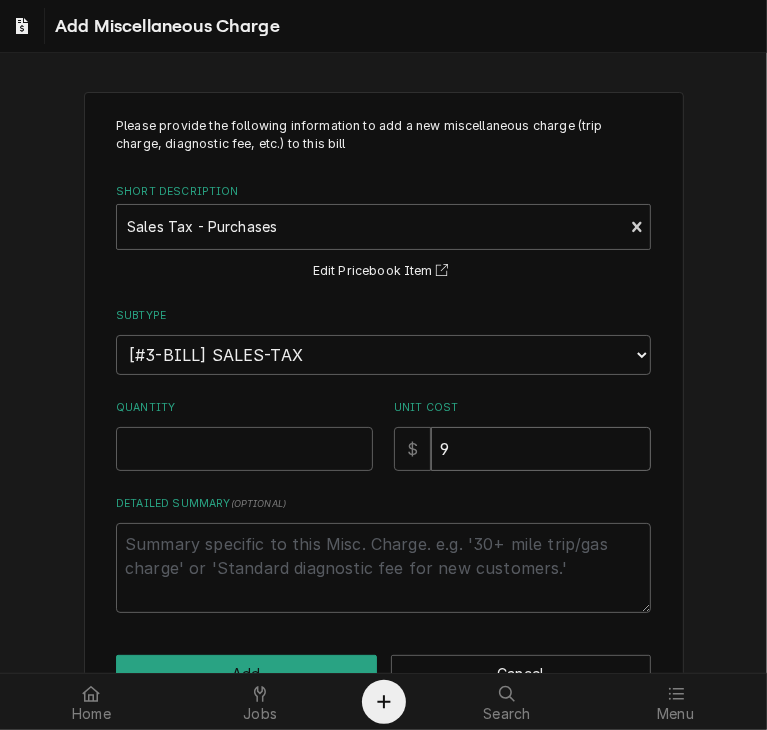 type on "x" 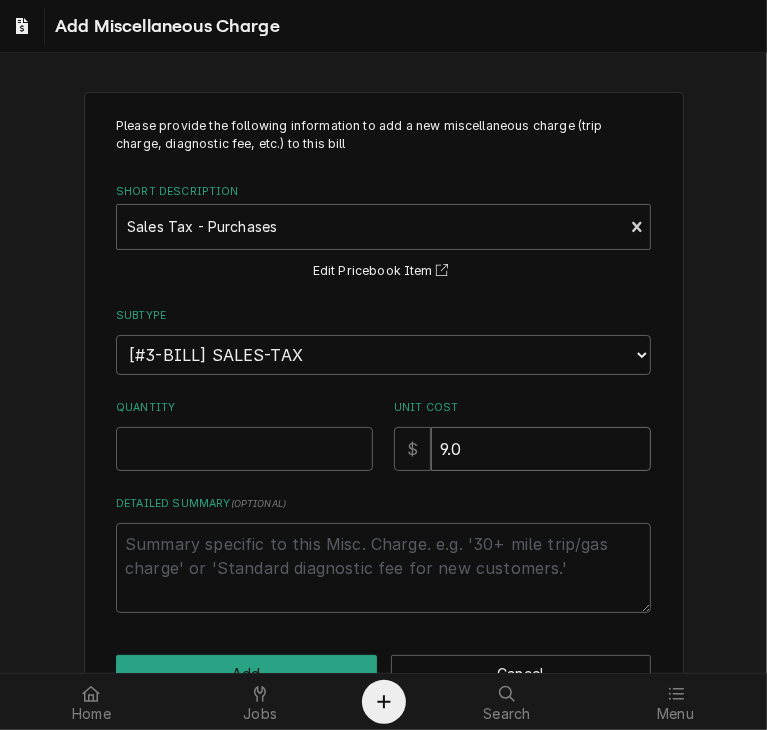 type on "x" 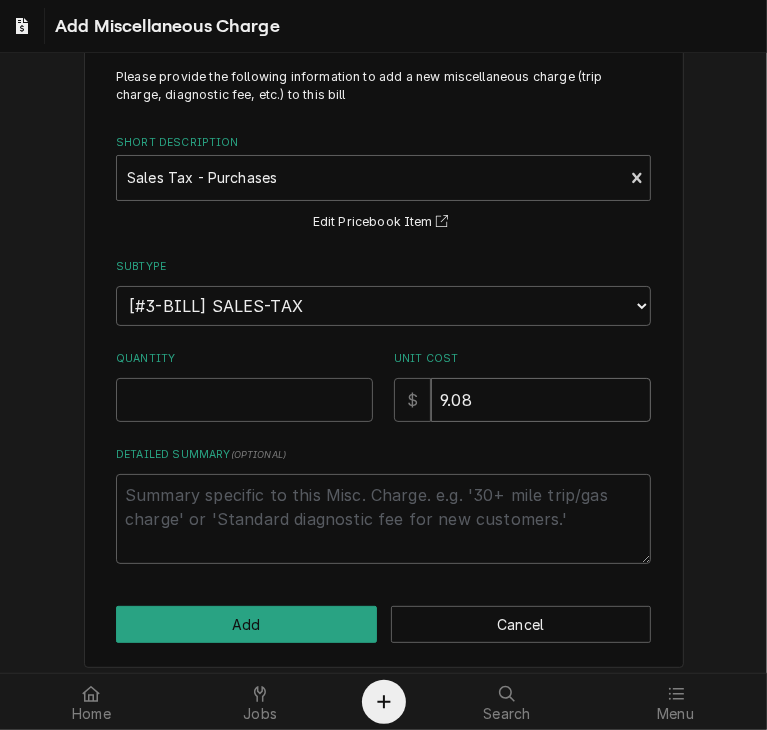 scroll, scrollTop: 59, scrollLeft: 0, axis: vertical 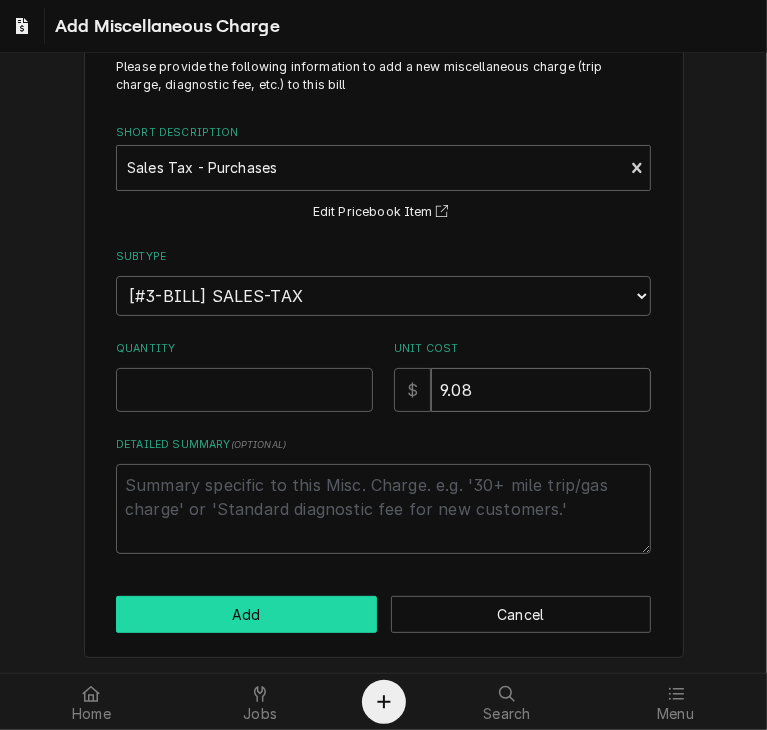 type on "9.08" 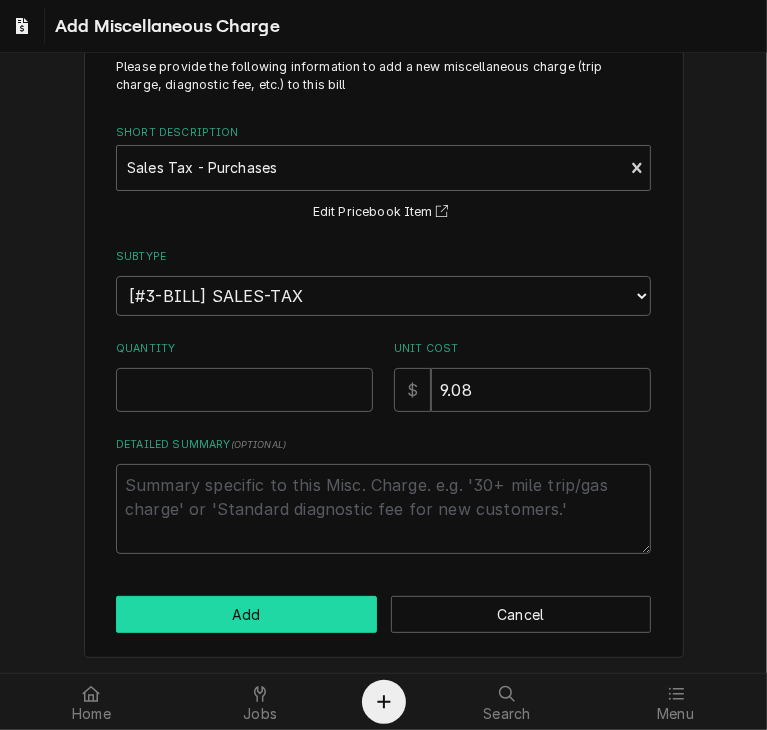 click on "Add" at bounding box center [246, 614] 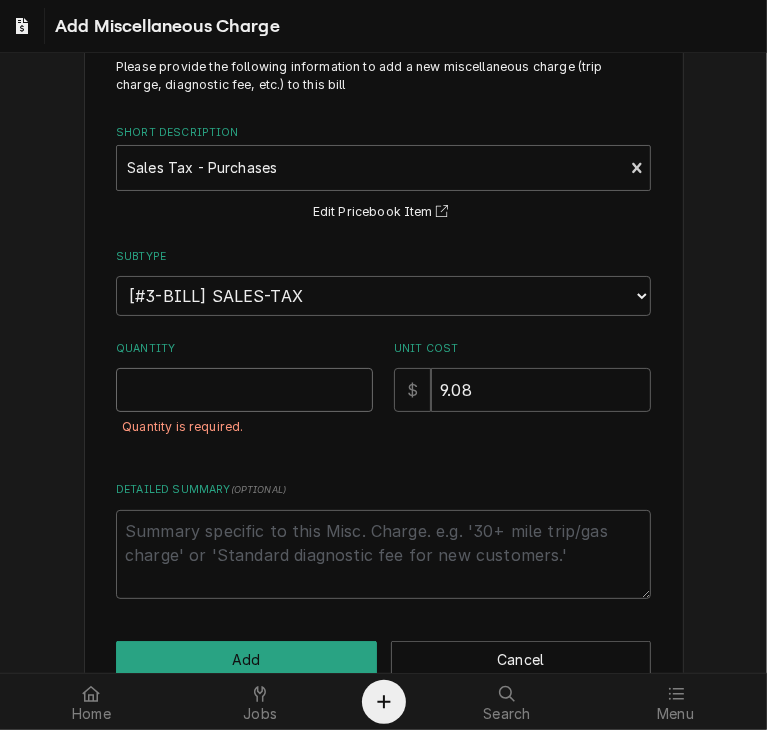 click on "Quantity" at bounding box center (244, 390) 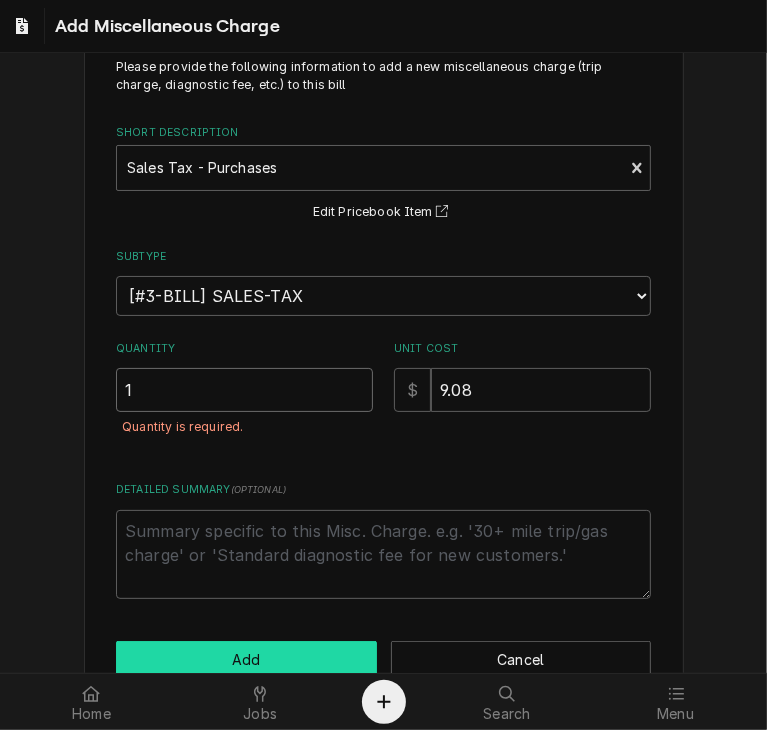 type on "1" 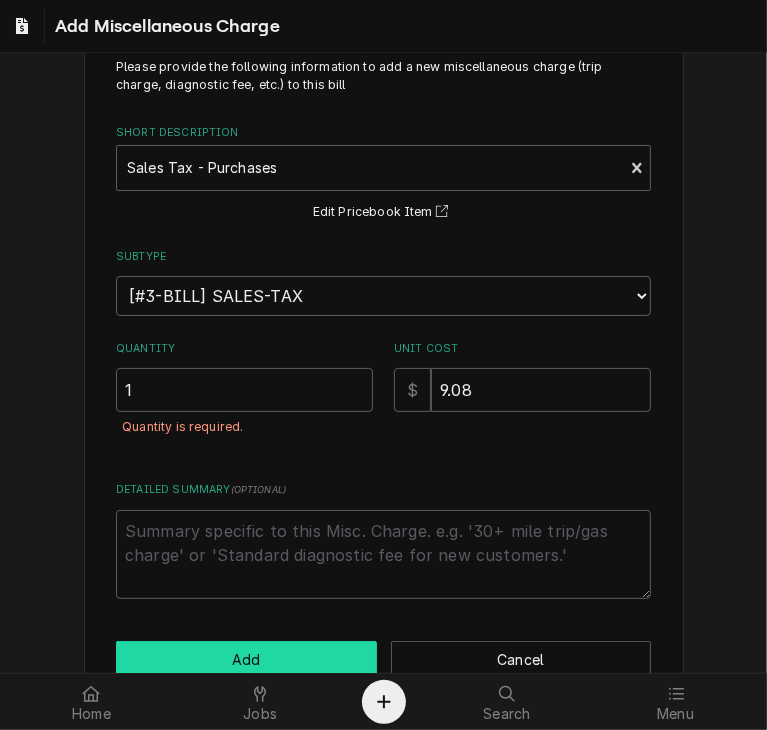 click on "Add" at bounding box center (246, 659) 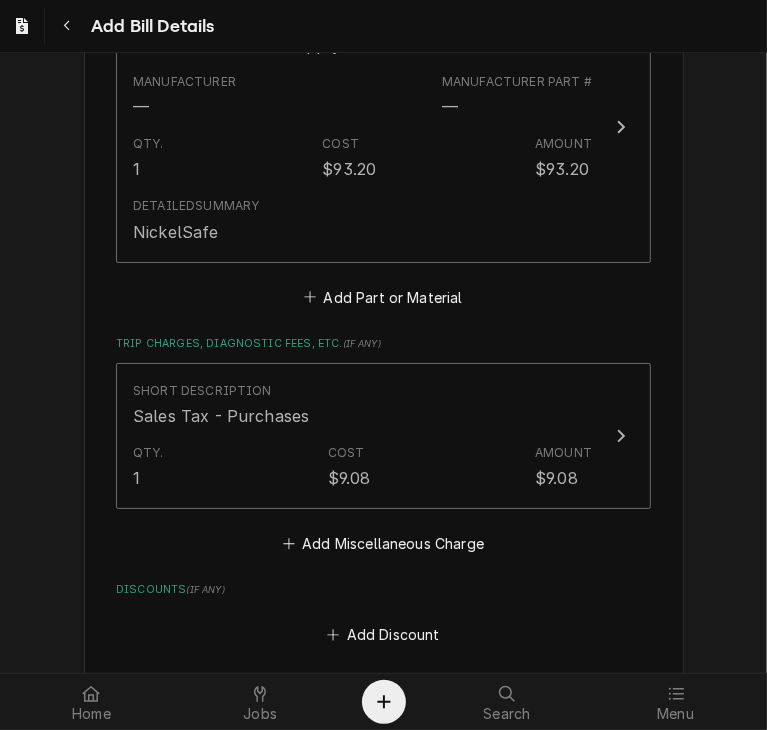 scroll, scrollTop: 1436, scrollLeft: 0, axis: vertical 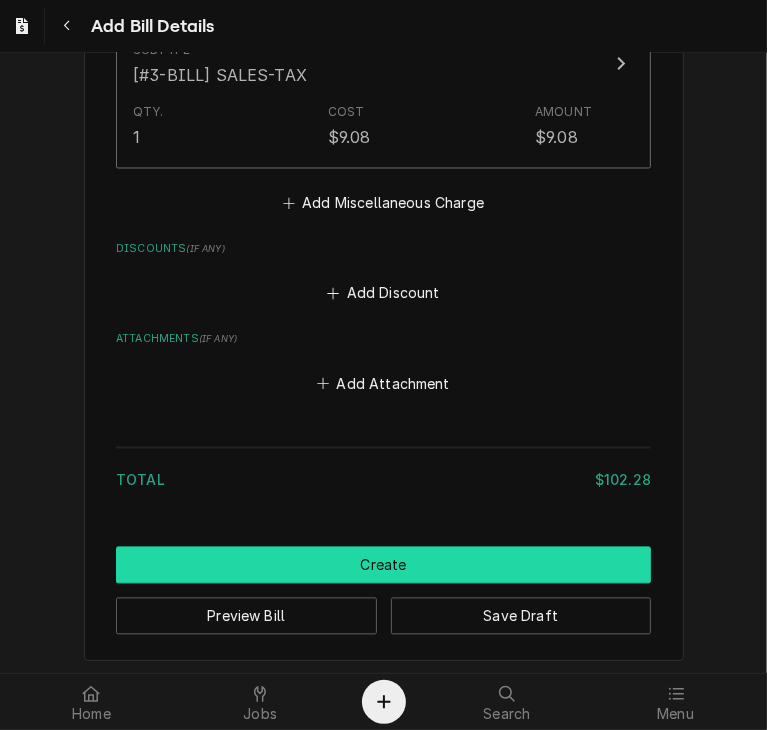 click on "Create" at bounding box center [383, 565] 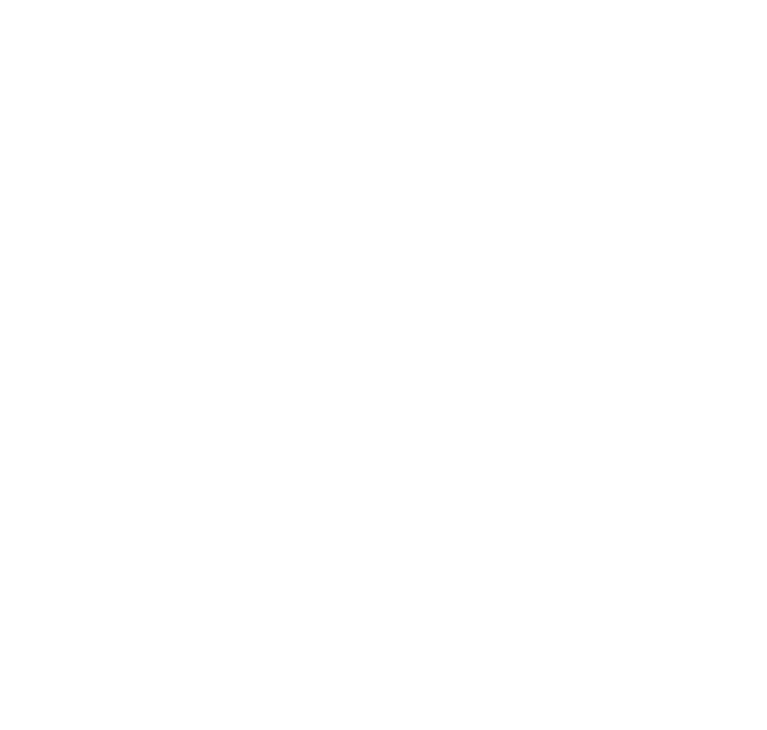 scroll, scrollTop: 0, scrollLeft: 0, axis: both 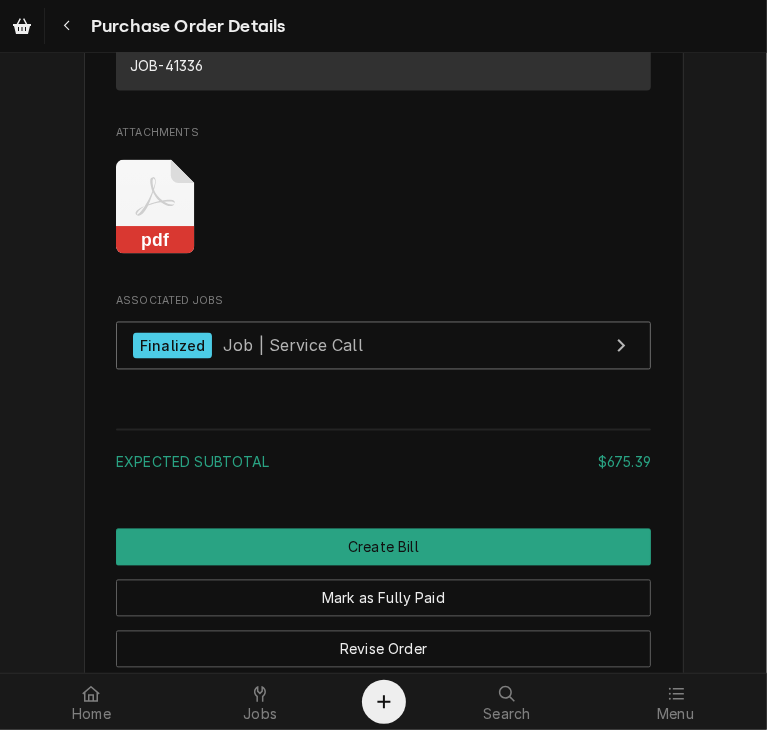 click 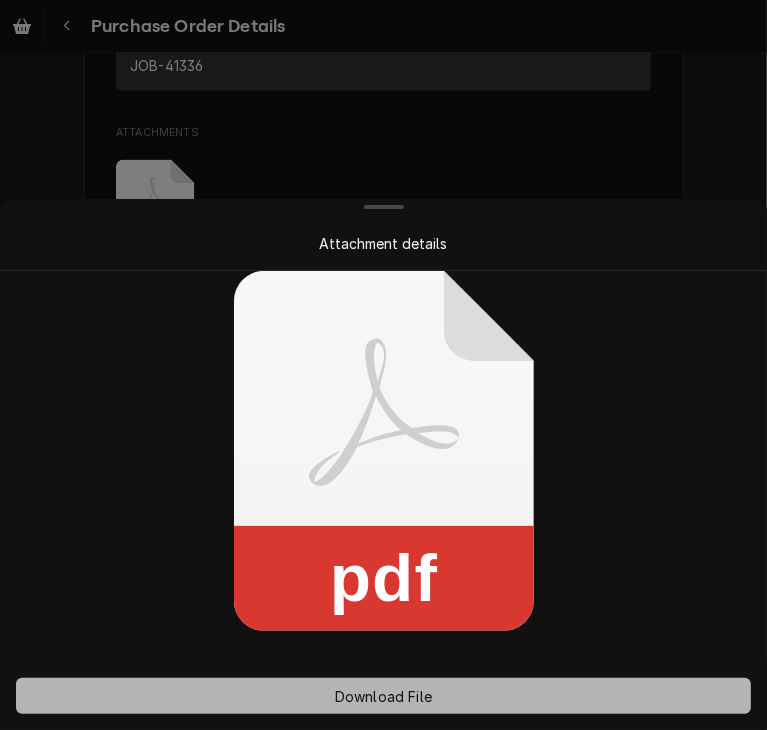 click on "Download File" at bounding box center [383, 696] 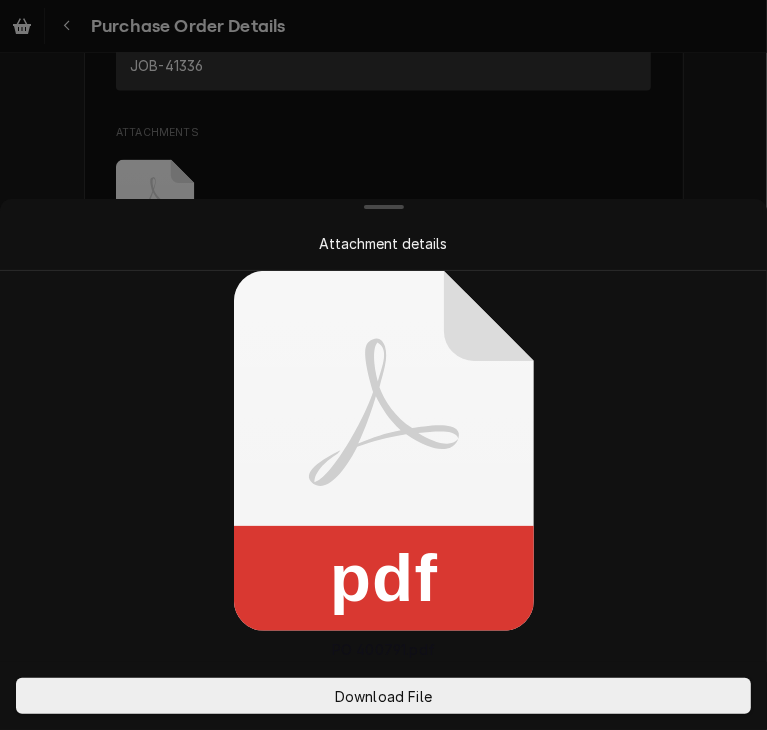 click at bounding box center (383, 365) 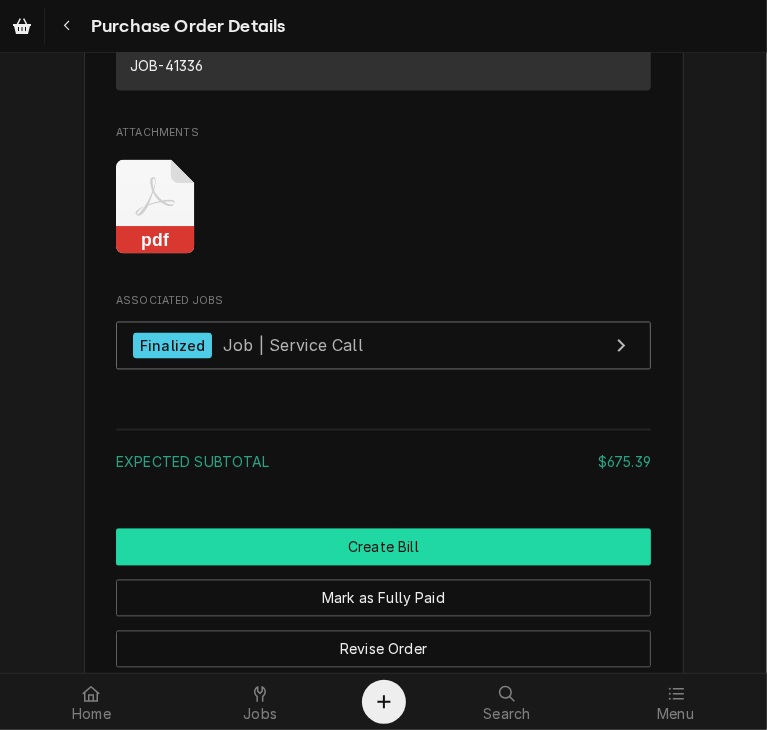 click on "Create Bill" at bounding box center [383, 547] 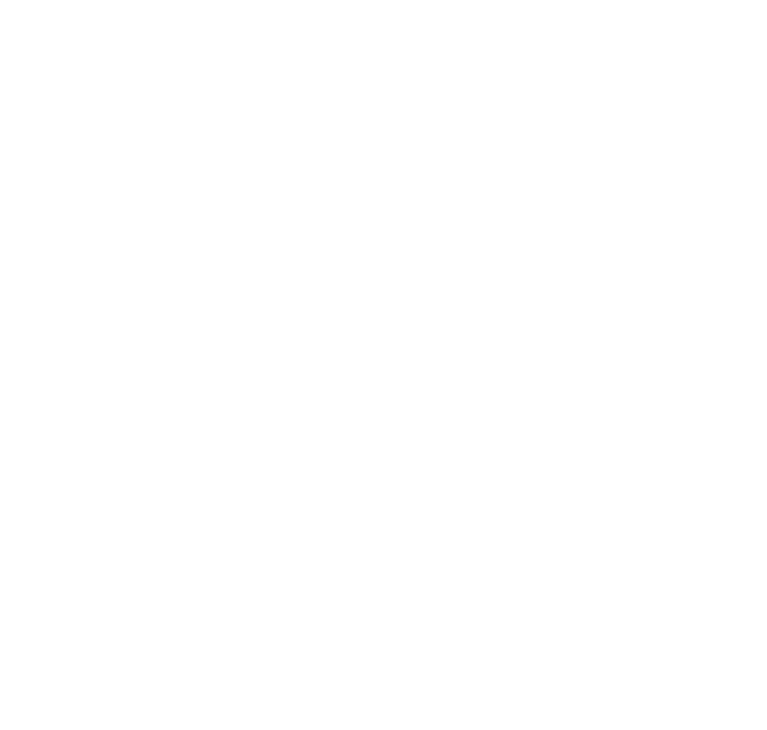 scroll, scrollTop: 0, scrollLeft: 0, axis: both 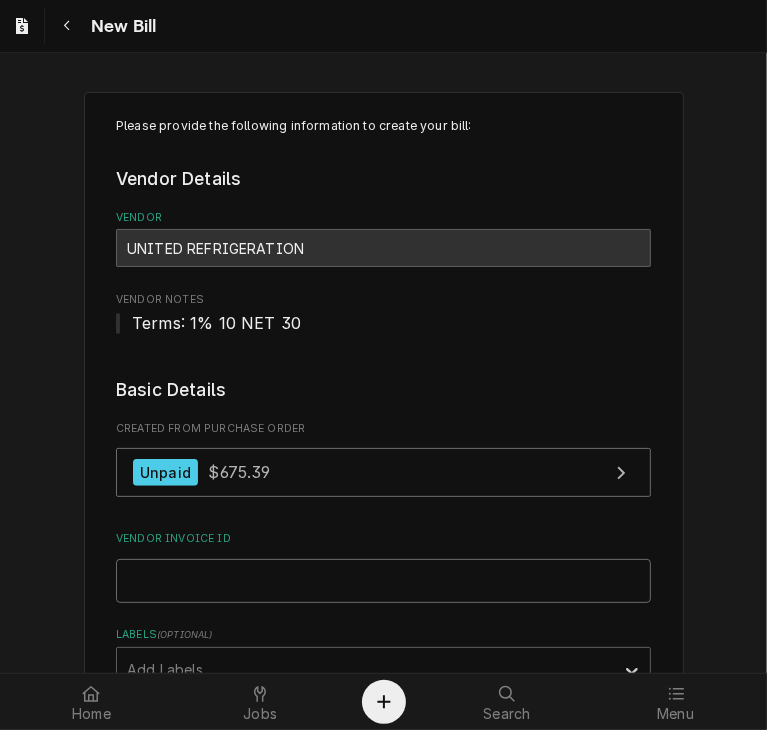 click on "Vendor Invoice ID" at bounding box center (383, 581) 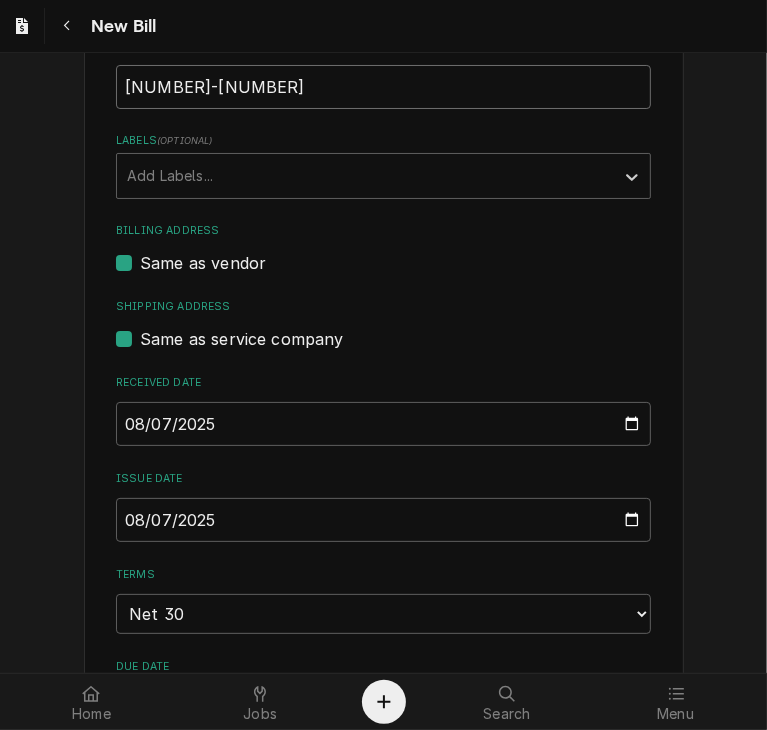 scroll, scrollTop: 512, scrollLeft: 0, axis: vertical 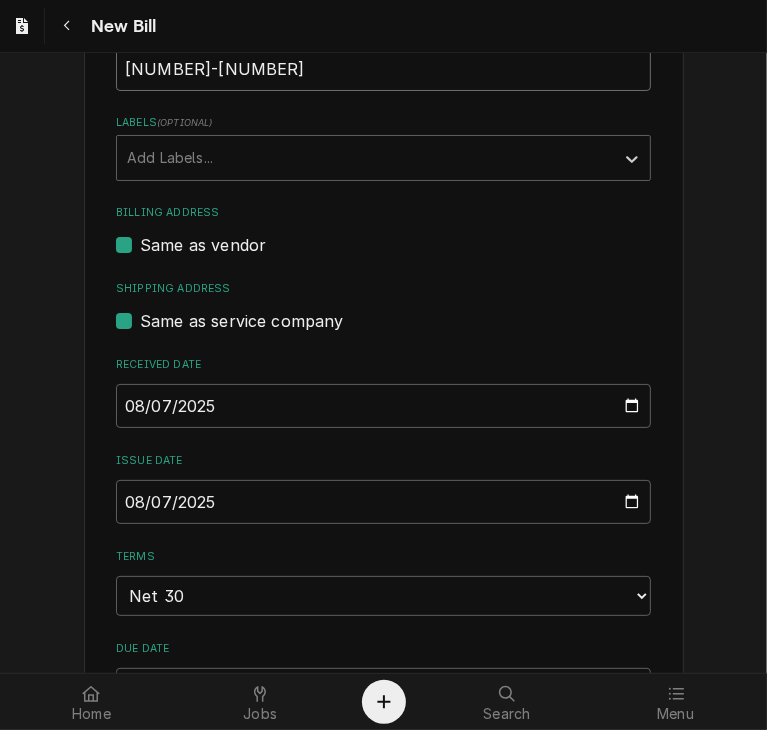 type on "13981549-00" 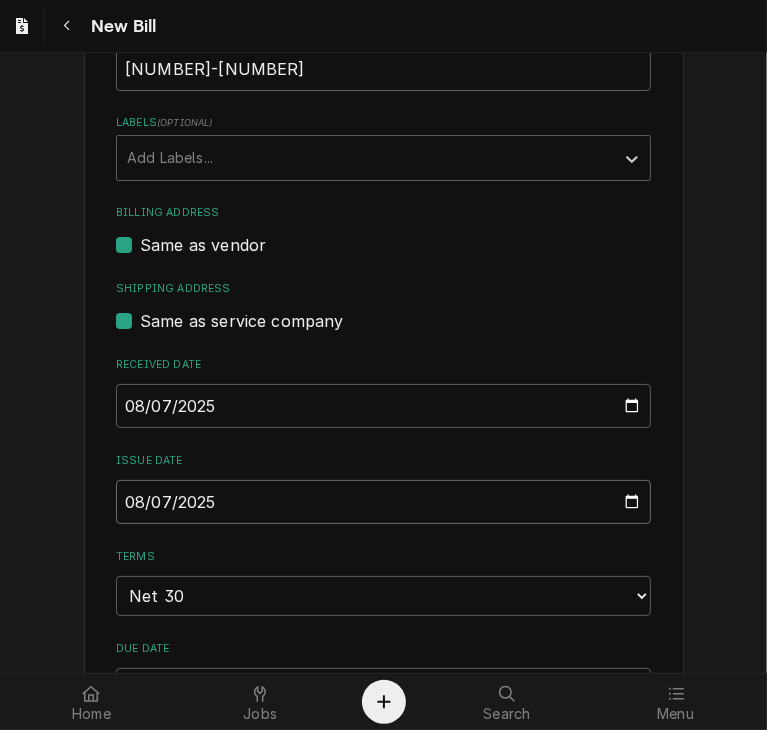 click on "2025-08-07" at bounding box center (383, 502) 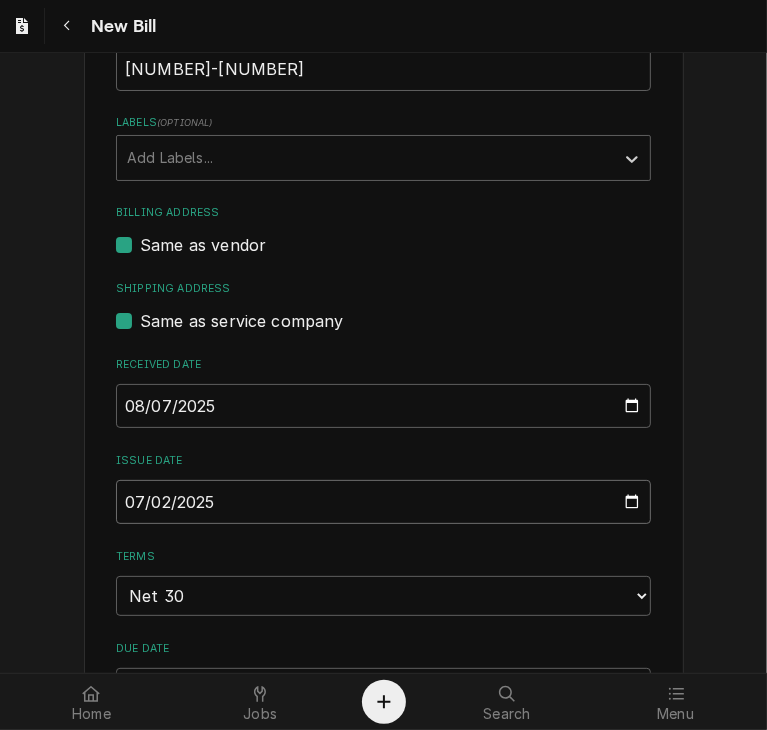 type on "2025-07-21" 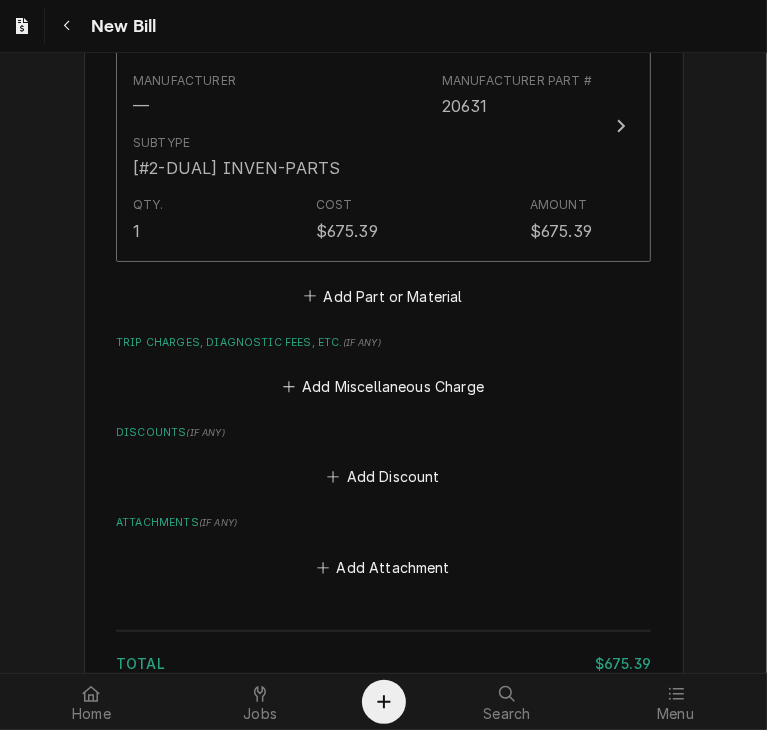 scroll, scrollTop: 1490, scrollLeft: 0, axis: vertical 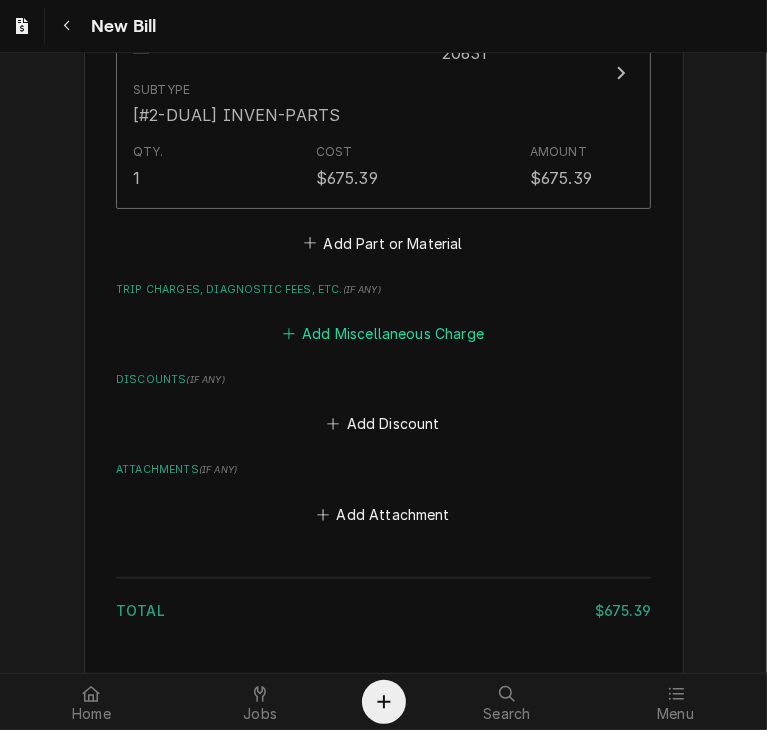 drag, startPoint x: 443, startPoint y: 325, endPoint x: 431, endPoint y: 327, distance: 12.165525 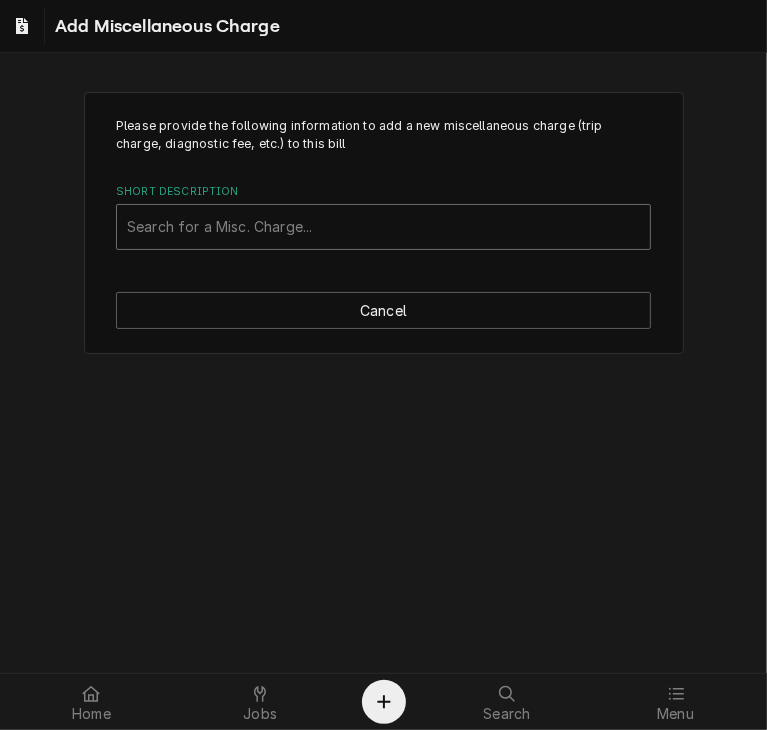 click at bounding box center (383, 227) 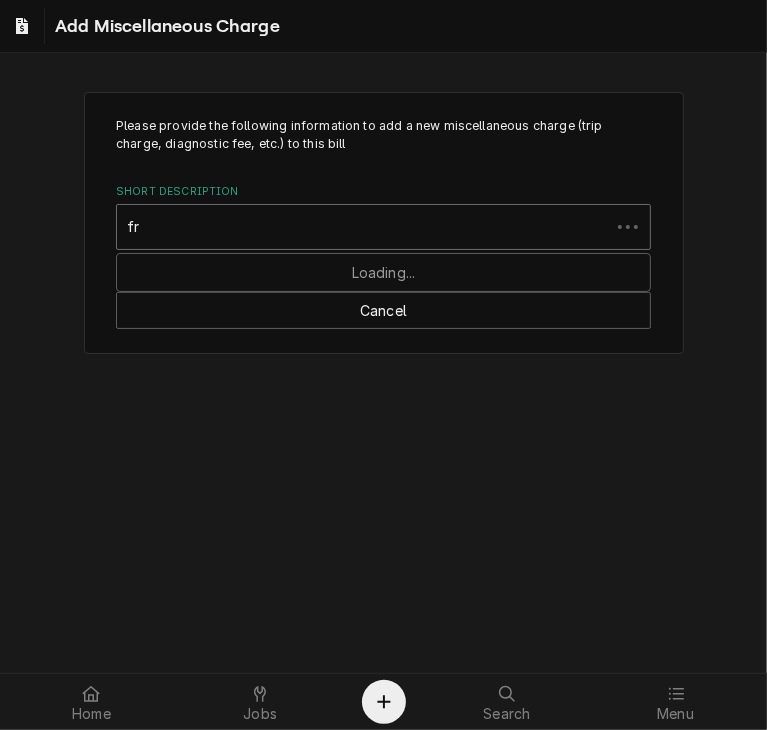 type on "f" 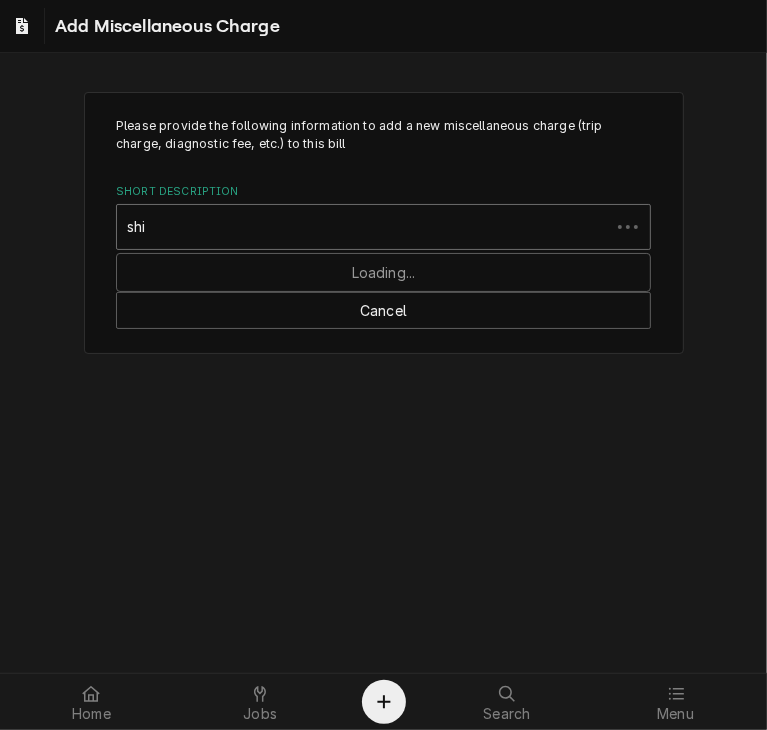 type on "ship" 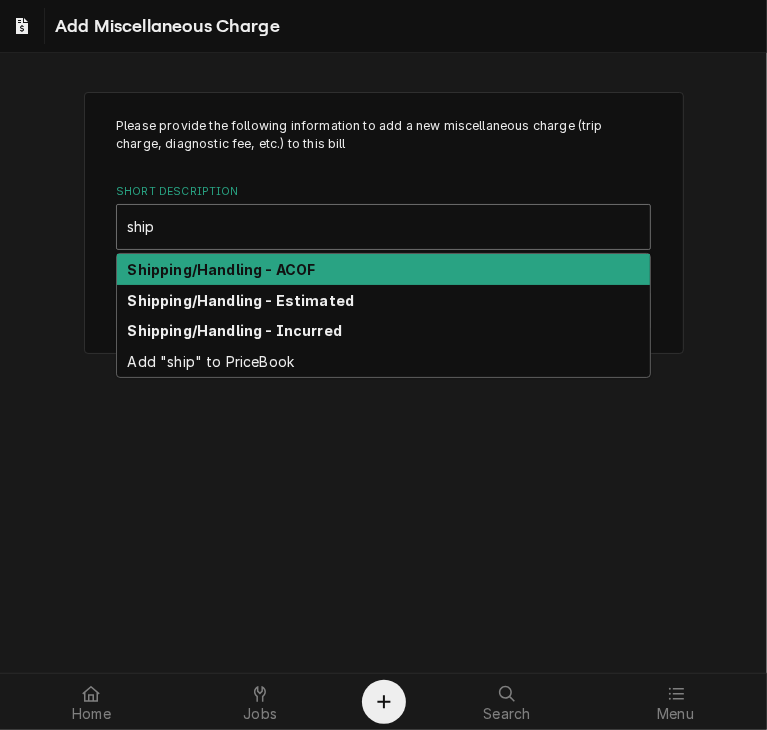 click on "Shipping/Handling - ACOF" at bounding box center [222, 269] 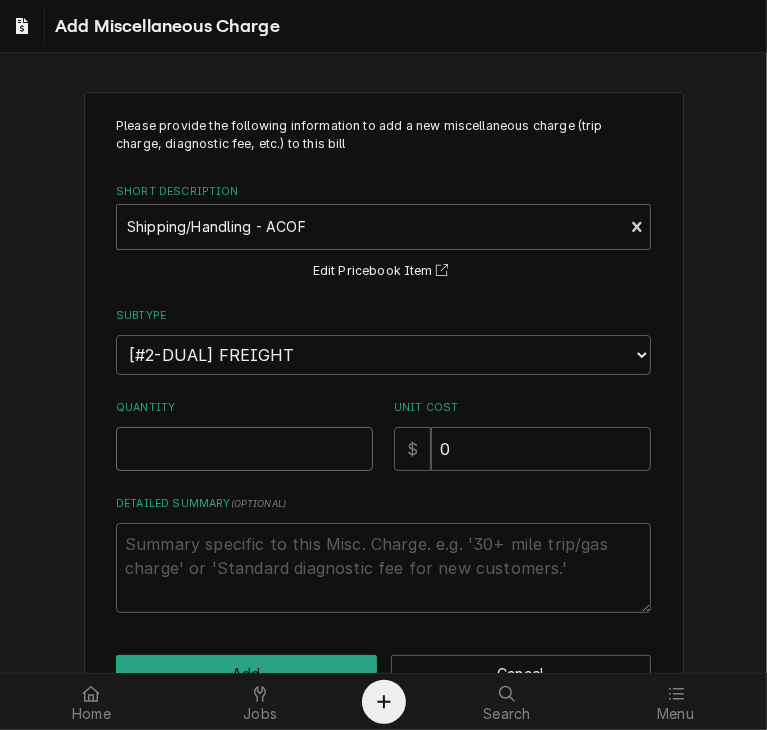 click on "Quantity" at bounding box center [244, 449] 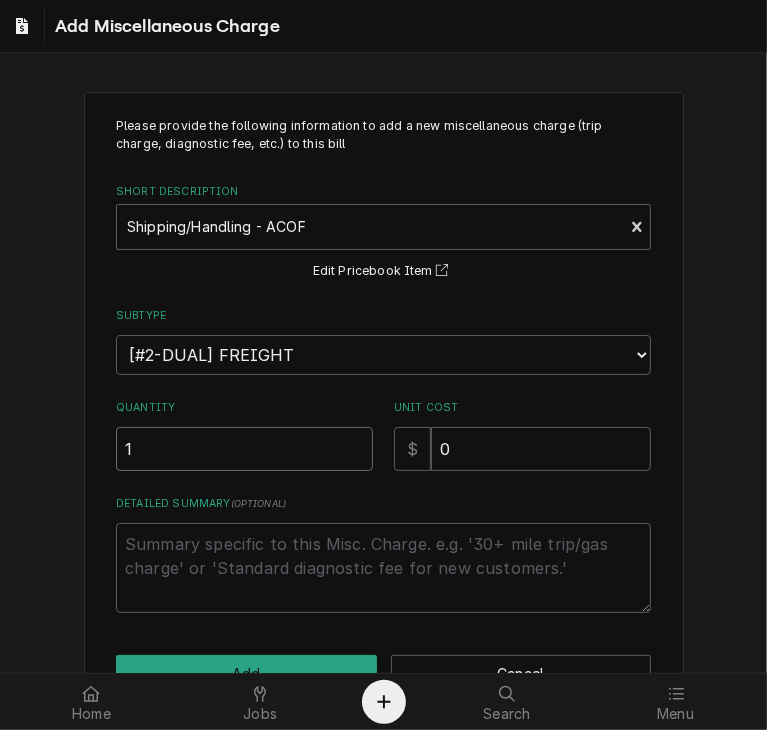 type on "1" 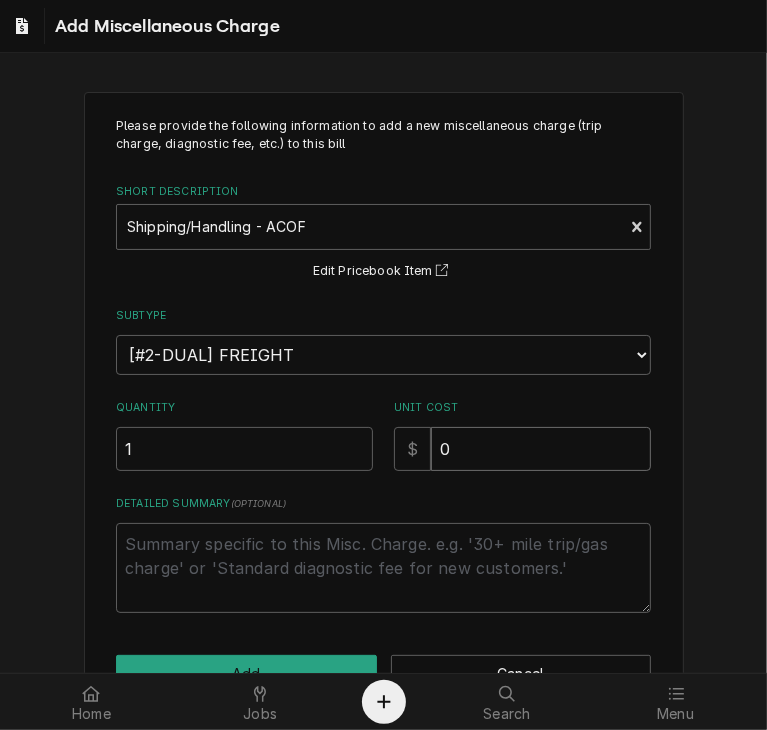click on "0" at bounding box center (541, 449) 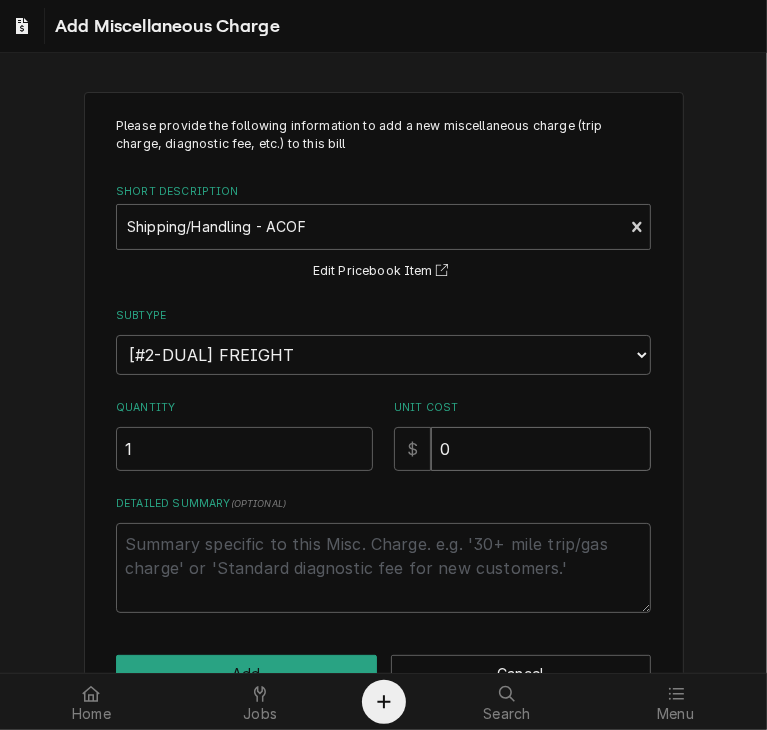drag, startPoint x: 442, startPoint y: 457, endPoint x: 392, endPoint y: 446, distance: 51.1957 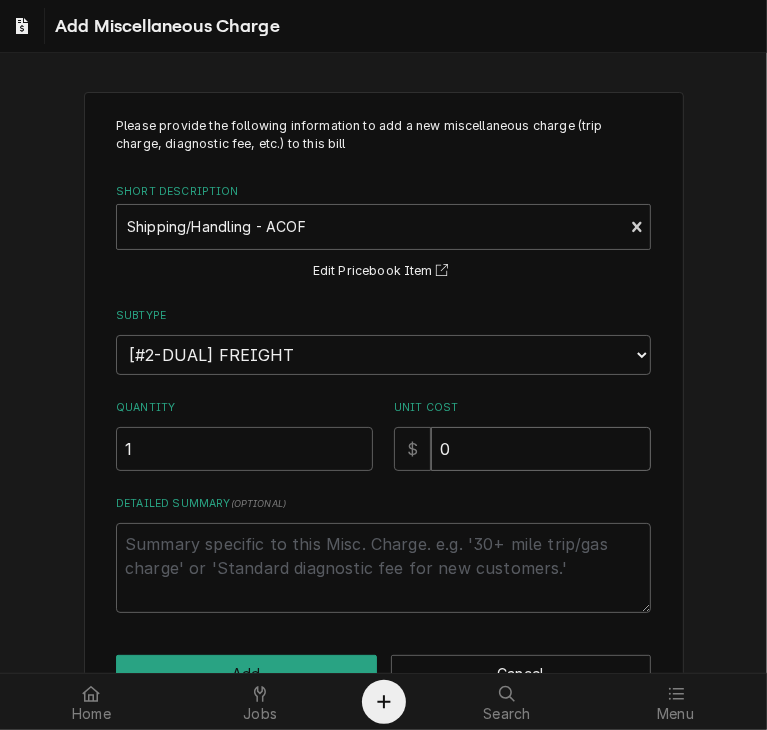click on "$ 0" at bounding box center [522, 449] 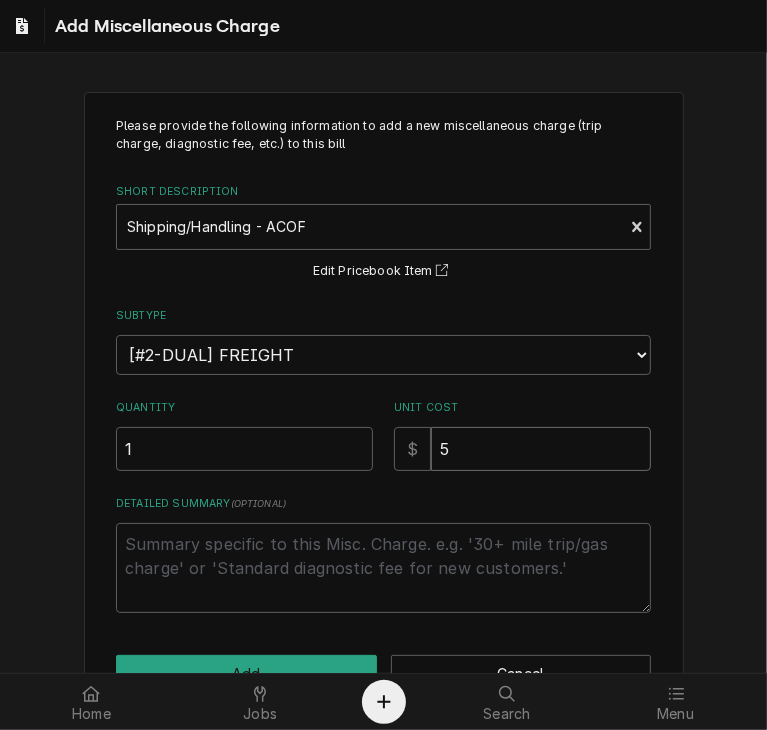 type on "x" 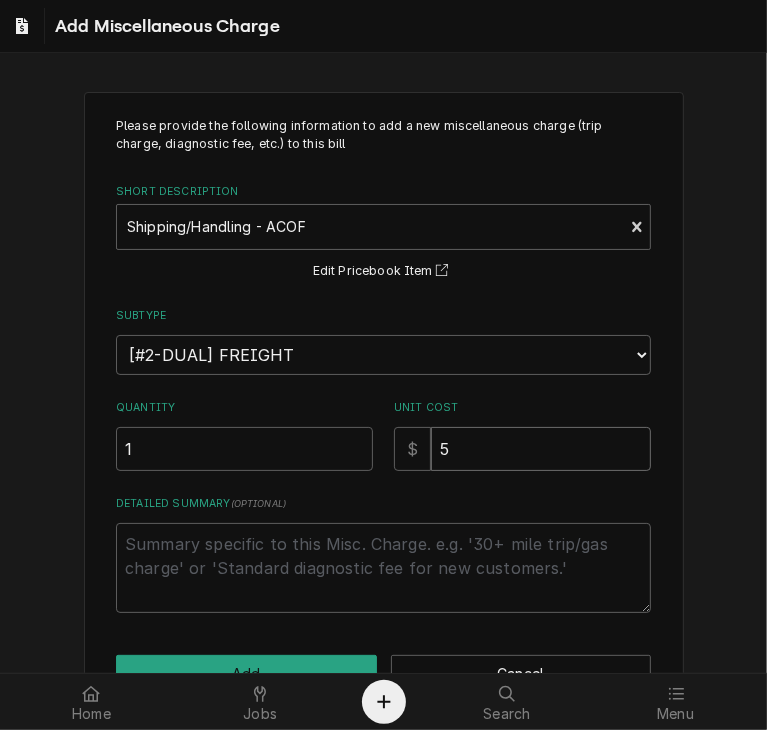 type on "55" 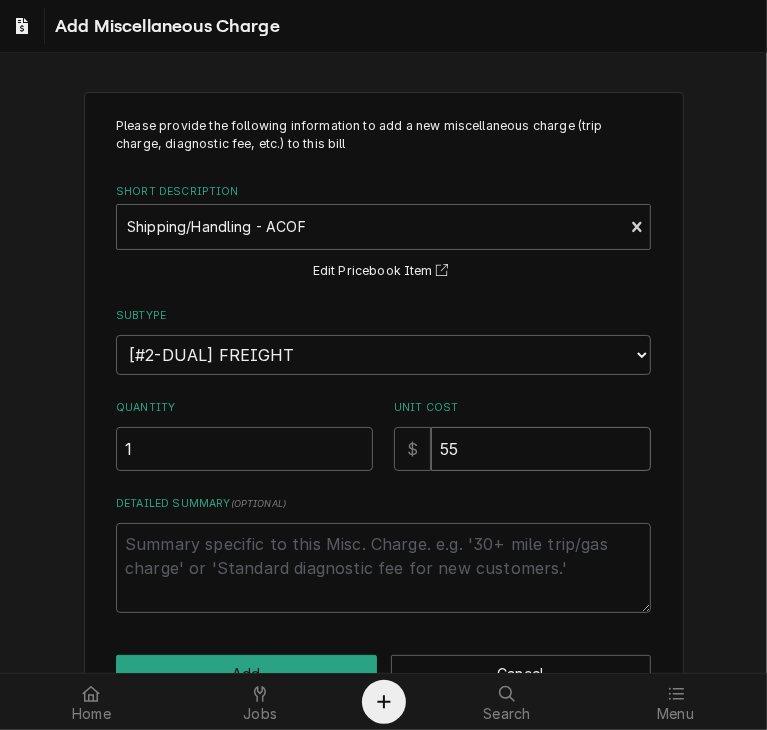 type on "x" 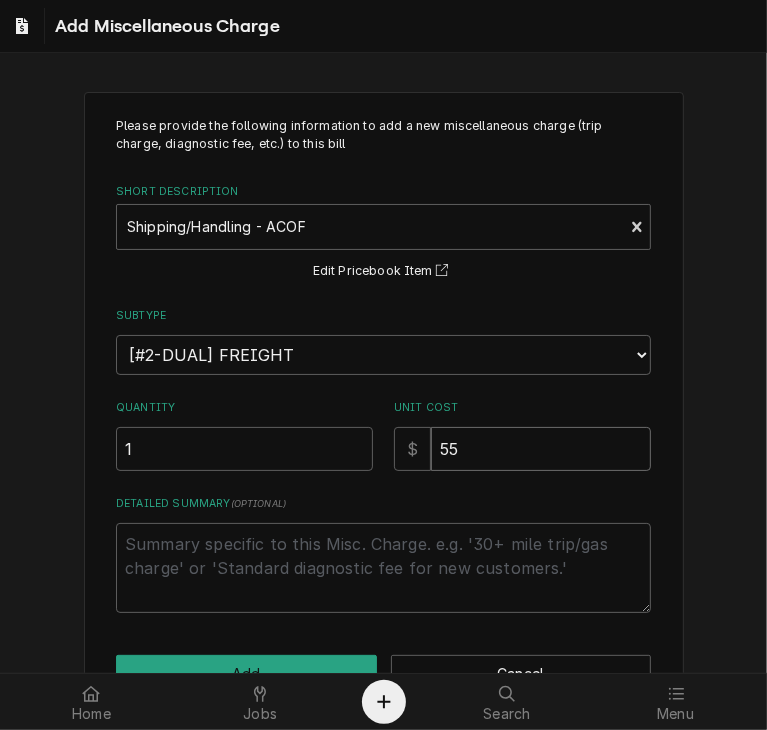 type on "55.2" 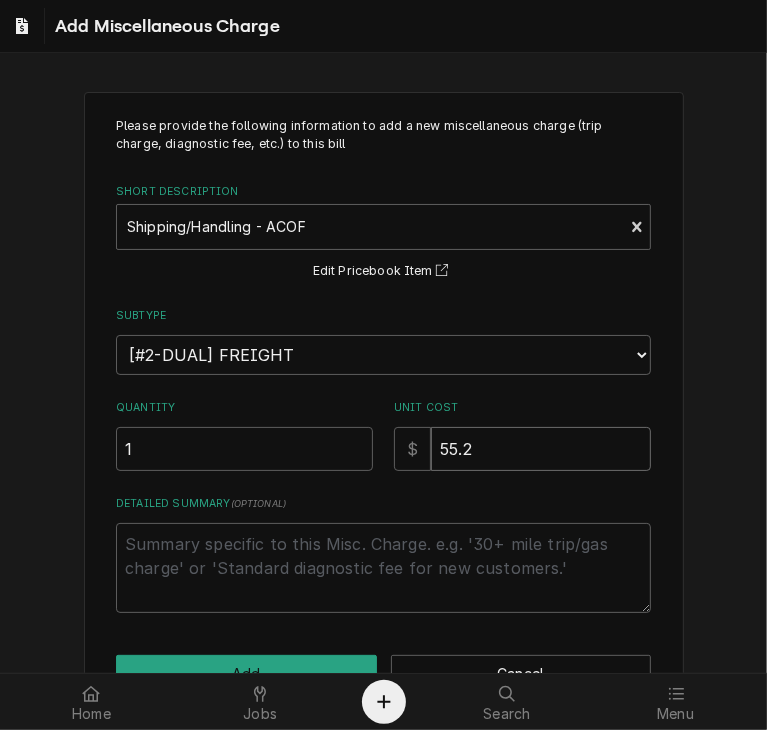 type on "x" 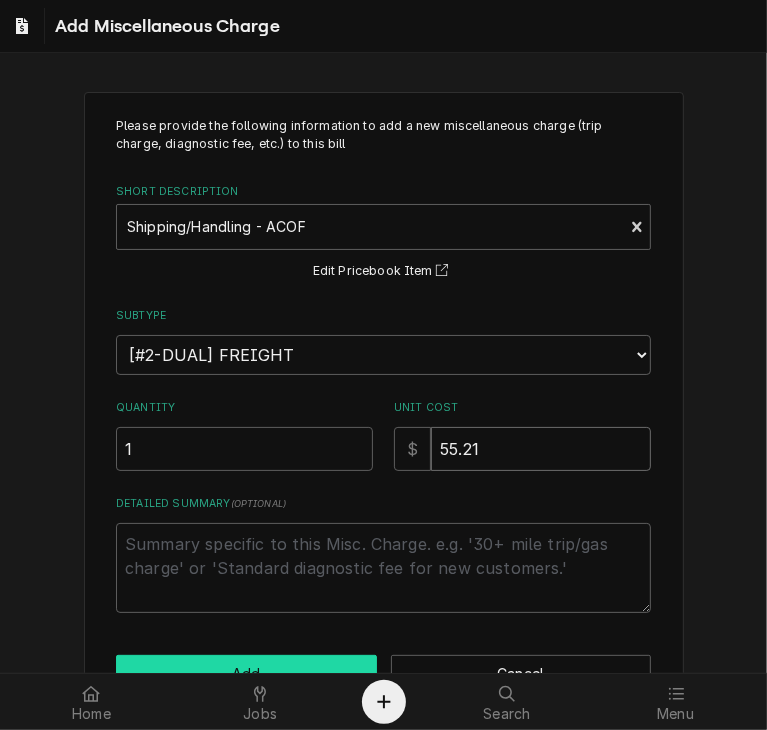 type on "55.21" 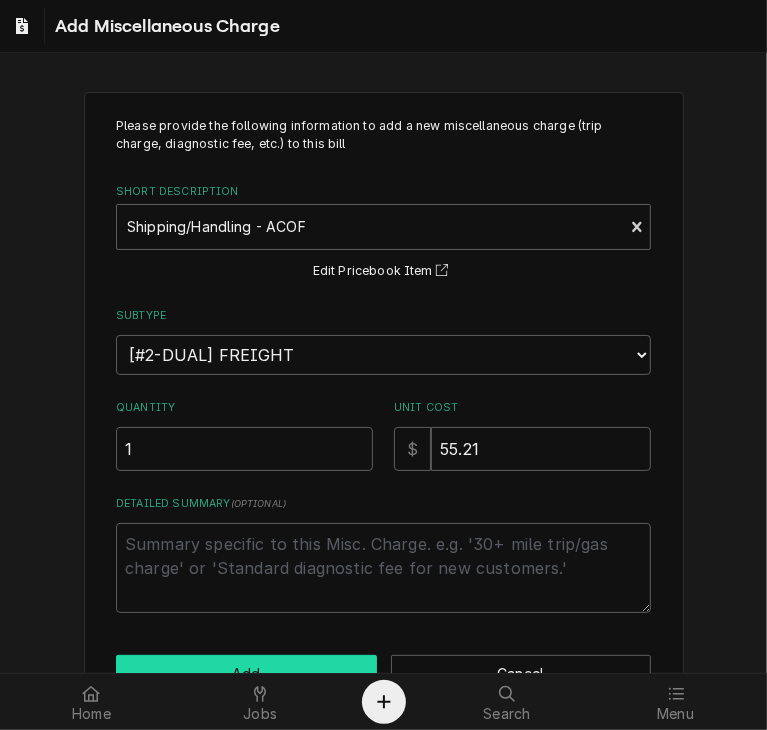 click on "Add" at bounding box center (246, 673) 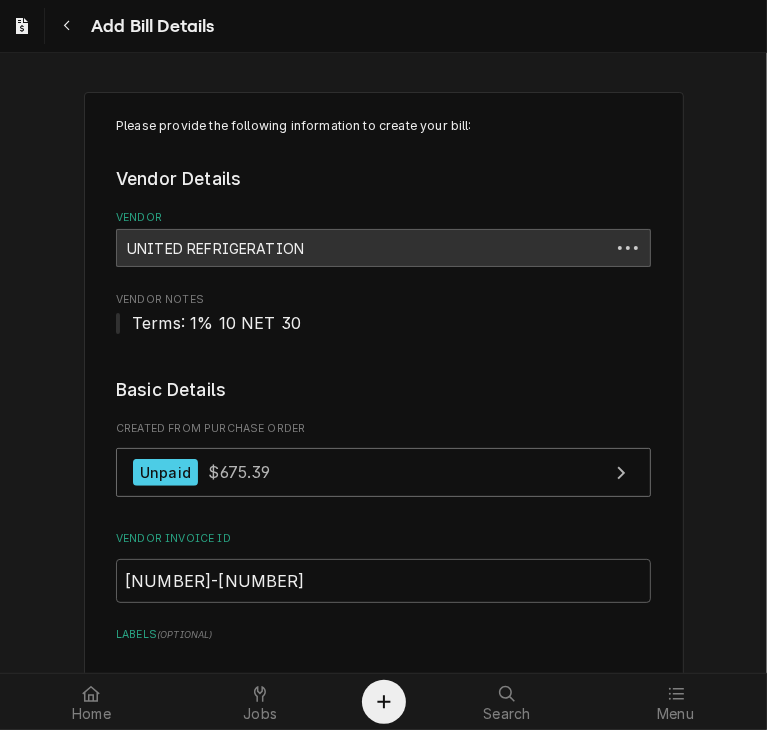 scroll, scrollTop: 1465, scrollLeft: 0, axis: vertical 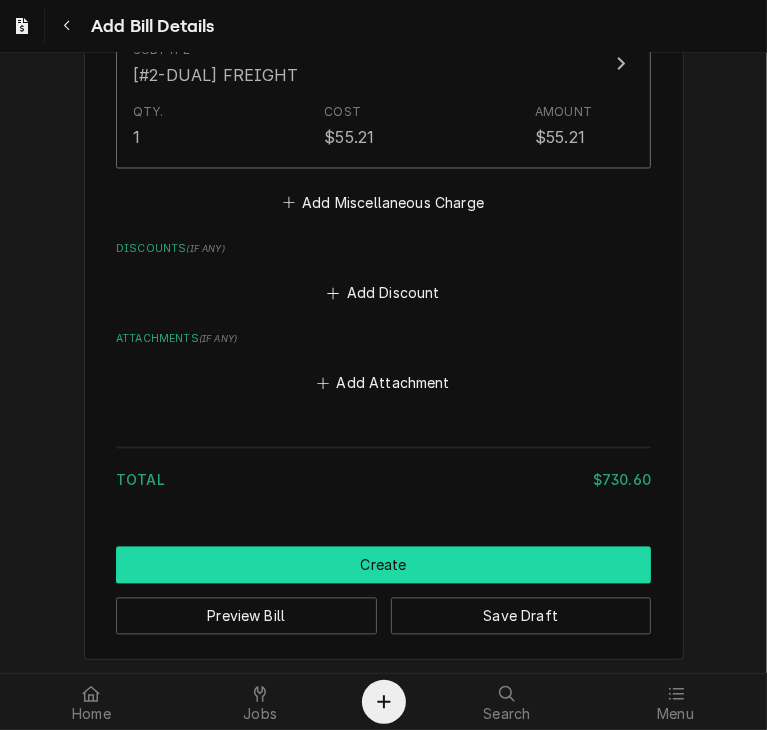click on "Create" at bounding box center (383, 565) 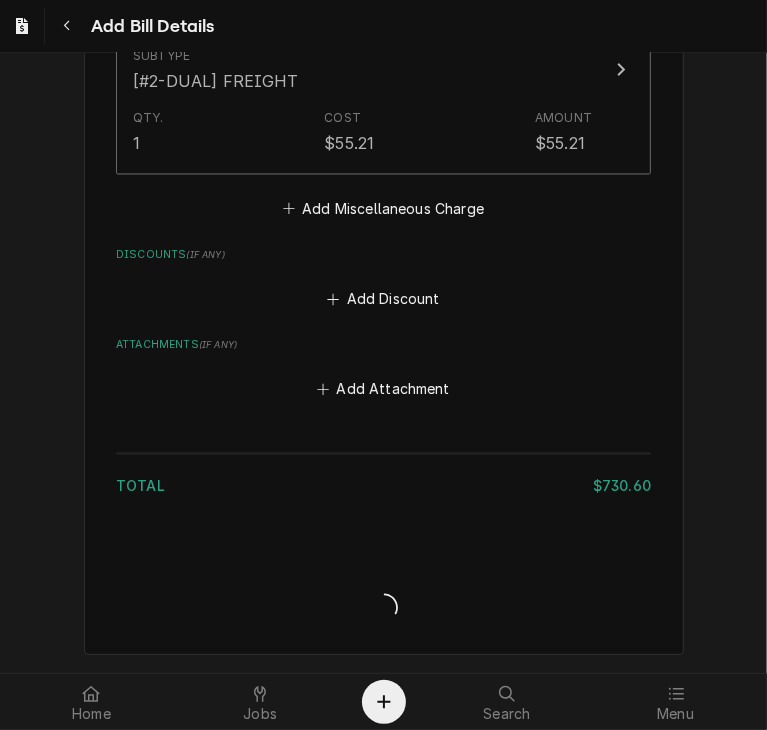 scroll, scrollTop: 1828, scrollLeft: 0, axis: vertical 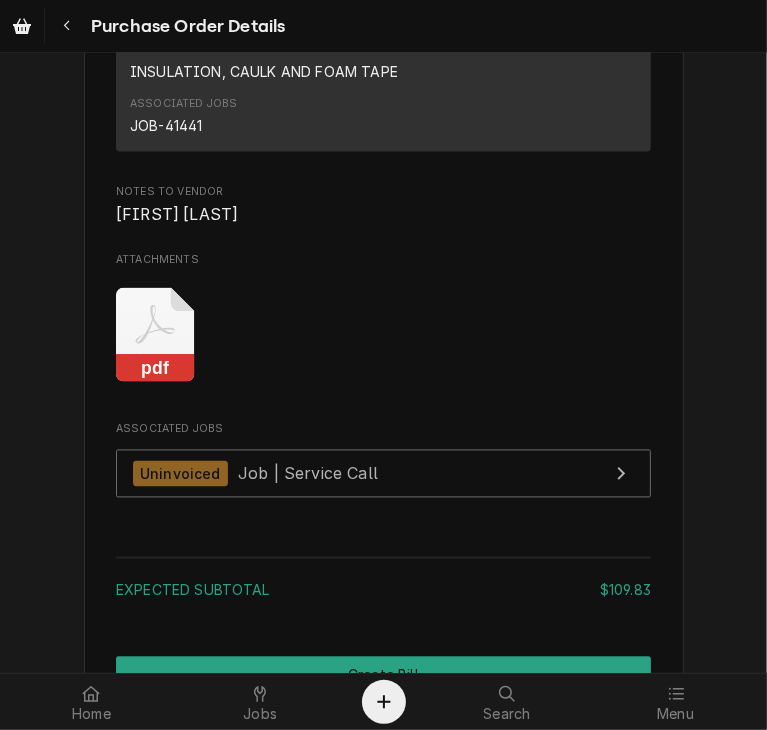 click 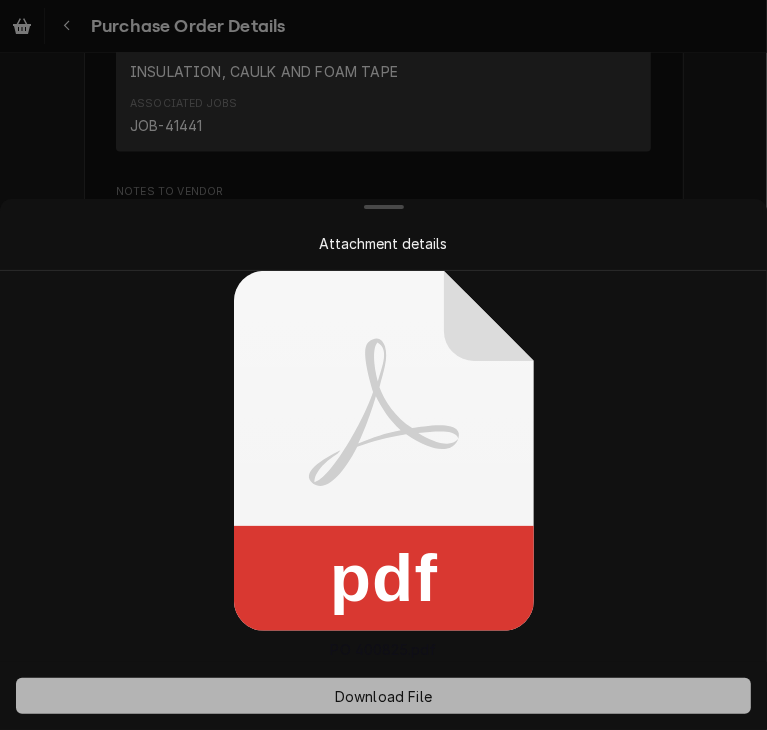 click on "Download File" at bounding box center (383, 696) 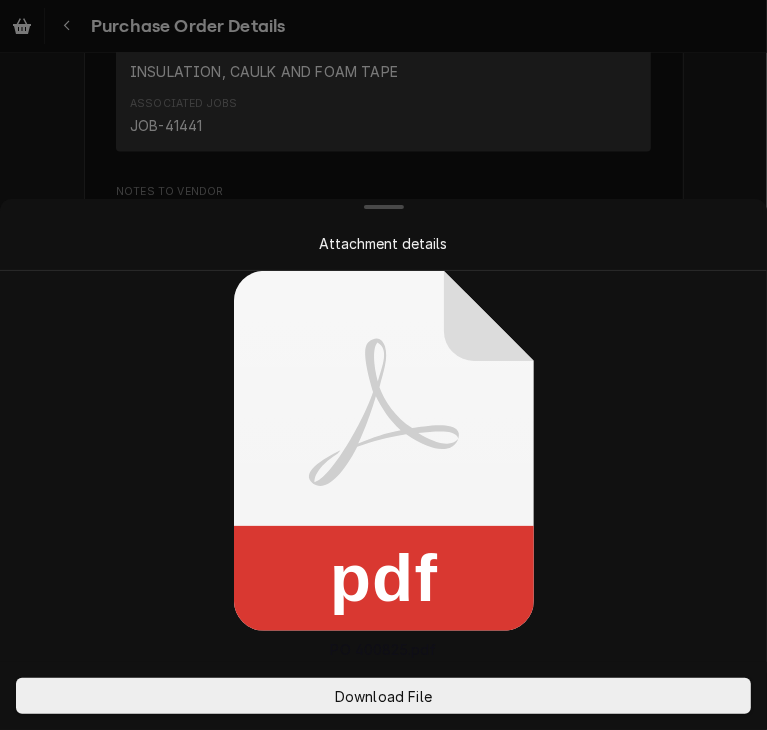 click at bounding box center [383, 365] 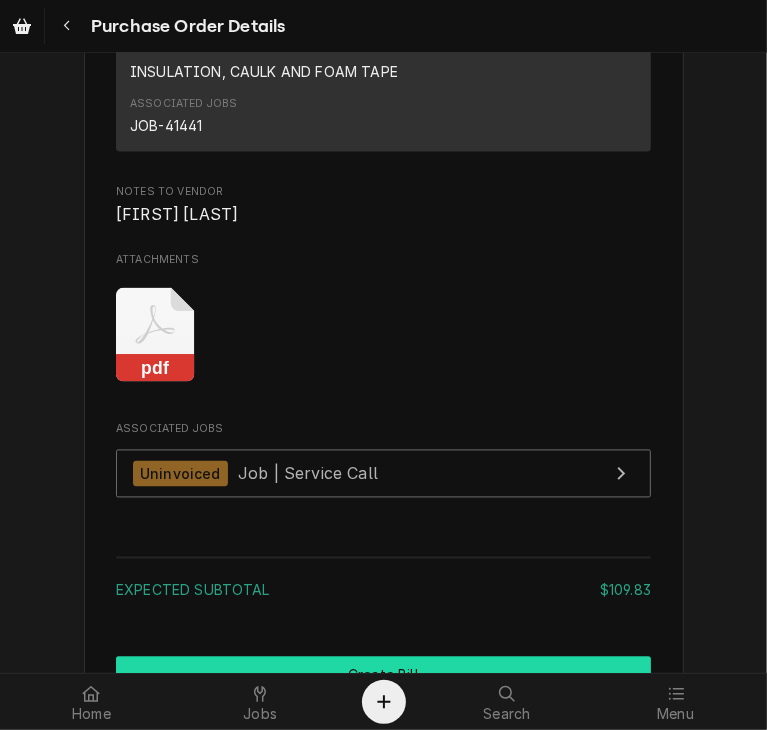 click on "Create Bill" at bounding box center [383, 675] 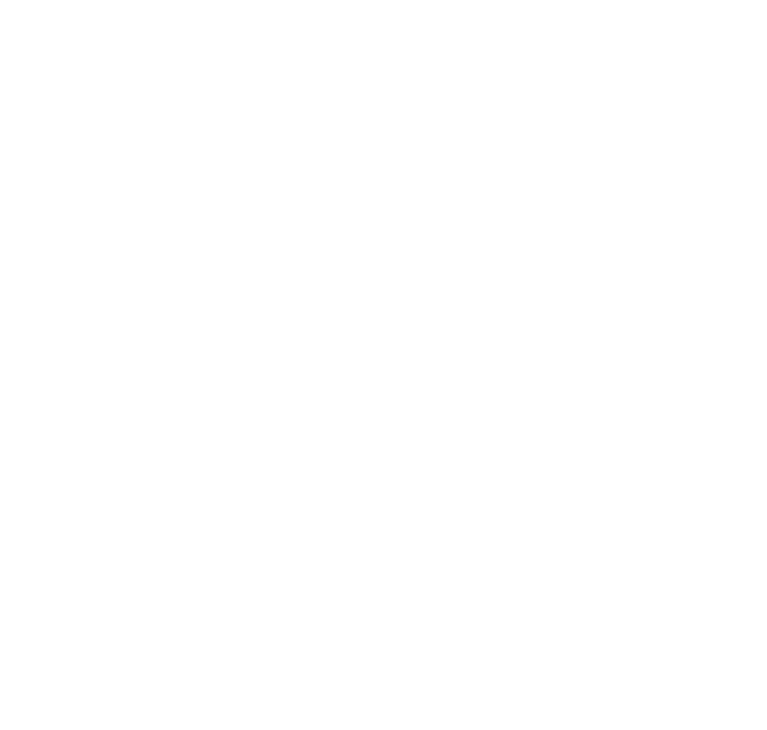 scroll, scrollTop: 0, scrollLeft: 0, axis: both 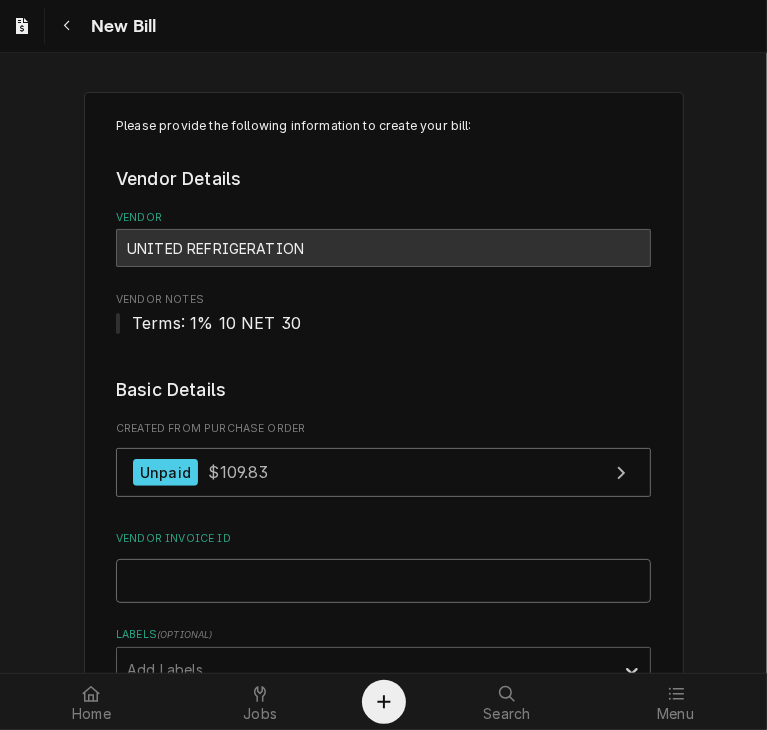 click on "Vendor Invoice ID" at bounding box center (383, 581) 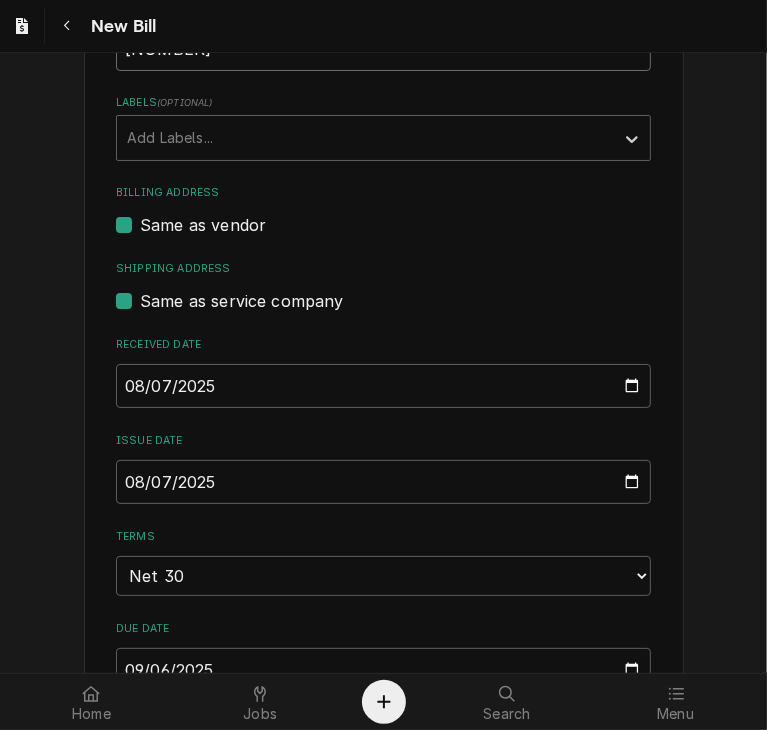 scroll, scrollTop: 552, scrollLeft: 0, axis: vertical 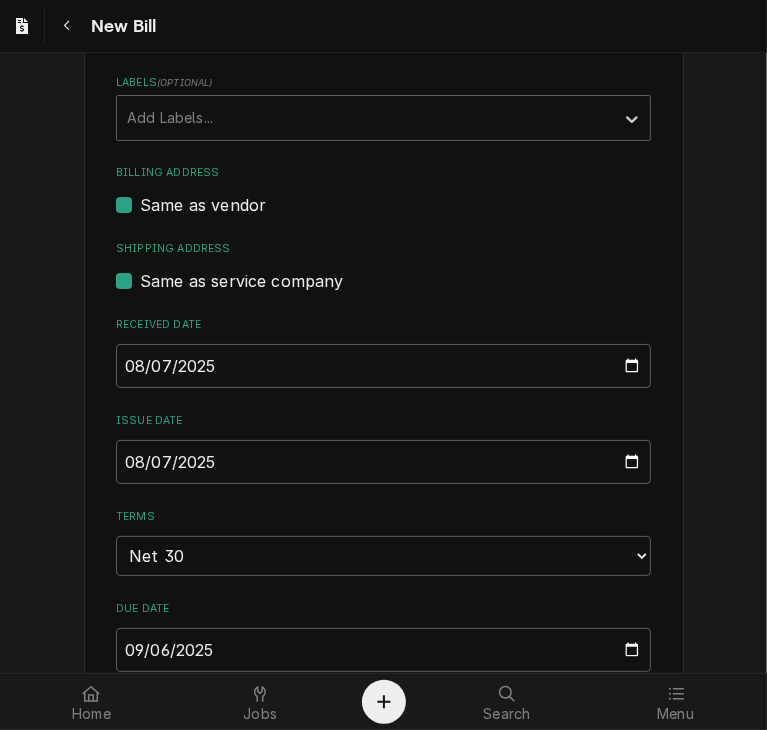 type on "14102745-00" 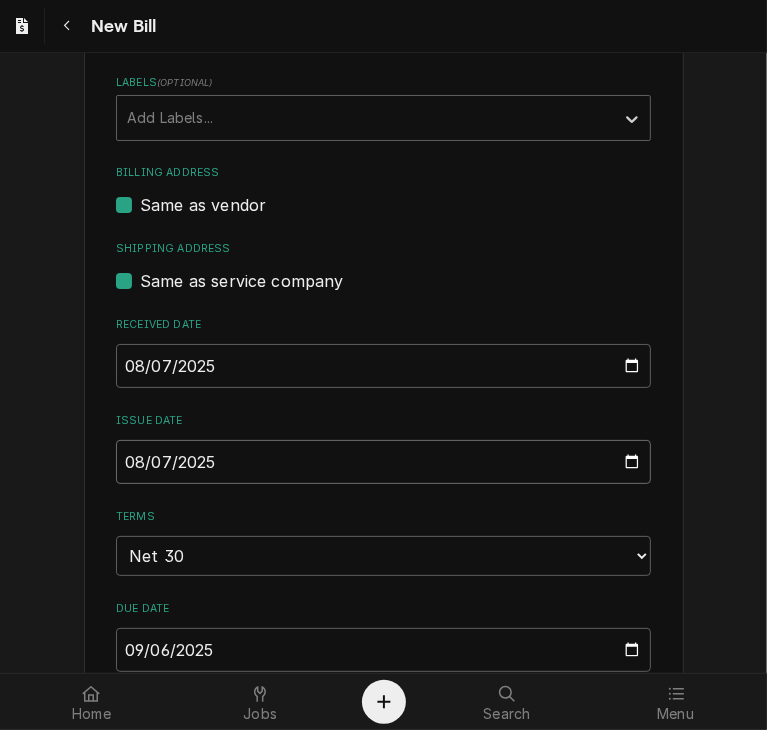 click on "2025-08-07" at bounding box center (383, 462) 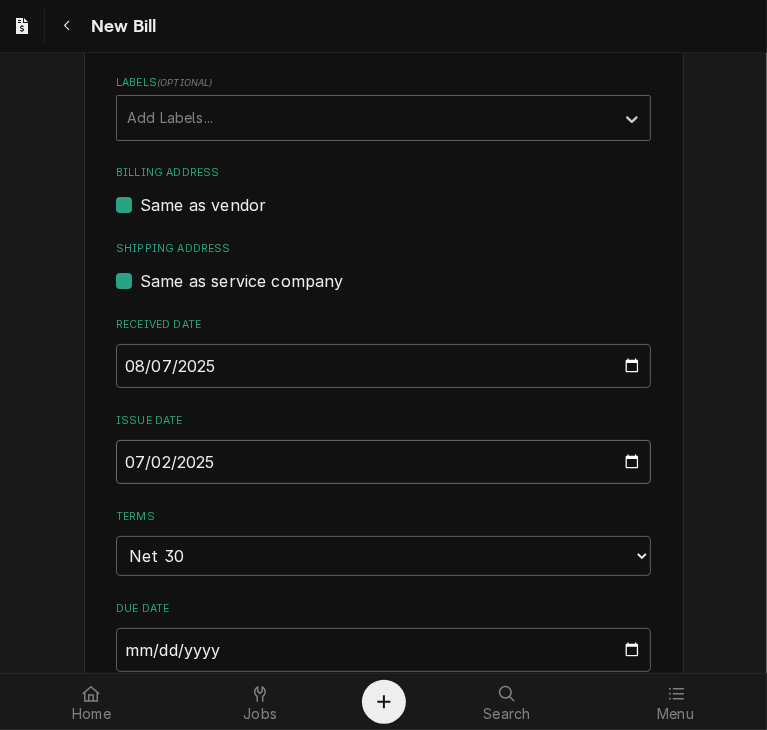 type on "2025-07-22" 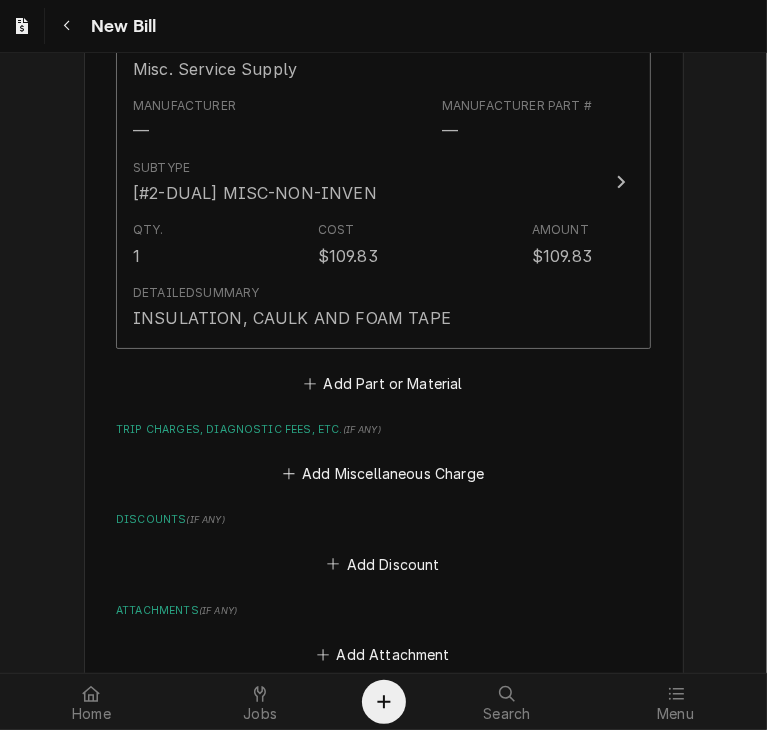 scroll, scrollTop: 1460, scrollLeft: 0, axis: vertical 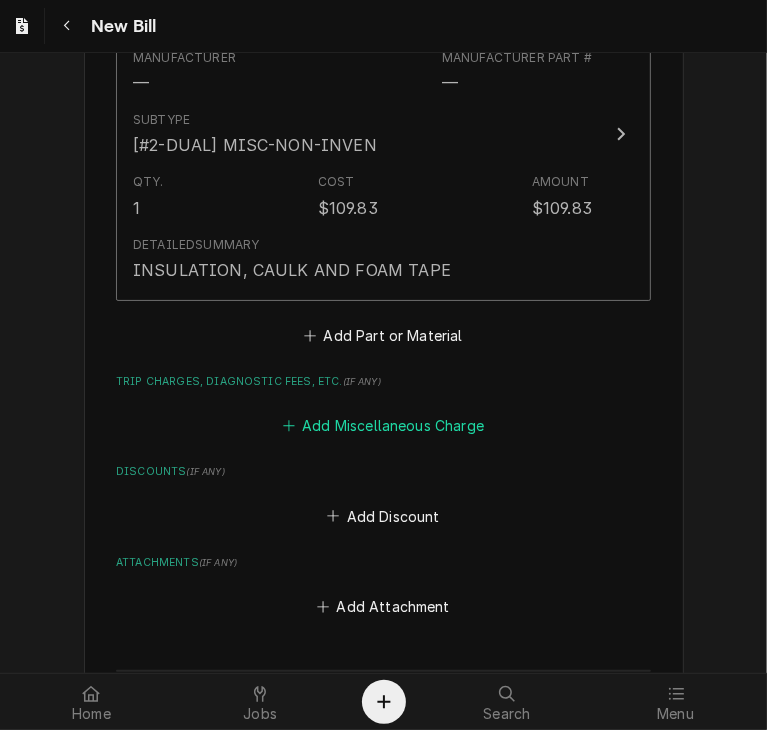 click on "Add Miscellaneous Charge" at bounding box center [383, 426] 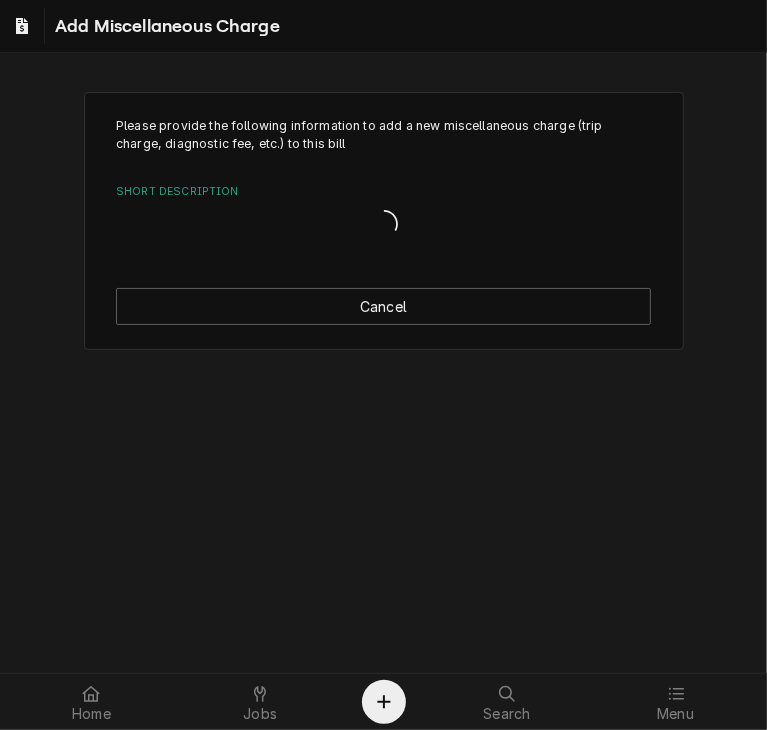 scroll, scrollTop: 0, scrollLeft: 0, axis: both 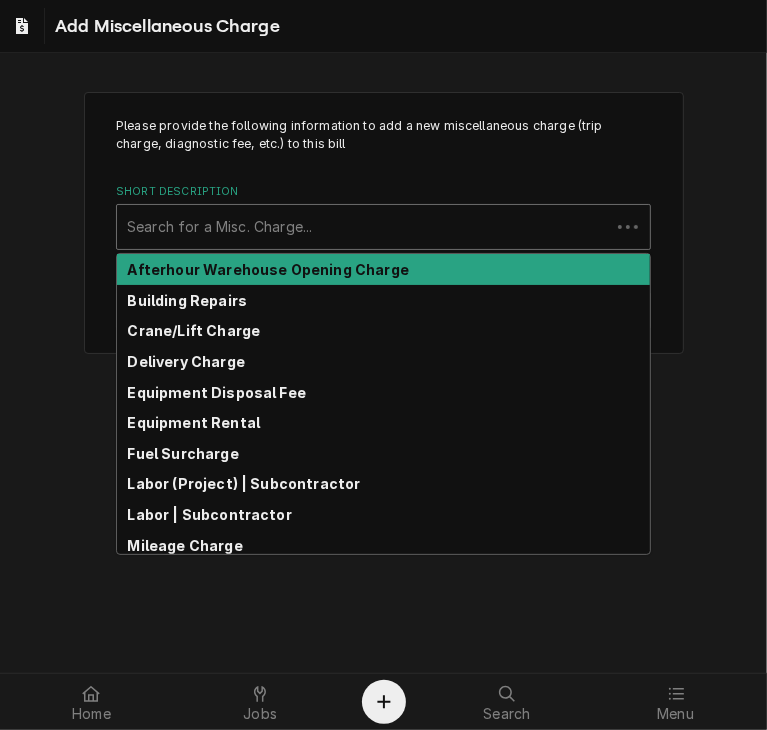 click at bounding box center [363, 227] 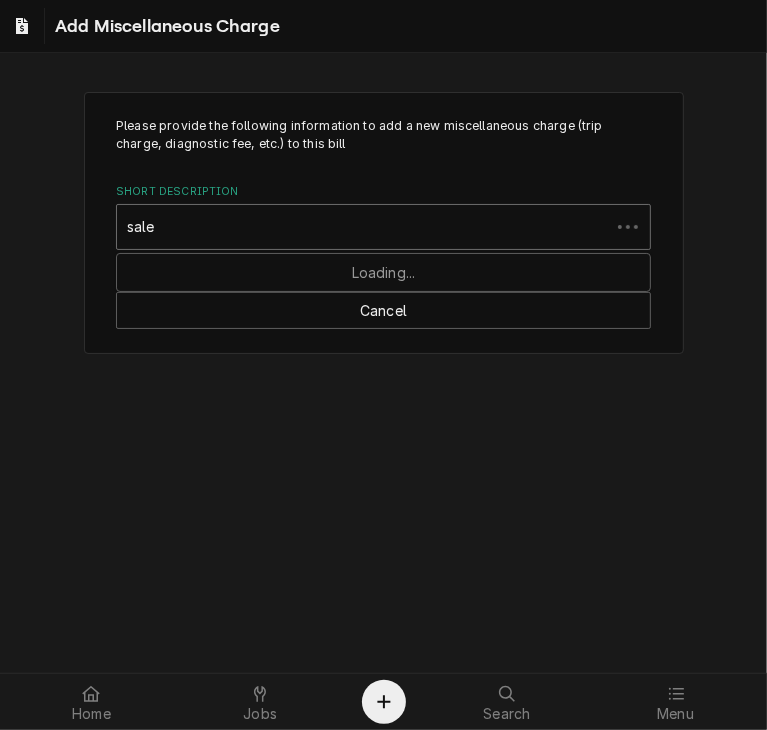 type on "sales" 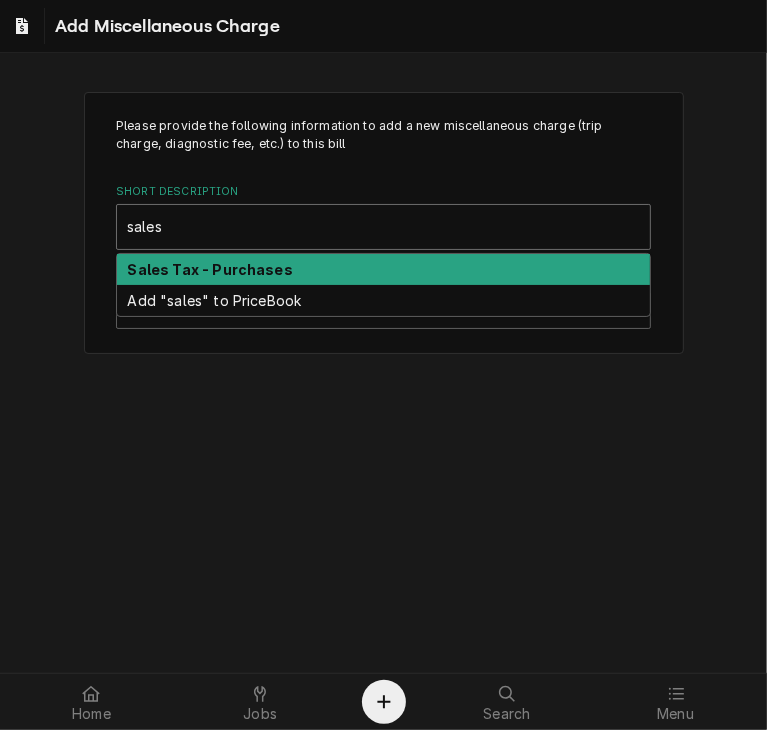 click on "Sales Tax - Purchases" at bounding box center (383, 269) 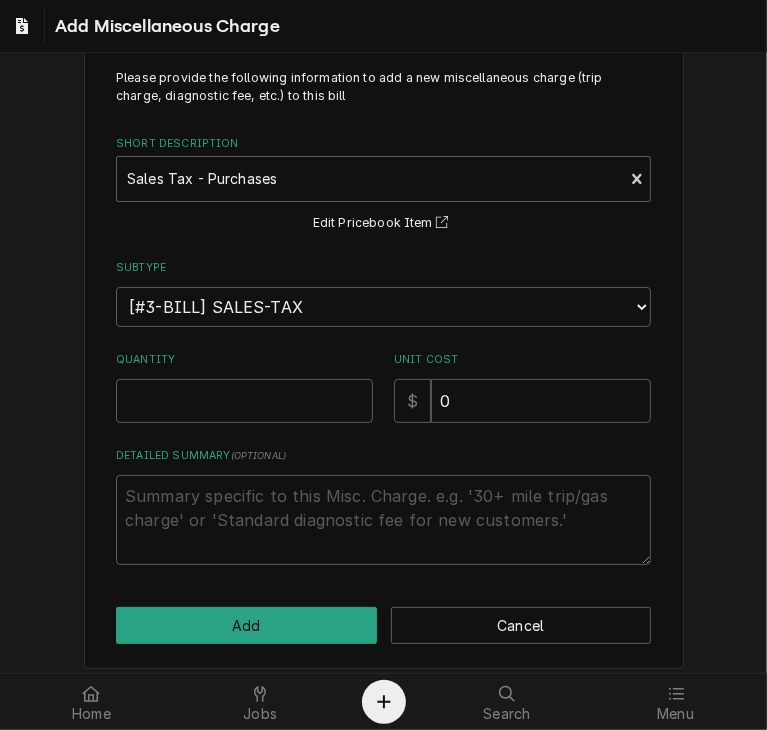 scroll, scrollTop: 52, scrollLeft: 0, axis: vertical 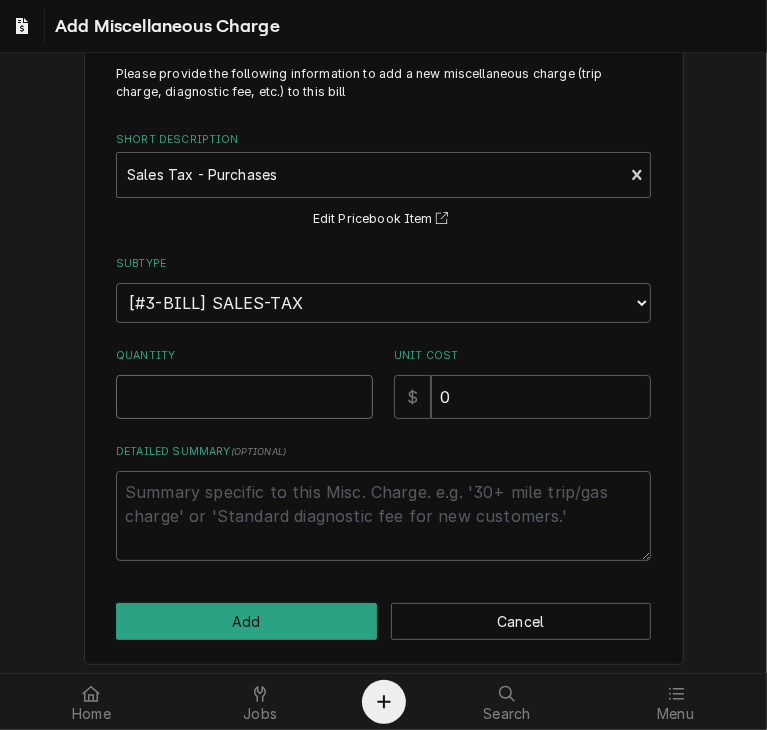 click on "Quantity" at bounding box center (244, 397) 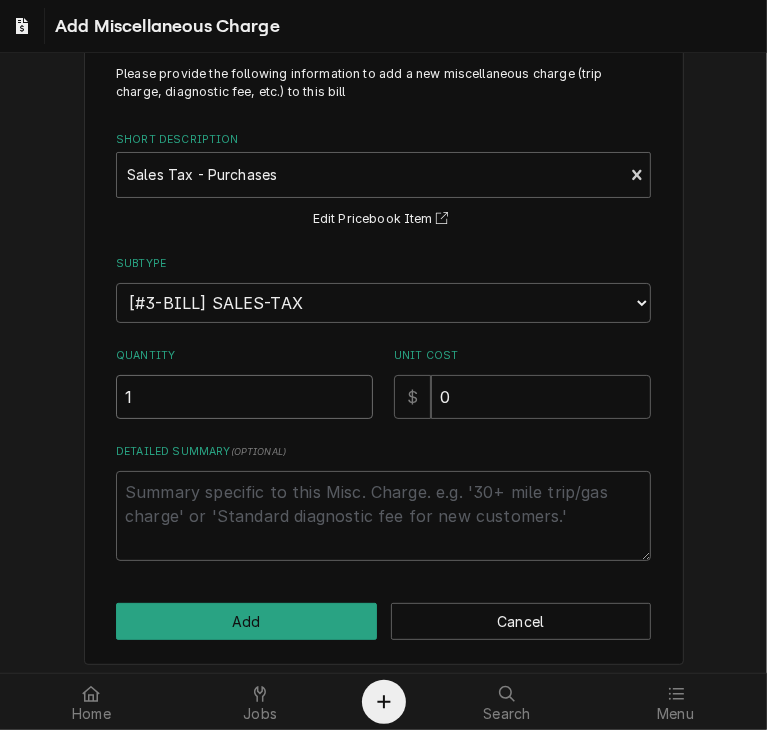 type on "1" 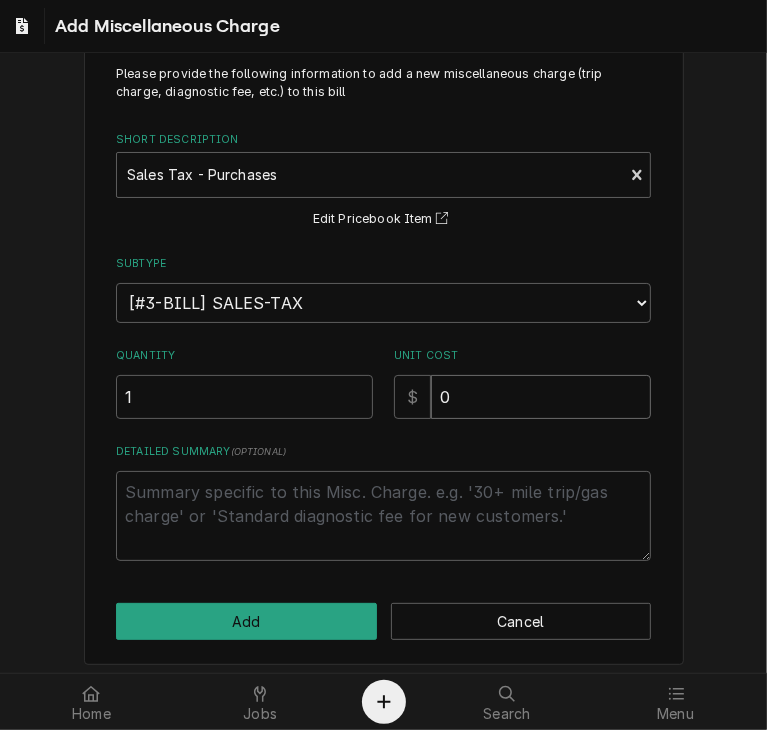 drag, startPoint x: 475, startPoint y: 394, endPoint x: 373, endPoint y: 395, distance: 102.0049 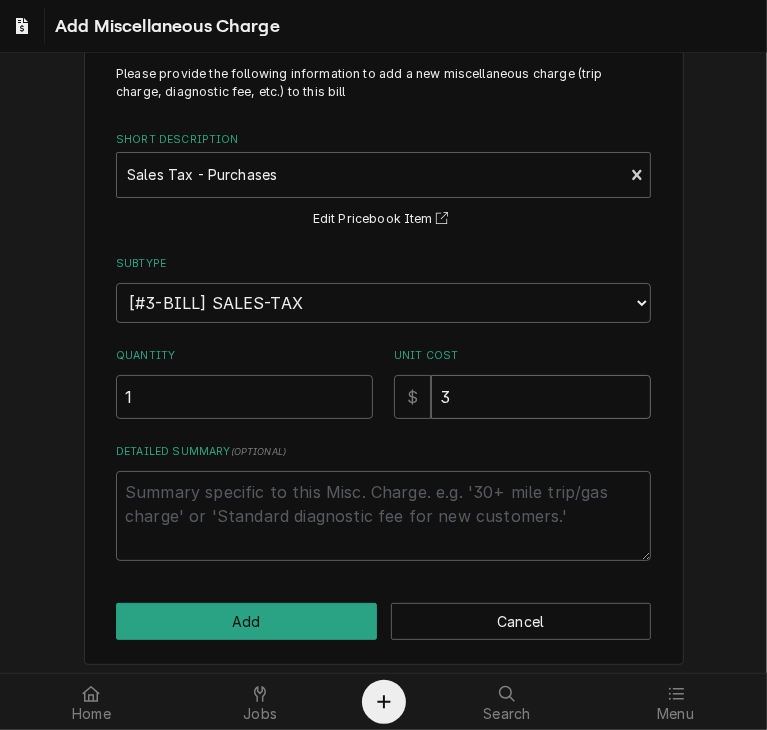 type on "x" 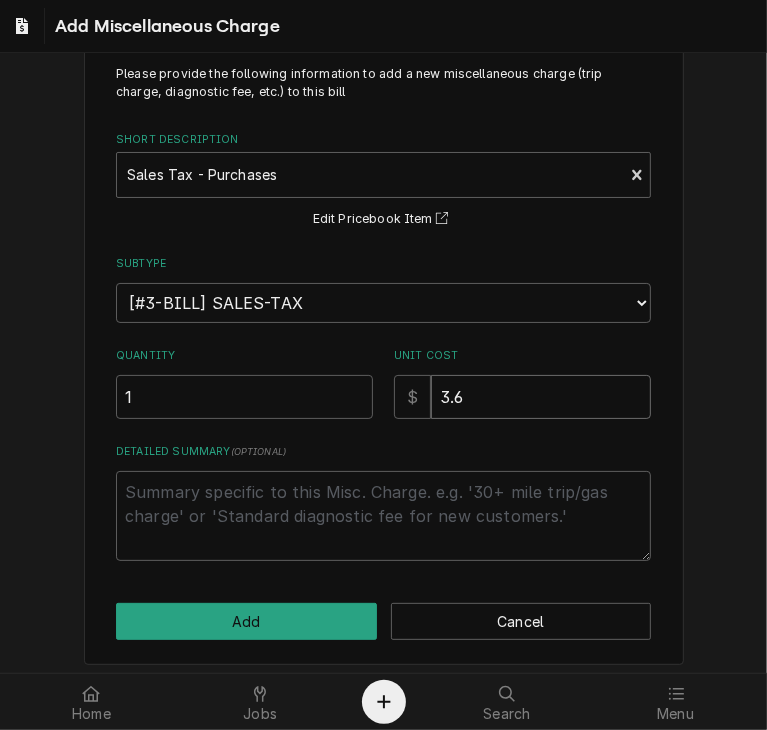 type on "x" 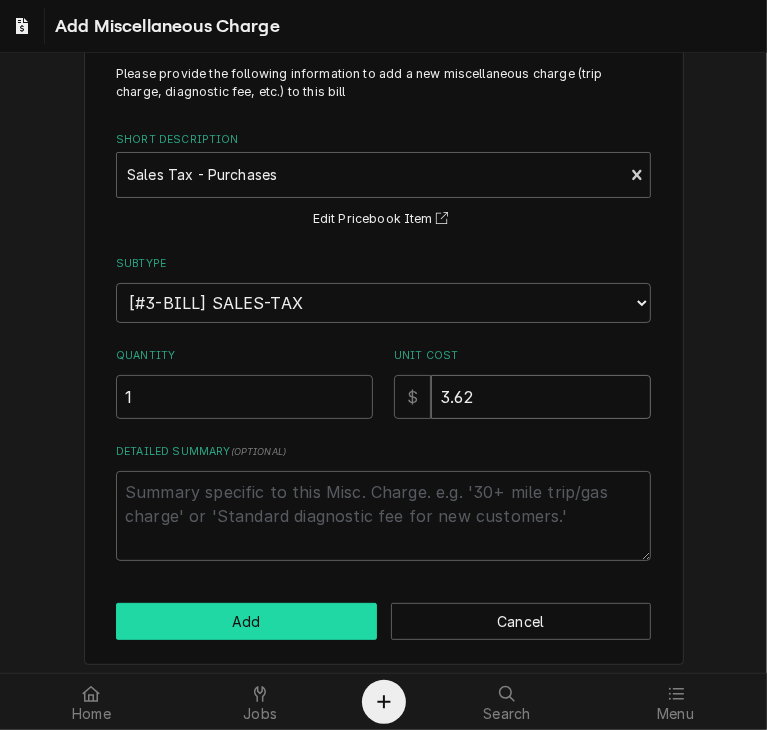 type on "3.62" 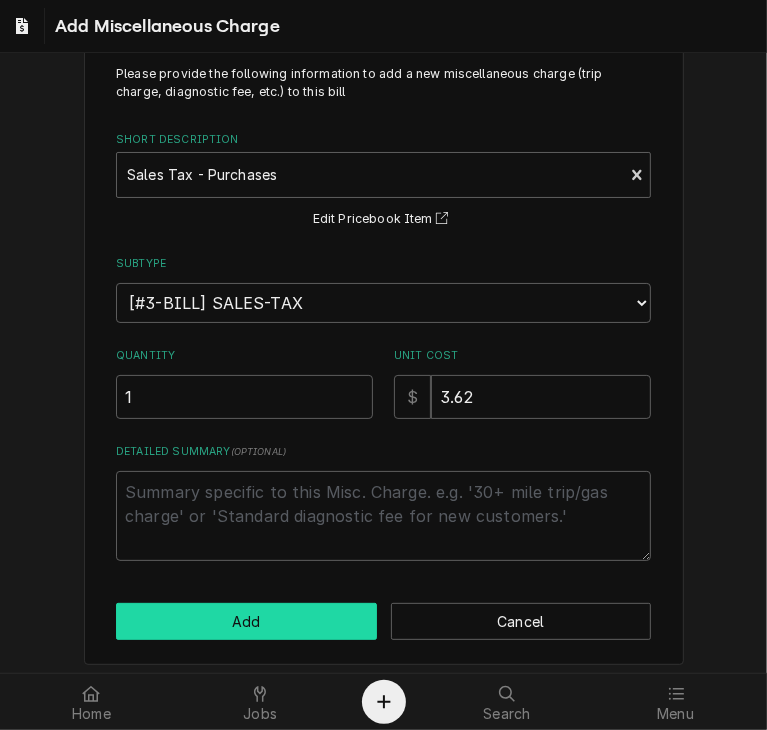 click on "Add" at bounding box center (246, 621) 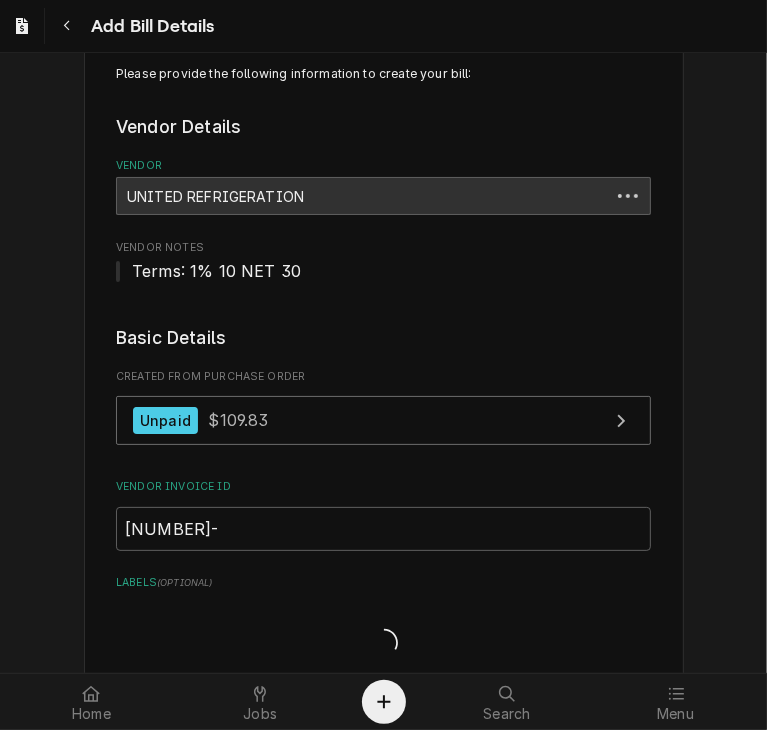 scroll, scrollTop: 1436, scrollLeft: 0, axis: vertical 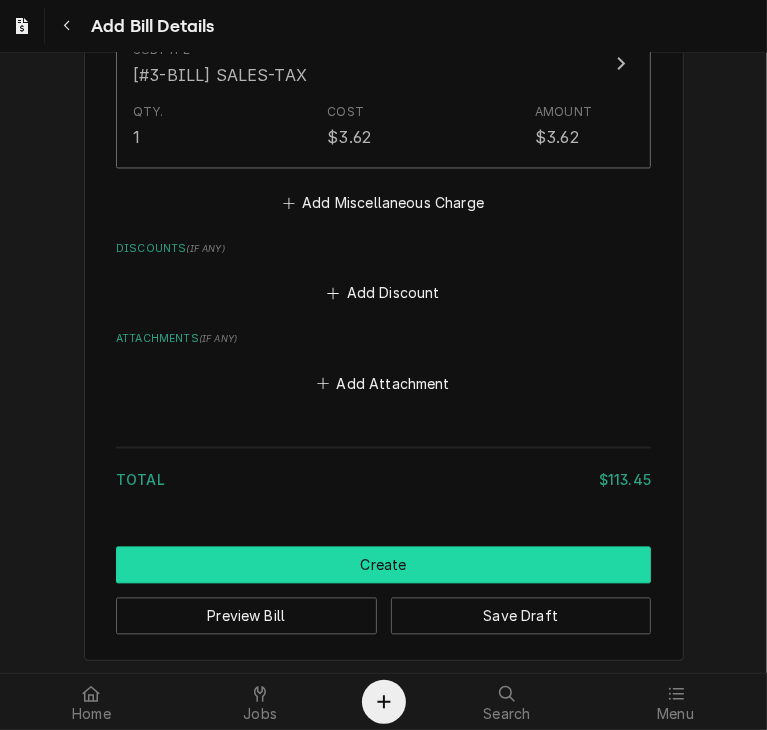 click on "Create" at bounding box center (383, 565) 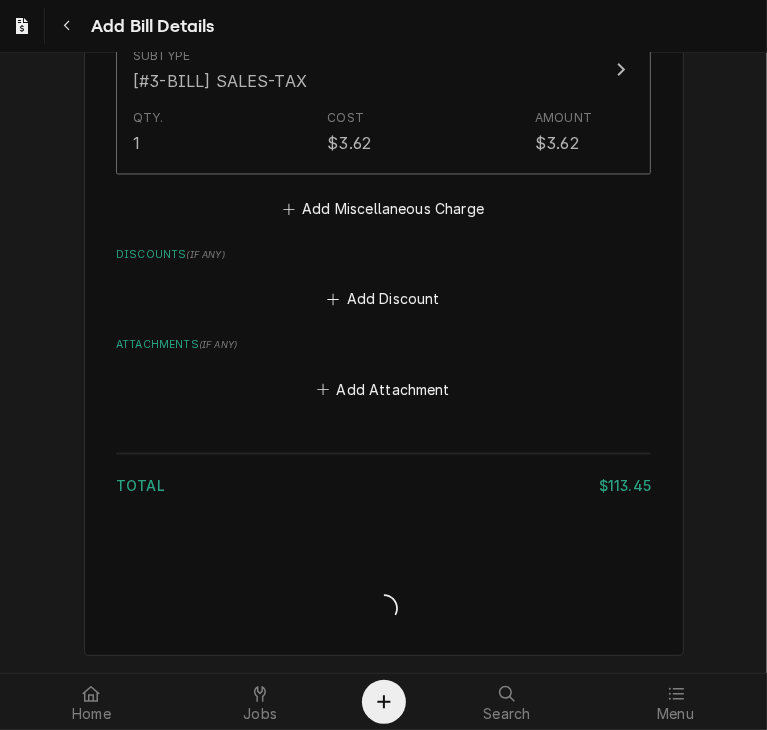 scroll, scrollTop: 1891, scrollLeft: 0, axis: vertical 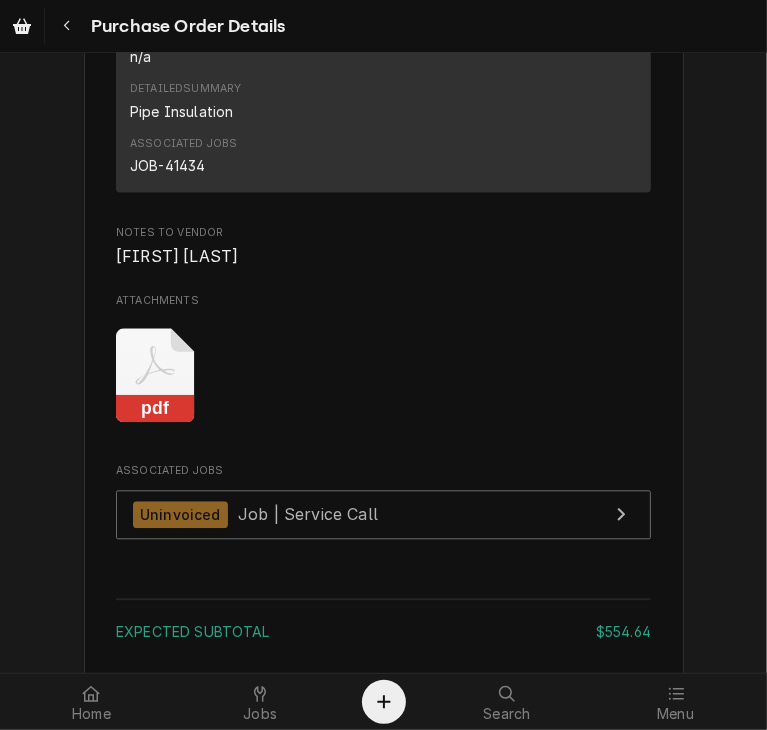 click 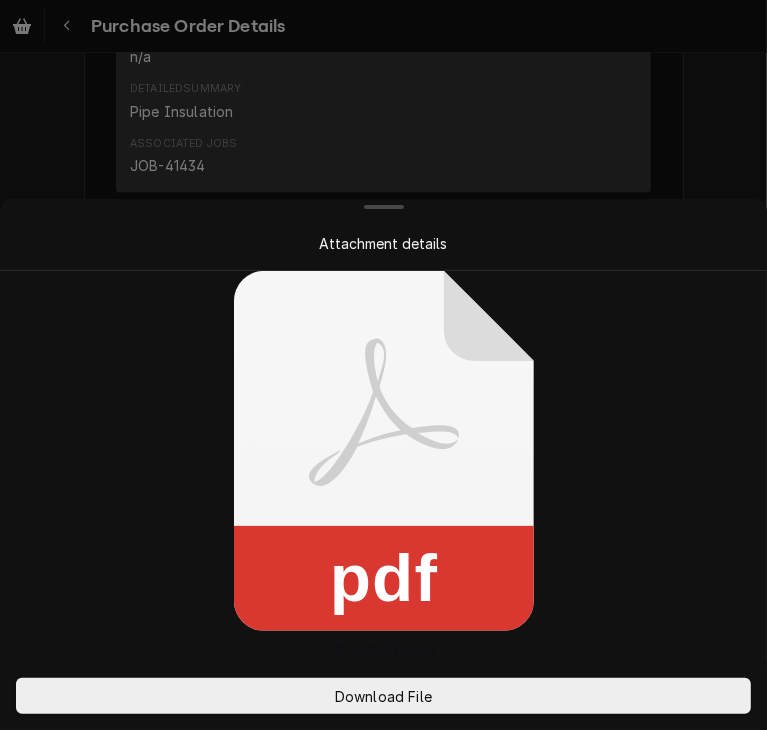 click on "Attachment details pdf PO 400834.pdf  Download File" at bounding box center (383, 365) 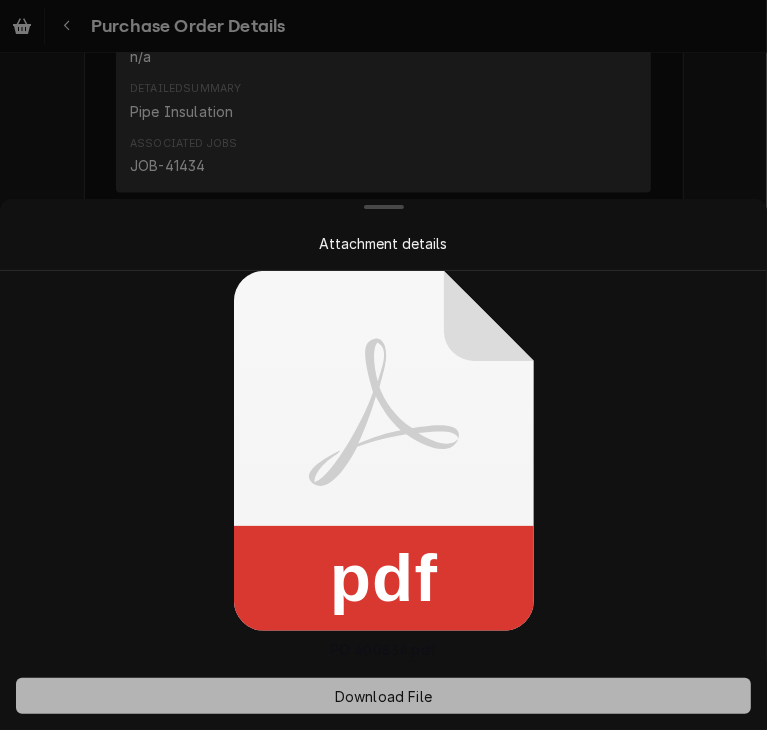 click on "Download File" at bounding box center [383, 696] 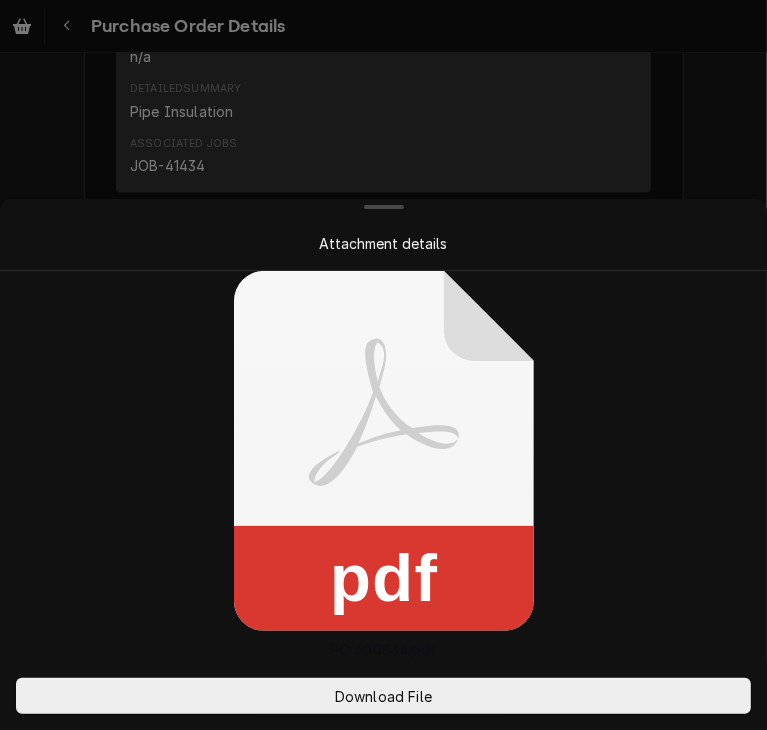 click at bounding box center (383, 365) 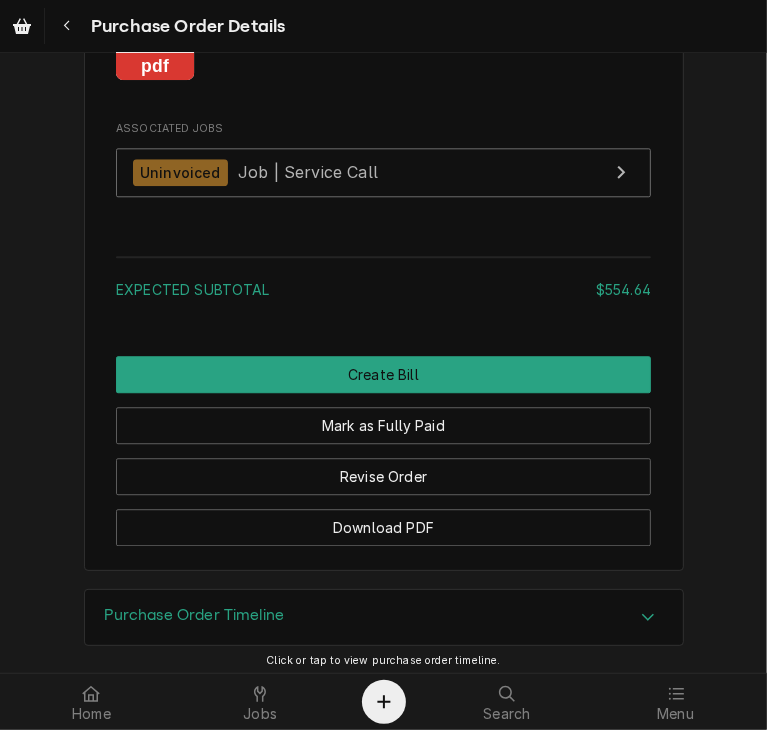 scroll, scrollTop: 2548, scrollLeft: 0, axis: vertical 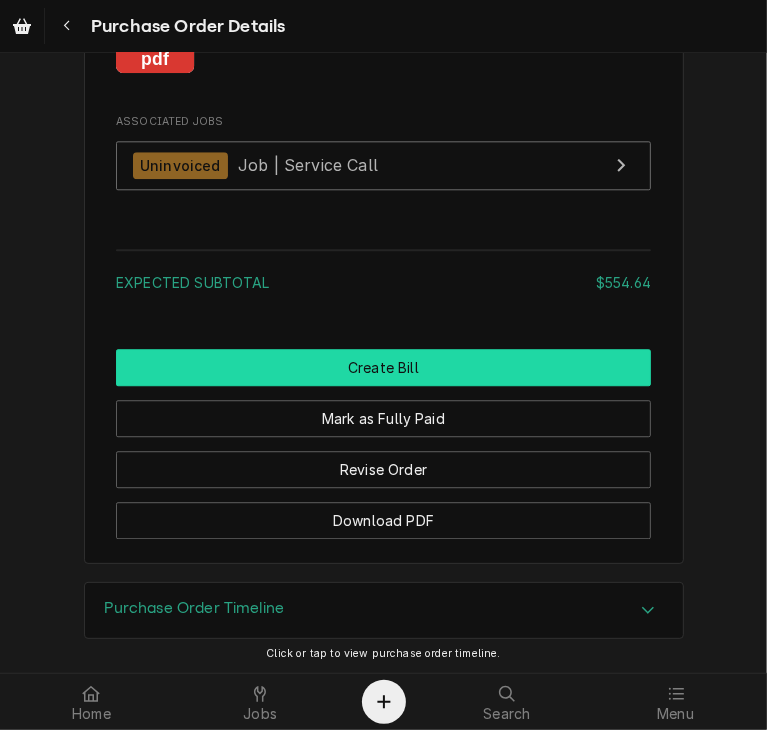 click on "Create Bill" at bounding box center (383, 367) 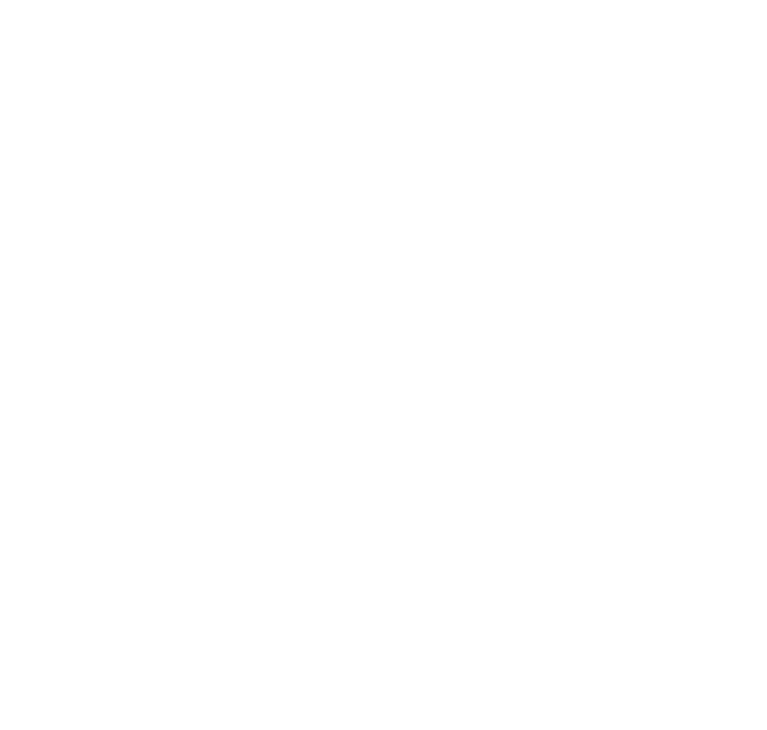 scroll, scrollTop: 0, scrollLeft: 0, axis: both 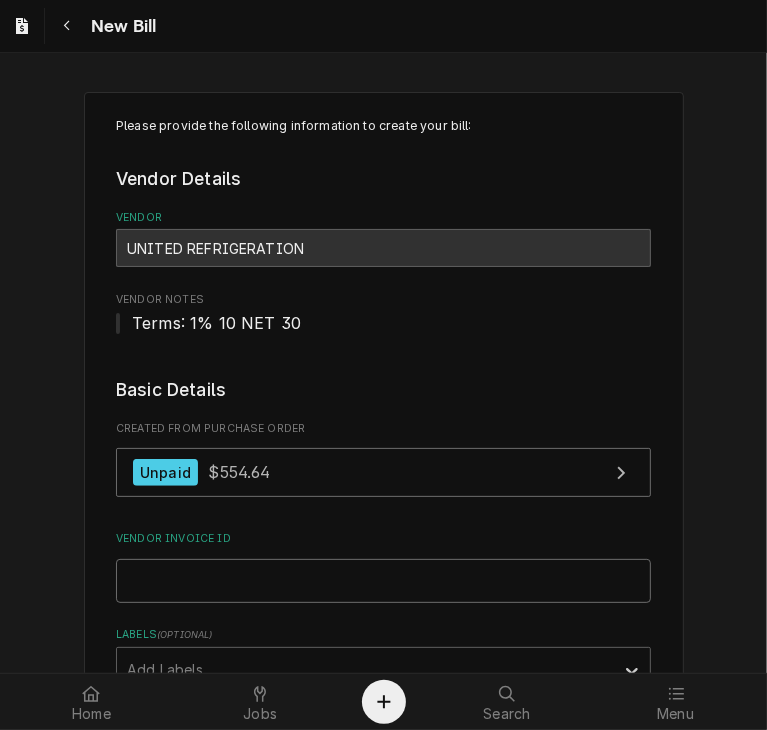 click on "Vendor Invoice ID" at bounding box center [383, 581] 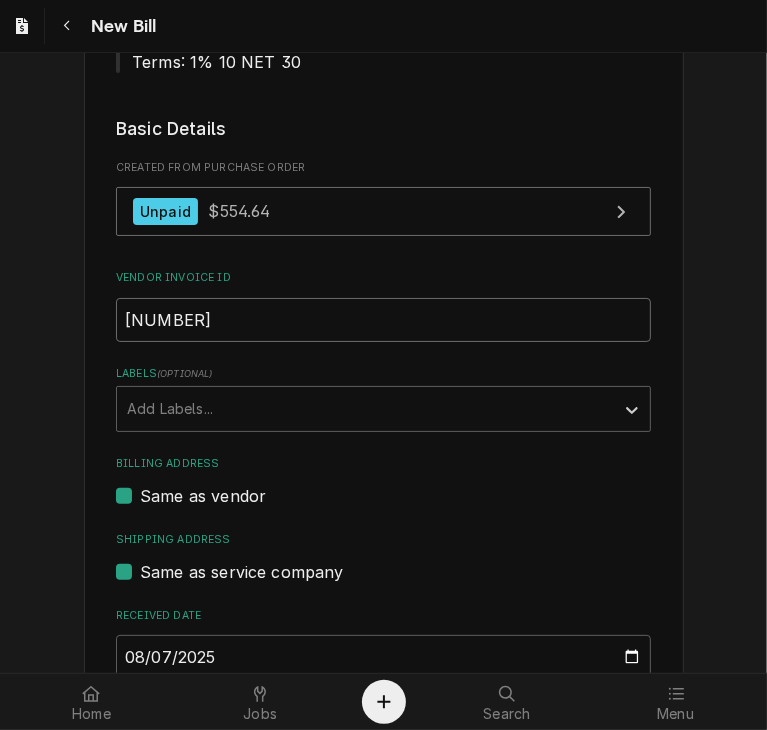 scroll, scrollTop: 264, scrollLeft: 0, axis: vertical 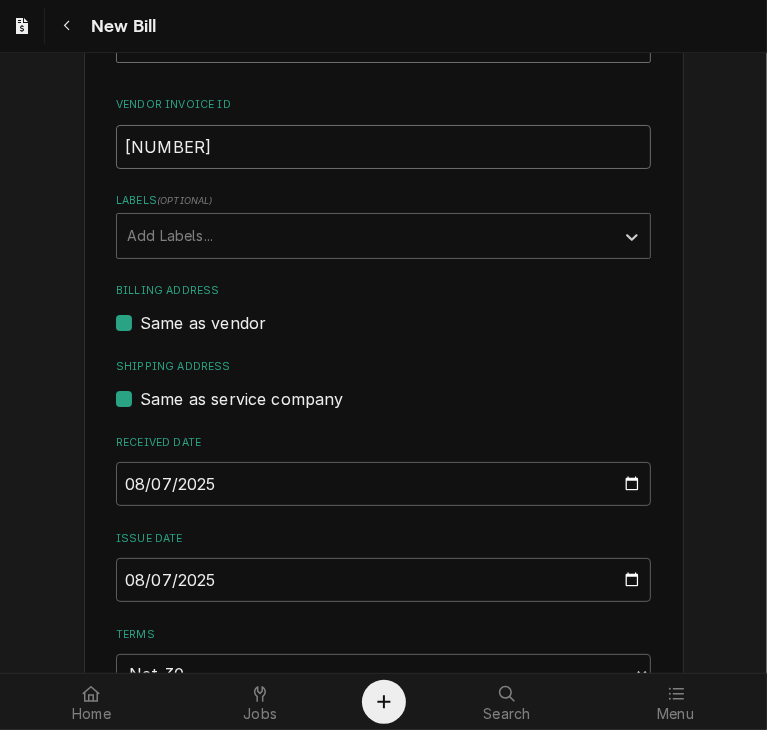 type on "[NUMBER]" 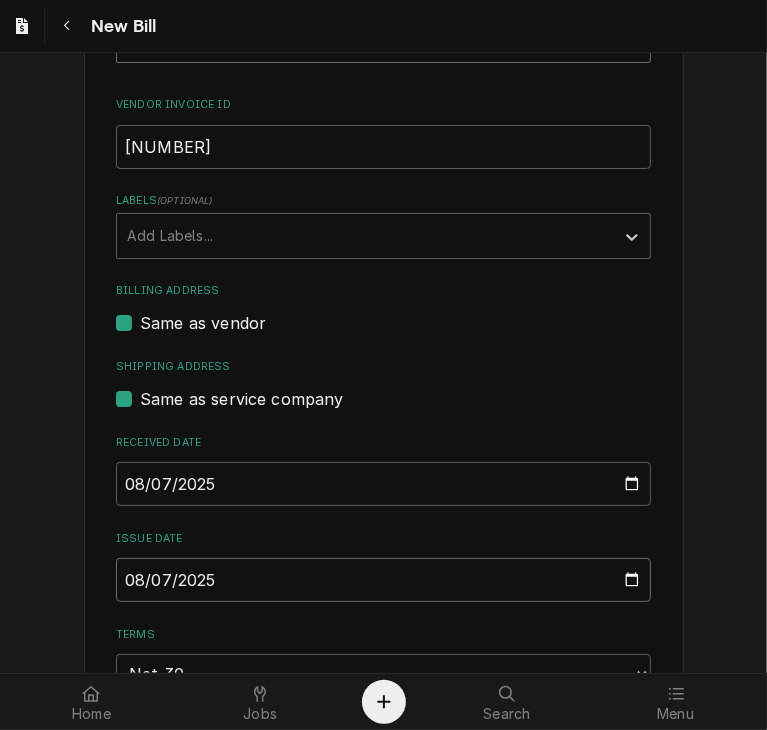 click on "2025-08-07" at bounding box center [383, 580] 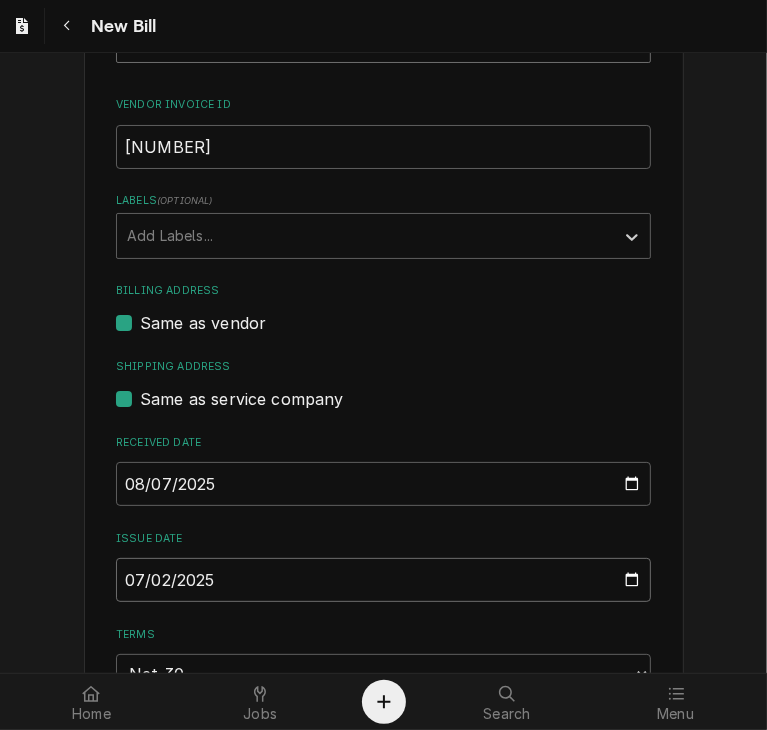 type on "2025-07-23" 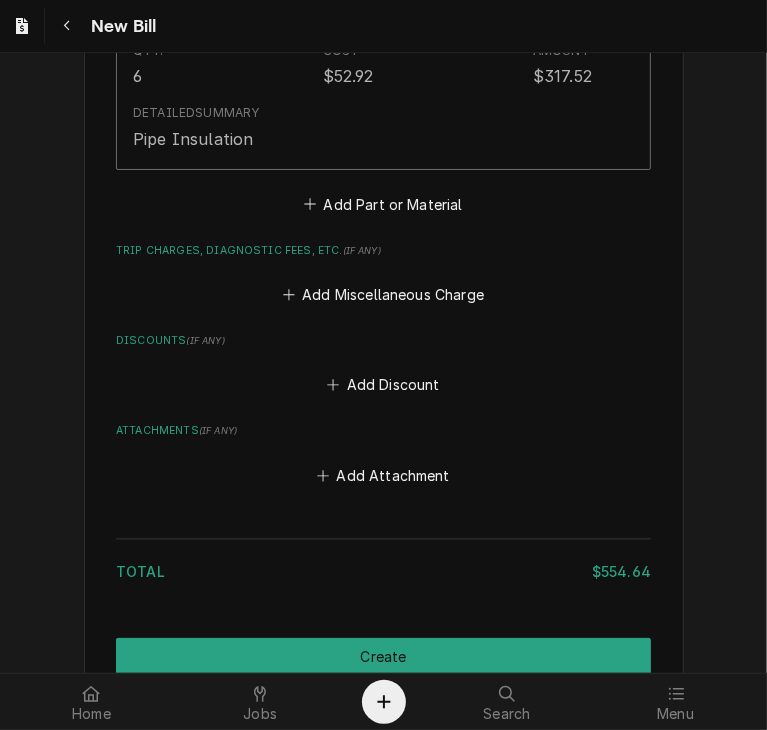 scroll, scrollTop: 1964, scrollLeft: 0, axis: vertical 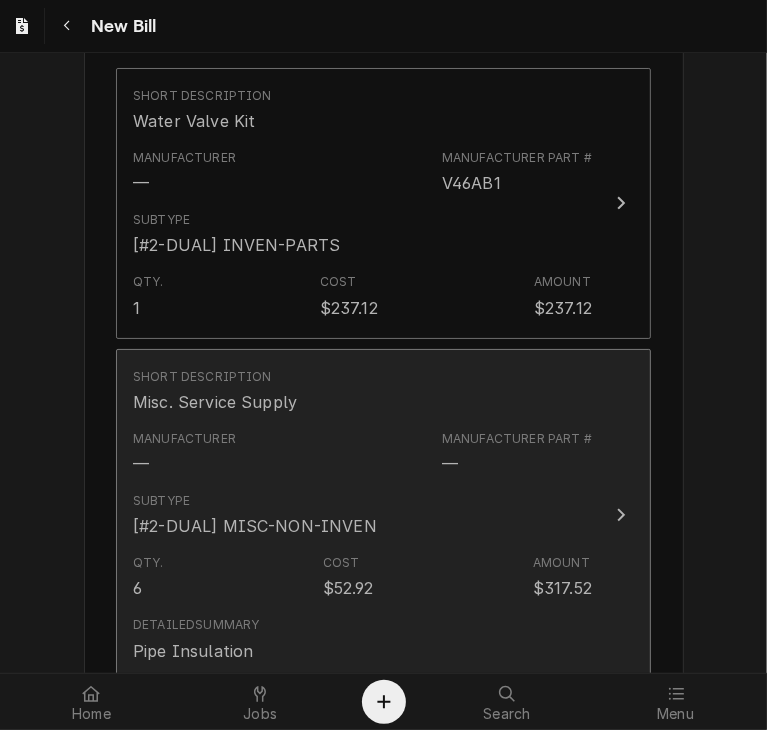 click 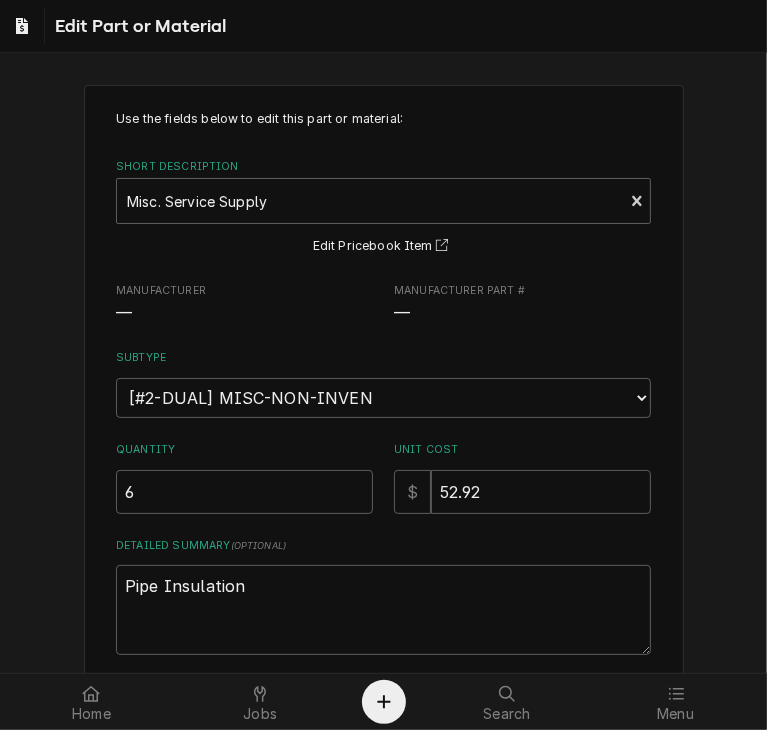 scroll, scrollTop: 0, scrollLeft: 0, axis: both 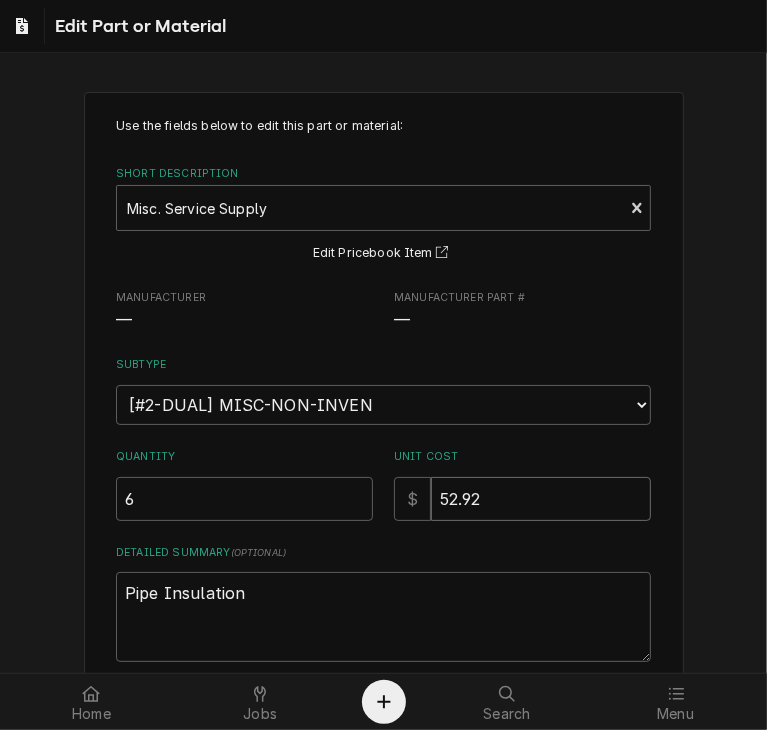 drag, startPoint x: 514, startPoint y: 501, endPoint x: 424, endPoint y: 484, distance: 91.591484 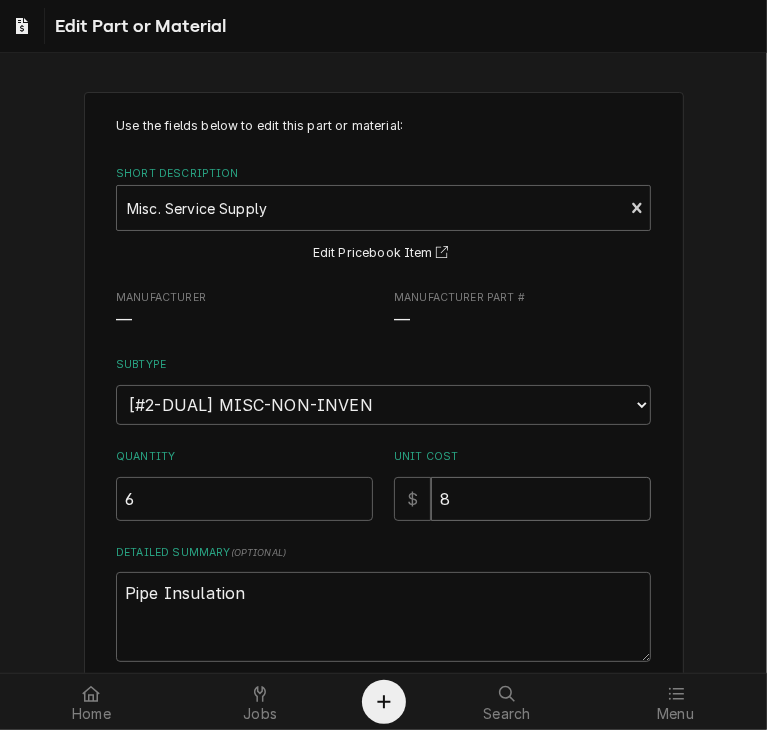type on "x" 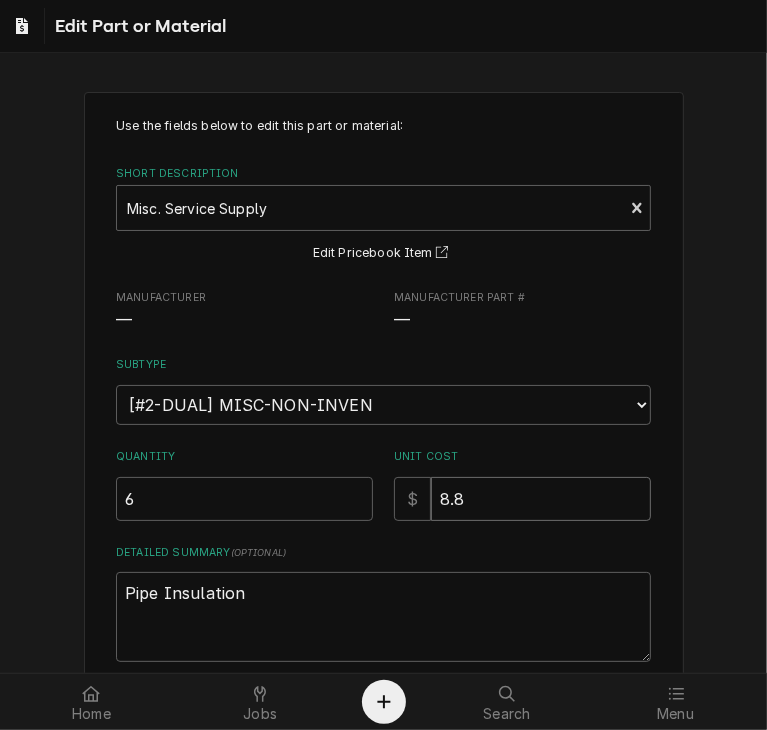 type on "x" 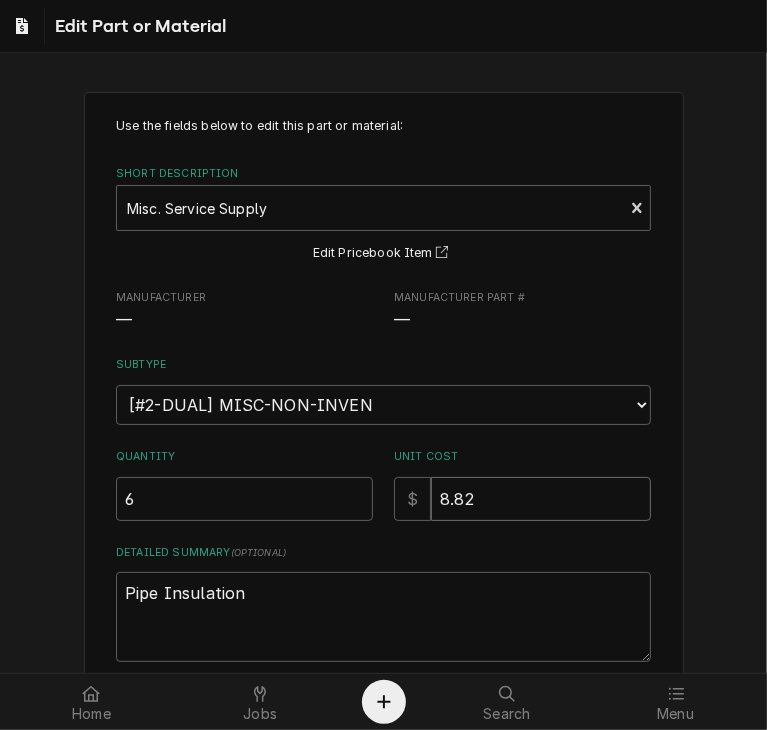 type on "x" 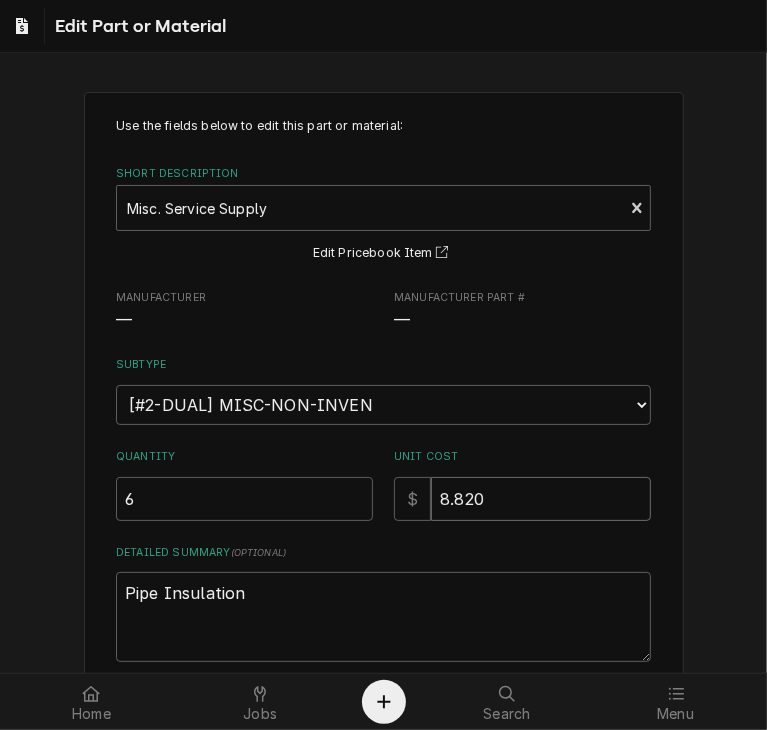 type on "x" 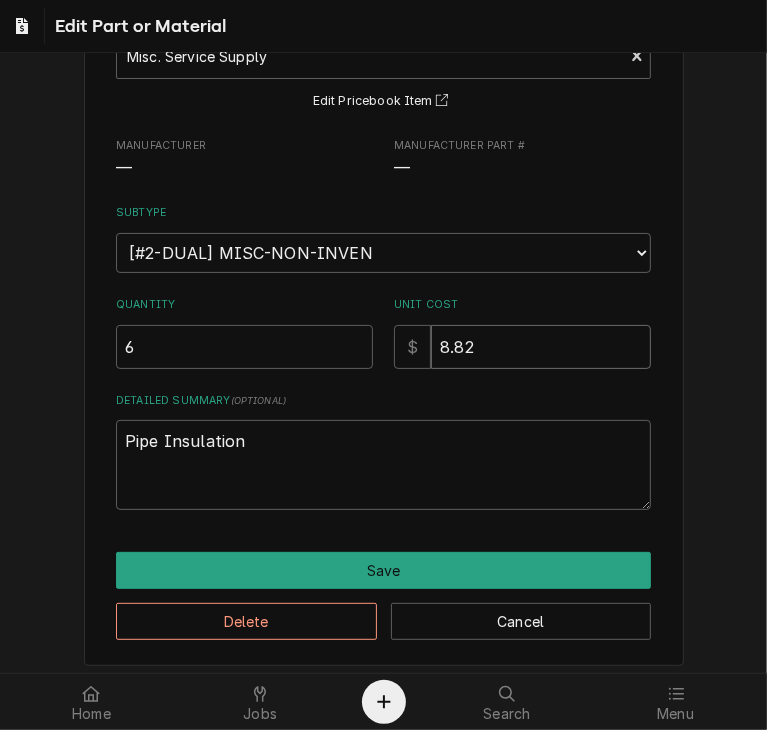 scroll, scrollTop: 159, scrollLeft: 0, axis: vertical 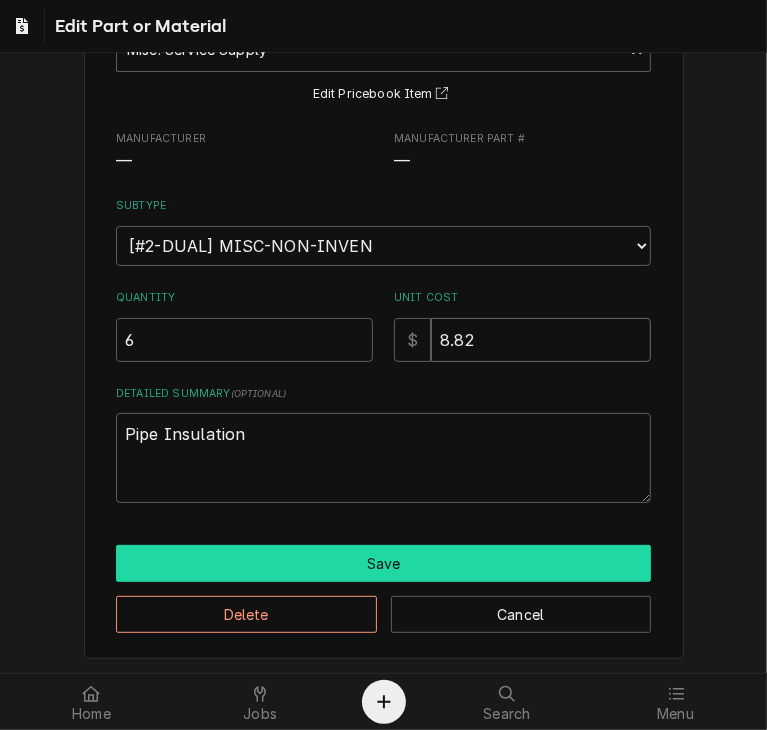 type on "8.82" 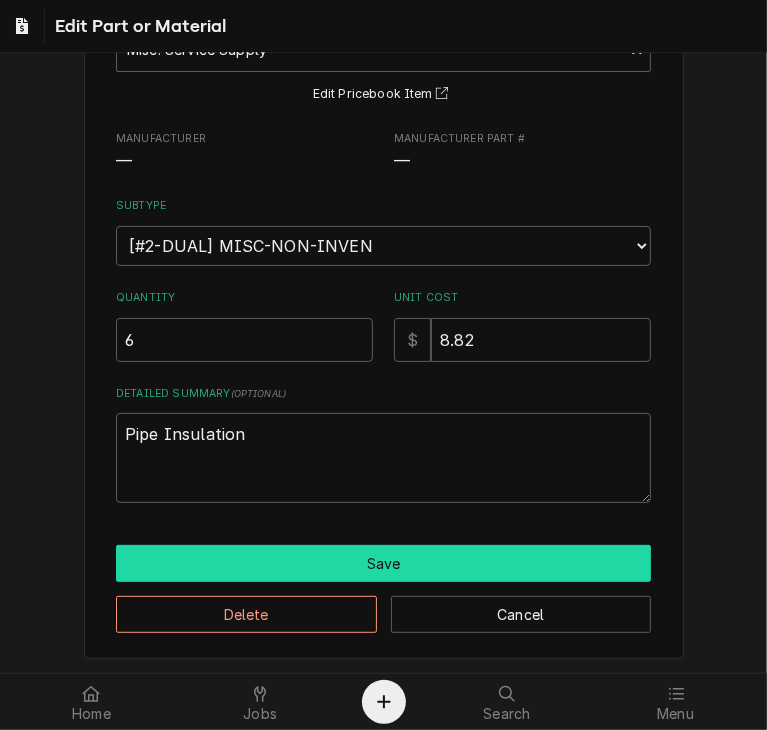 click on "Save" at bounding box center [383, 563] 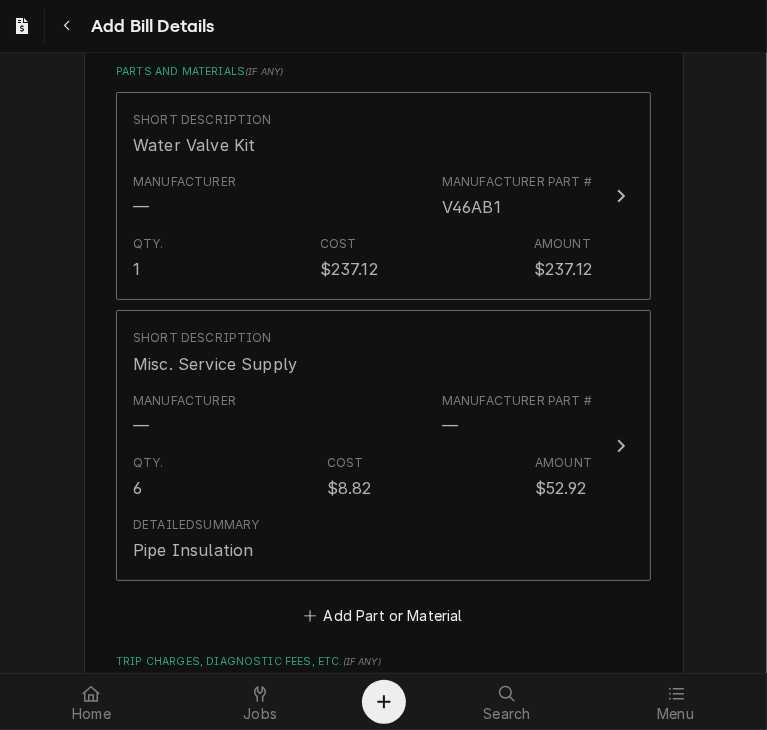 scroll, scrollTop: 1336, scrollLeft: 0, axis: vertical 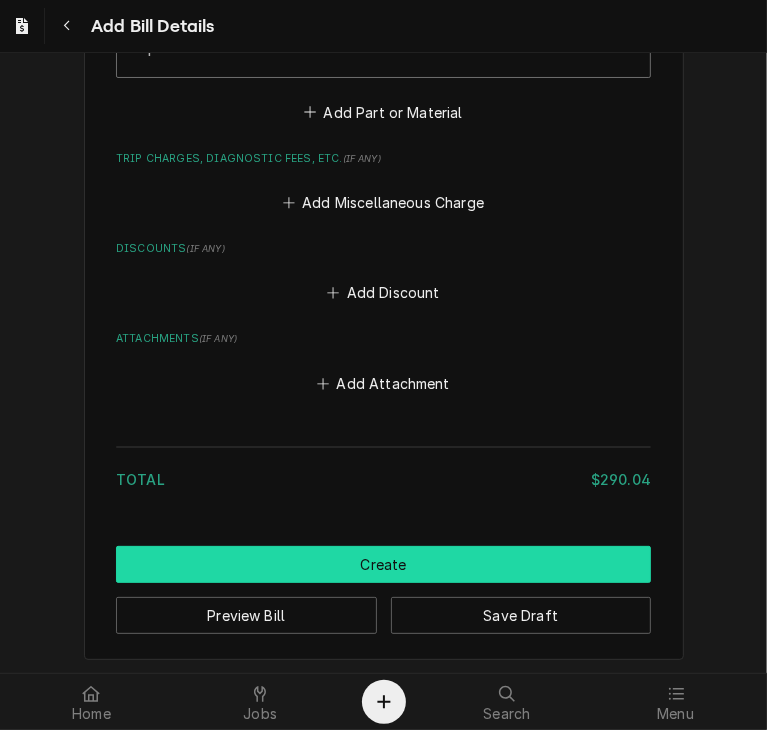 click on "Create" at bounding box center [383, 564] 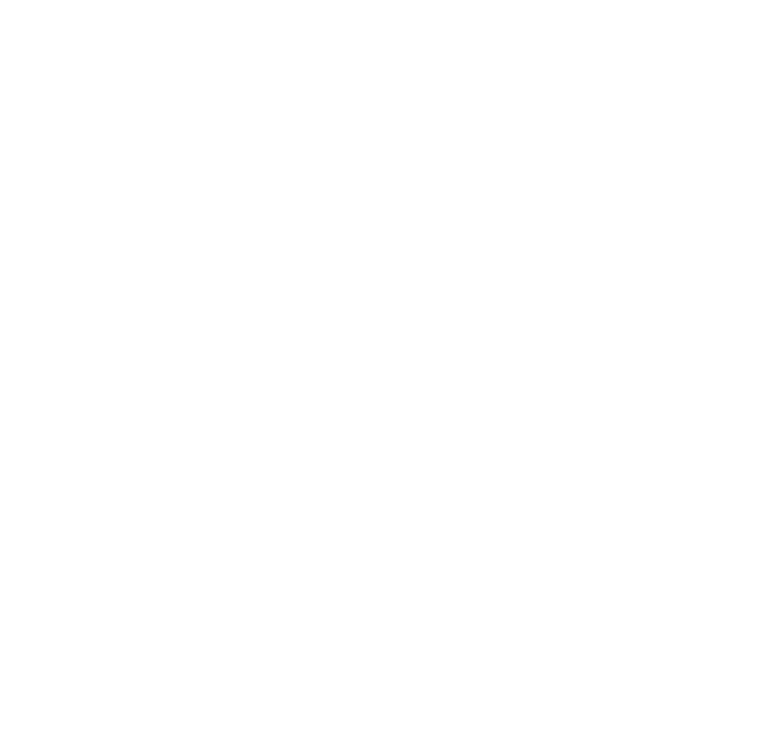 scroll, scrollTop: 0, scrollLeft: 0, axis: both 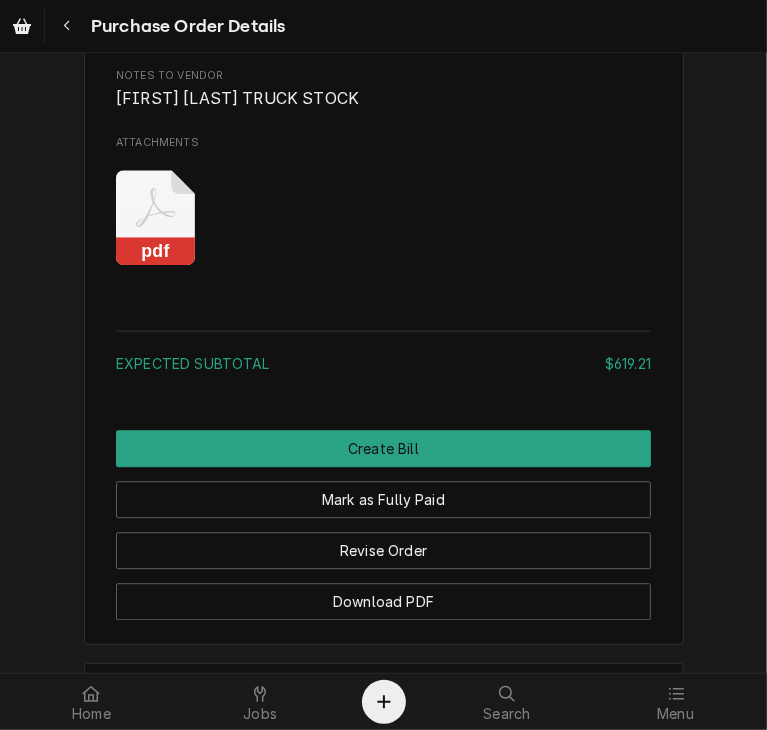 click 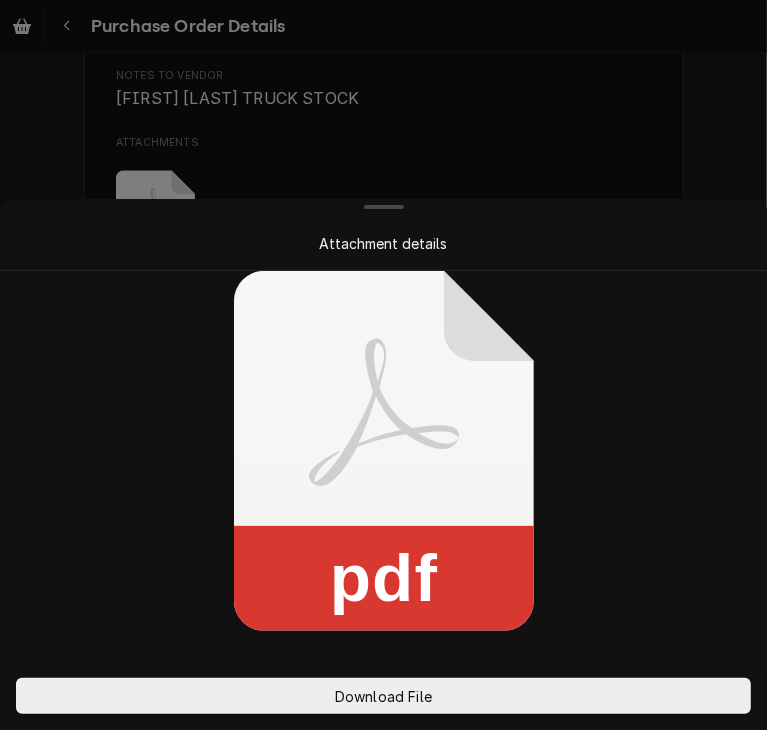 click at bounding box center [383, 365] 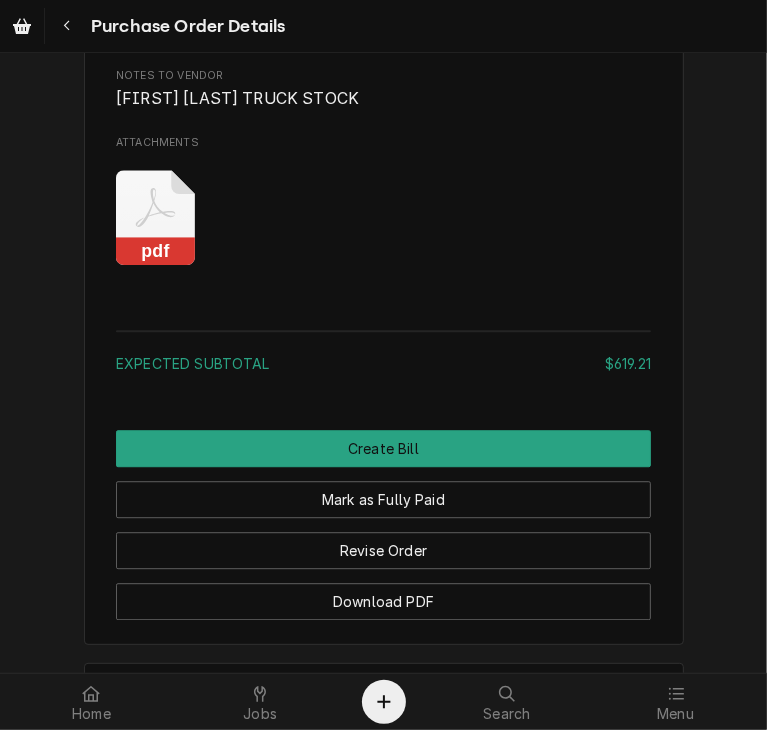 click 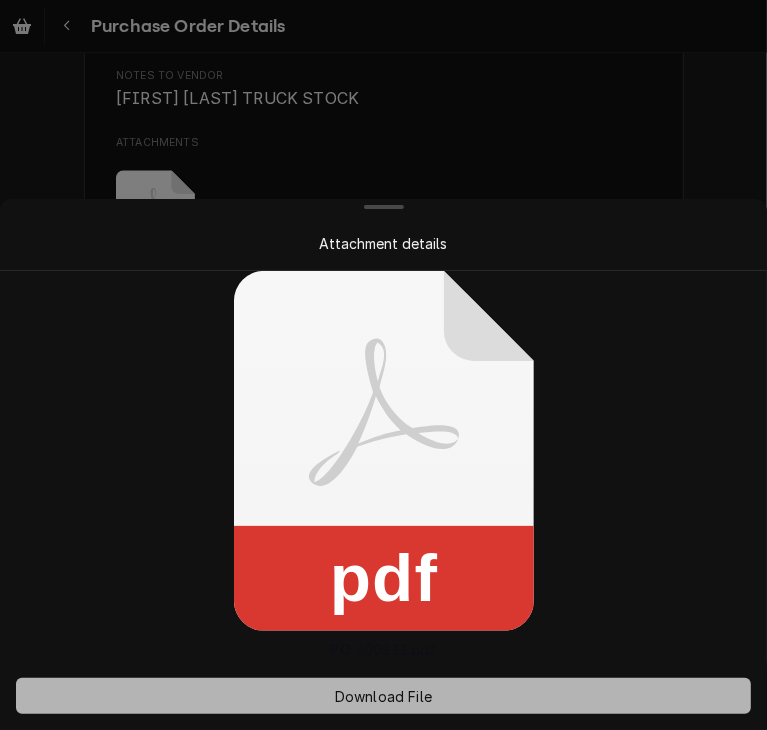 click on "Download File" at bounding box center (383, 696) 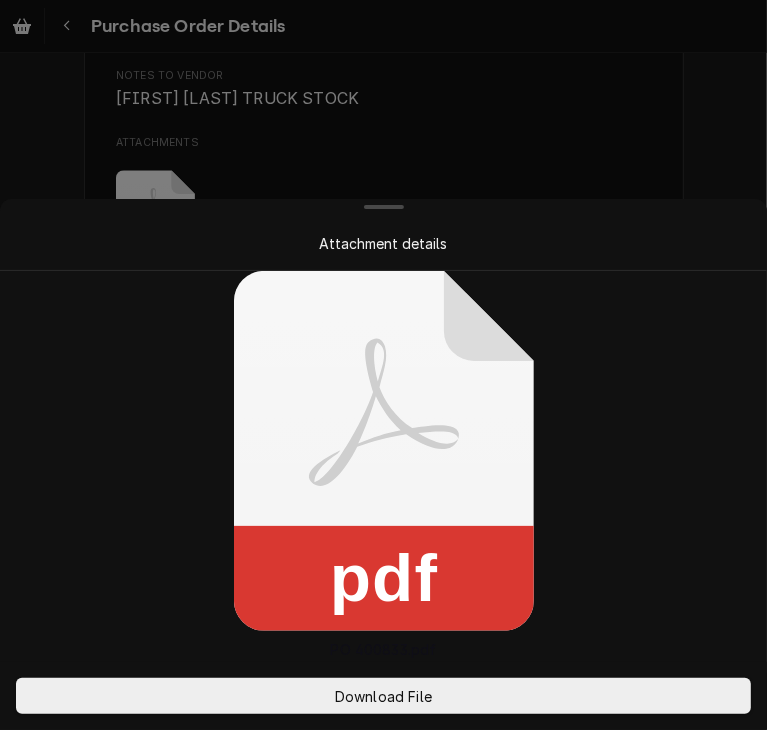 click at bounding box center (383, 365) 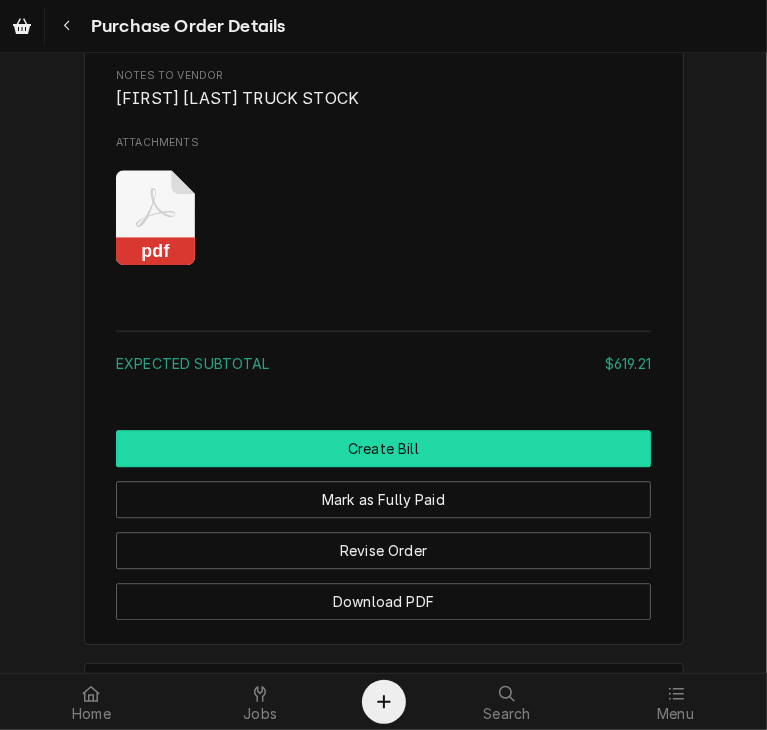 click on "Create Bill" at bounding box center [383, 448] 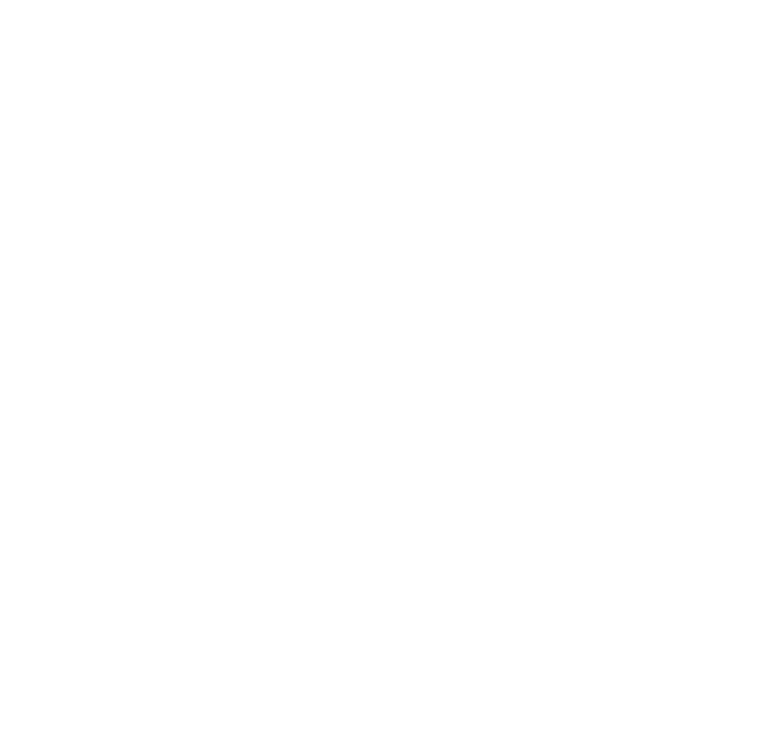 scroll, scrollTop: 0, scrollLeft: 0, axis: both 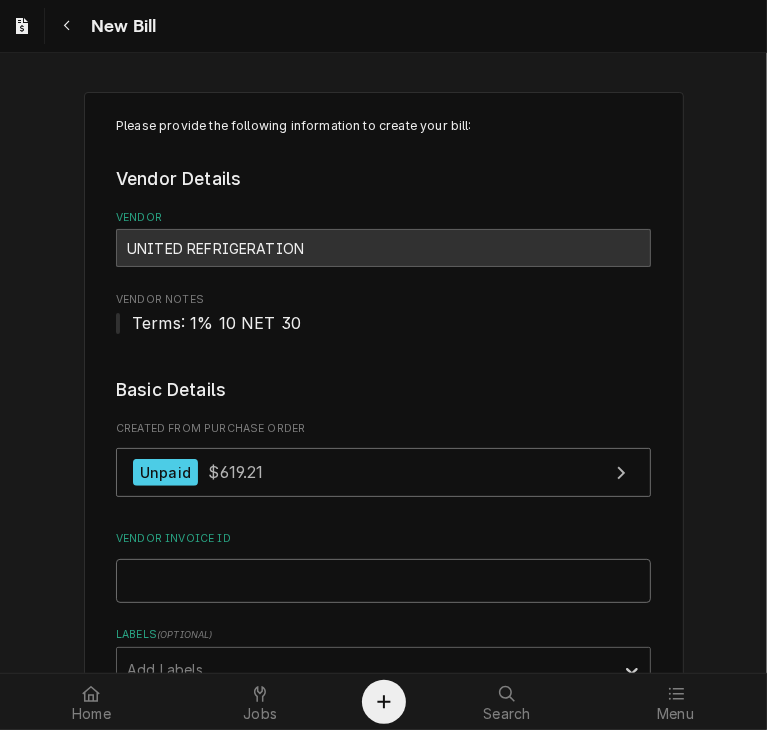 click on "Vendor Invoice ID" at bounding box center (383, 581) 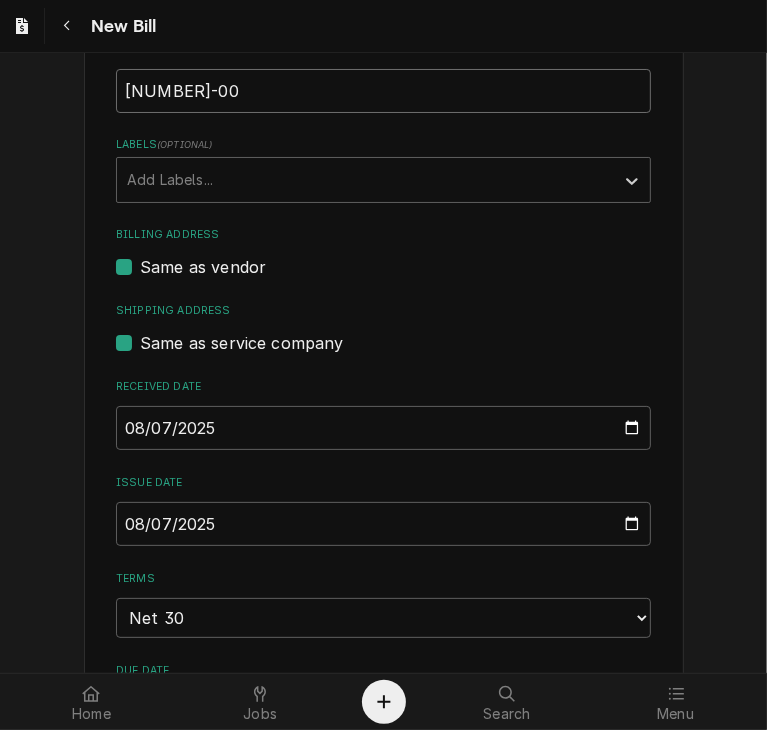 scroll, scrollTop: 542, scrollLeft: 0, axis: vertical 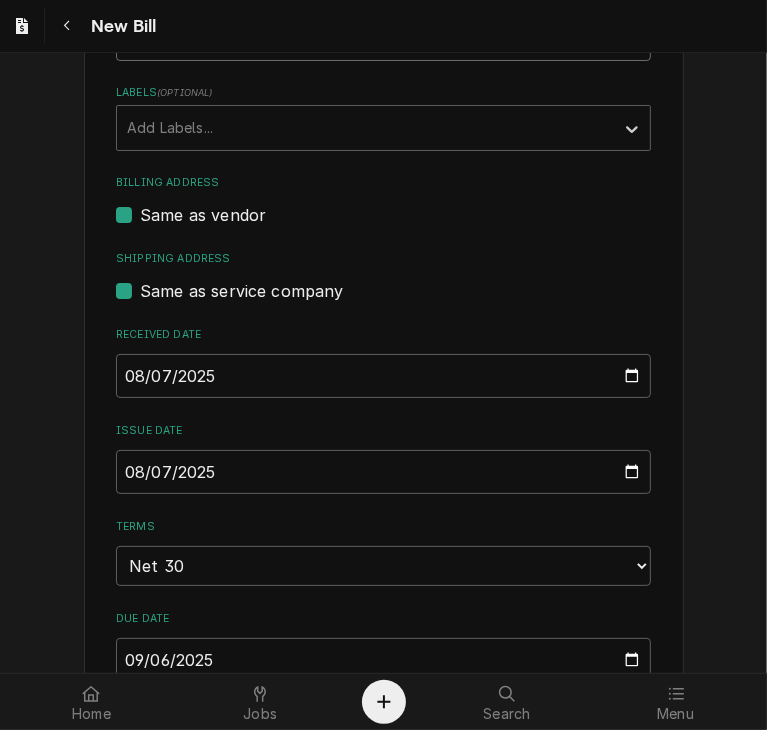 type on "[NUMBER]-00" 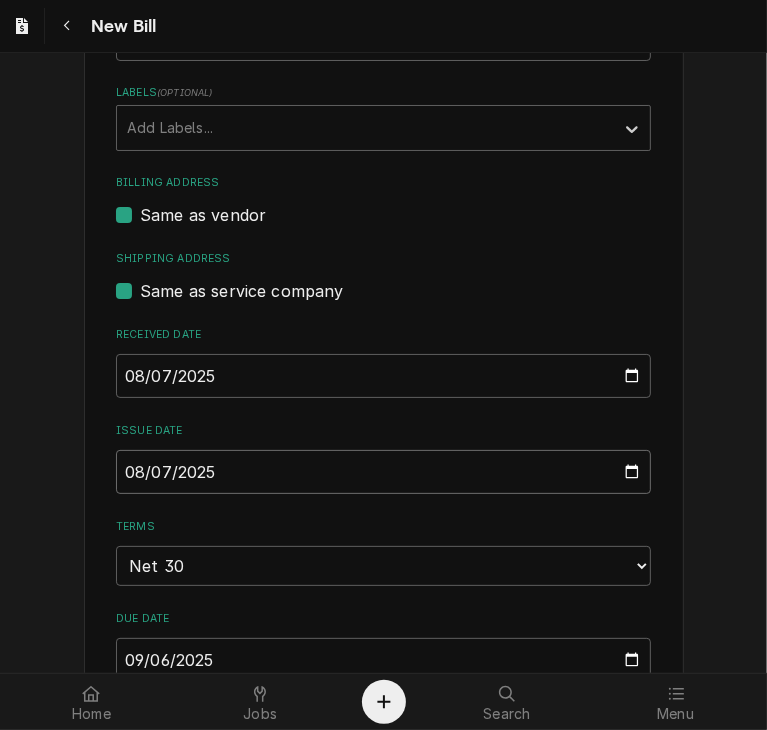 click on "2025-08-07" at bounding box center (383, 472) 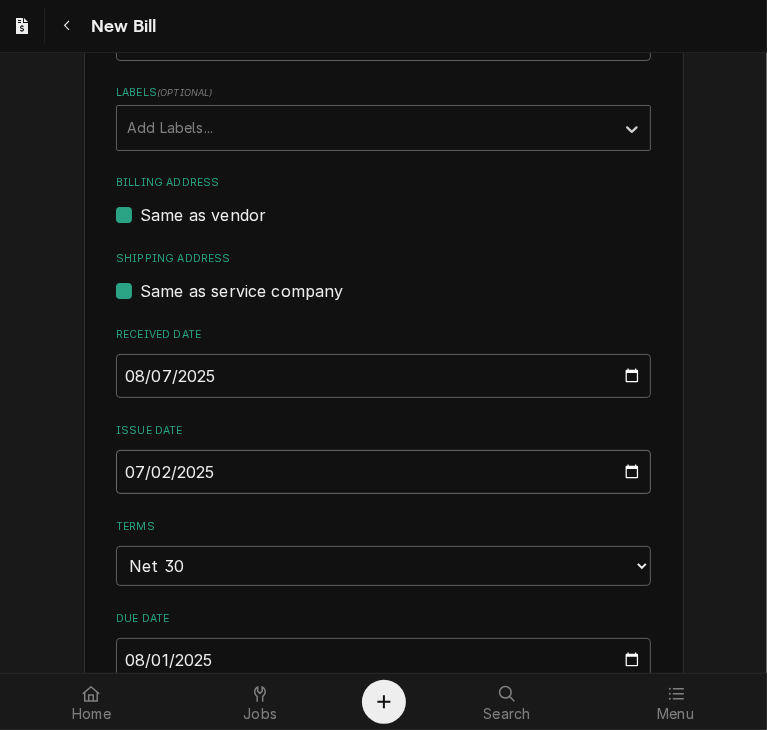 type on "2025-07-23" 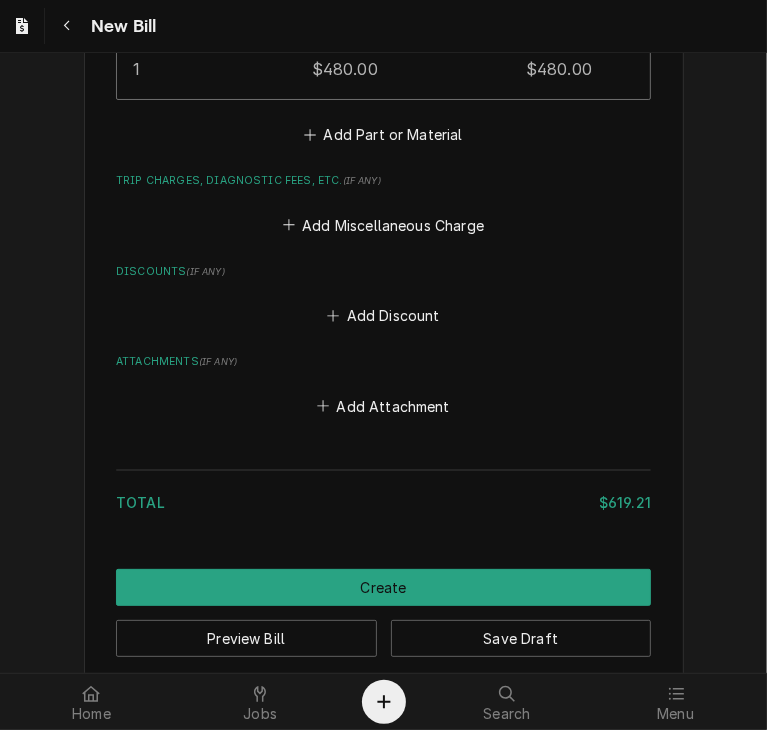 scroll, scrollTop: 2262, scrollLeft: 0, axis: vertical 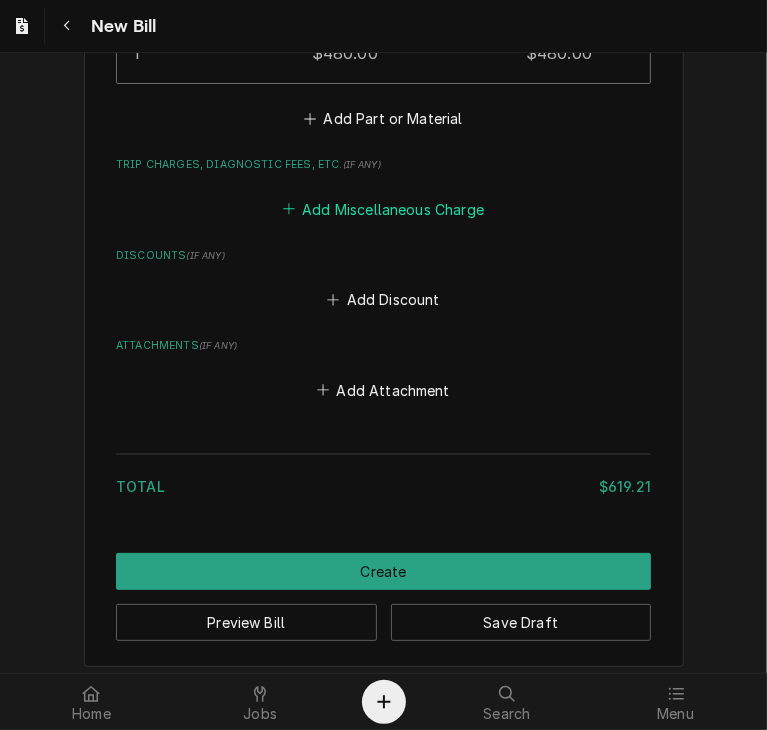 click on "Add Miscellaneous Charge" at bounding box center (383, 209) 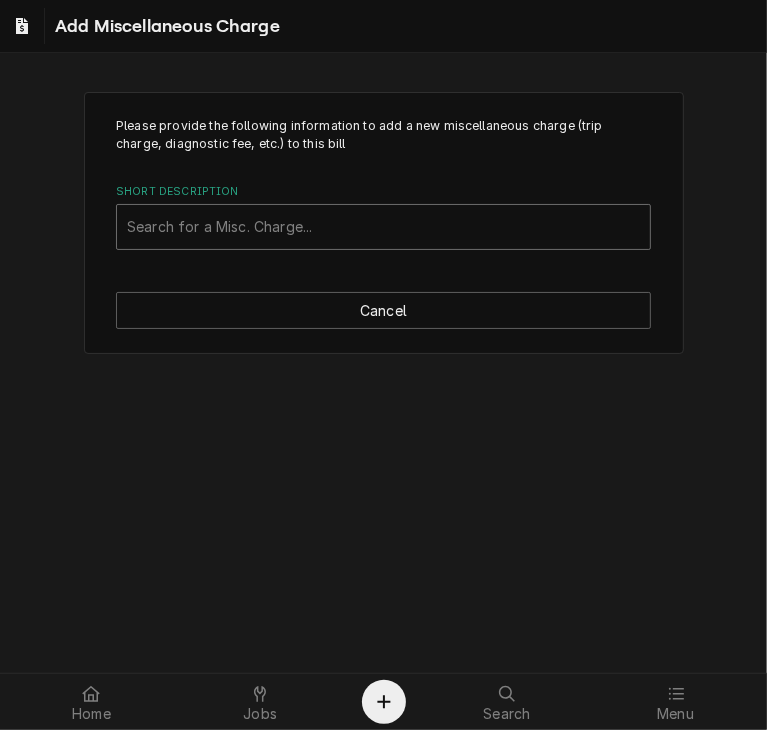 click at bounding box center [383, 227] 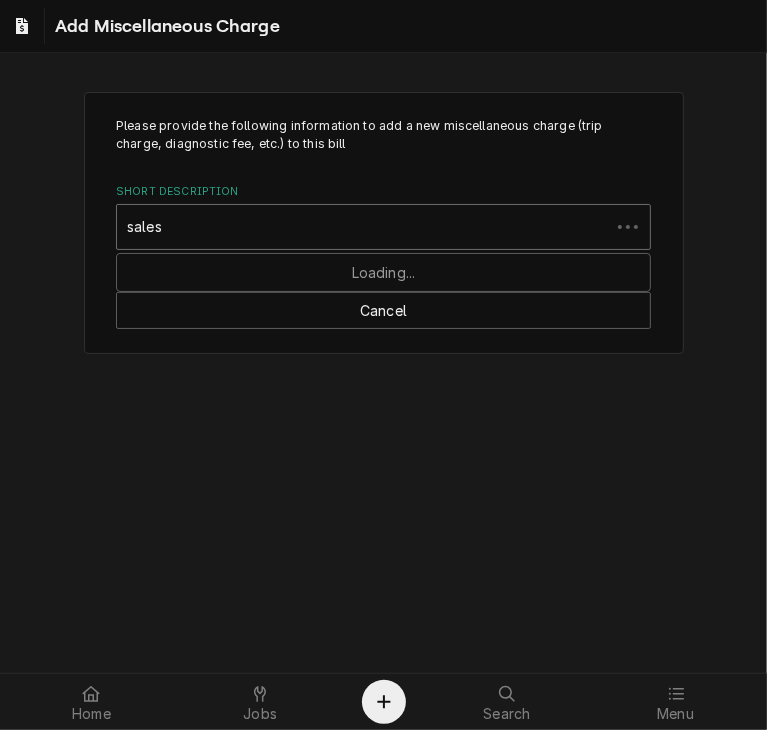 type on "sales t" 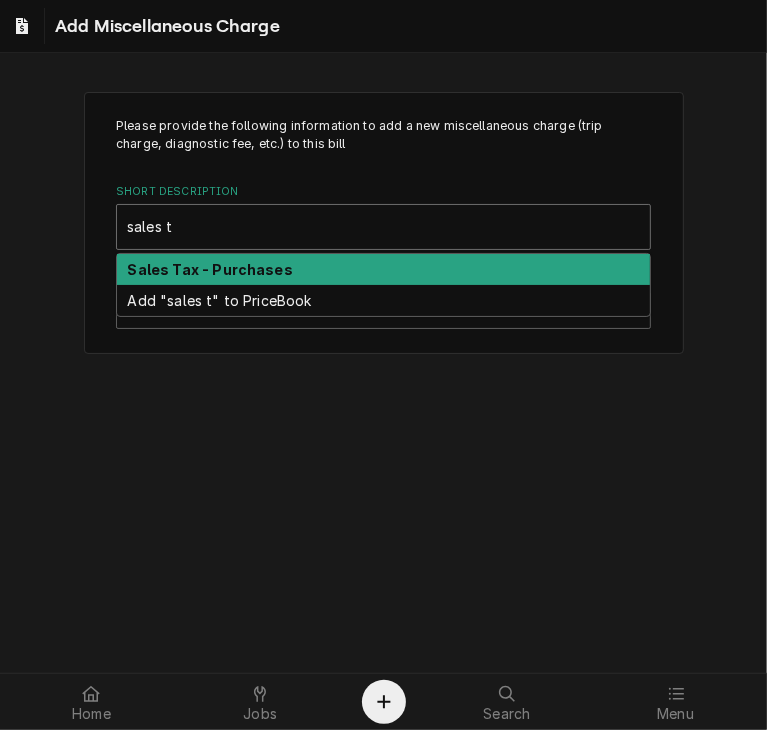 click on "Sales Tax - Purchases" at bounding box center [383, 269] 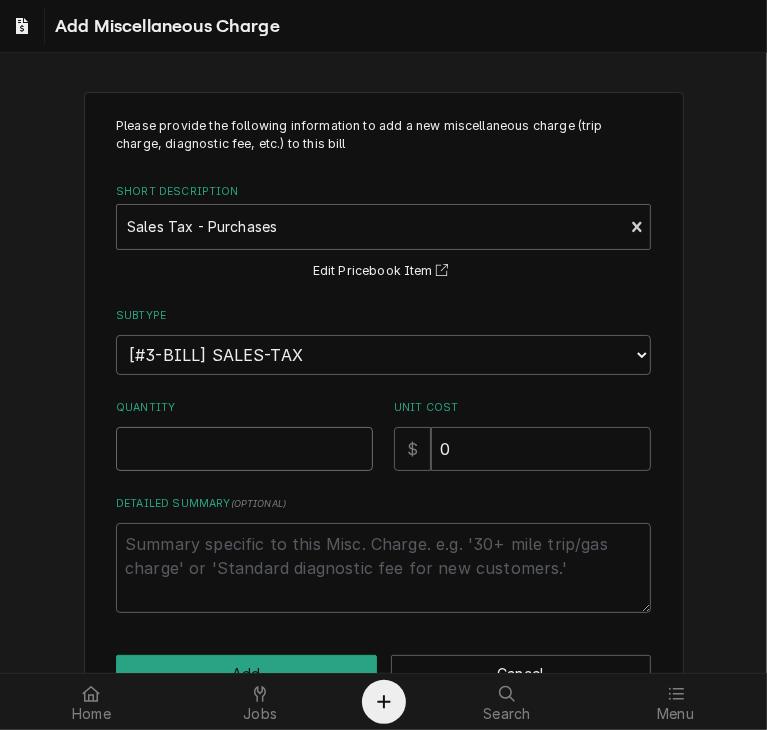click on "Quantity" at bounding box center [244, 449] 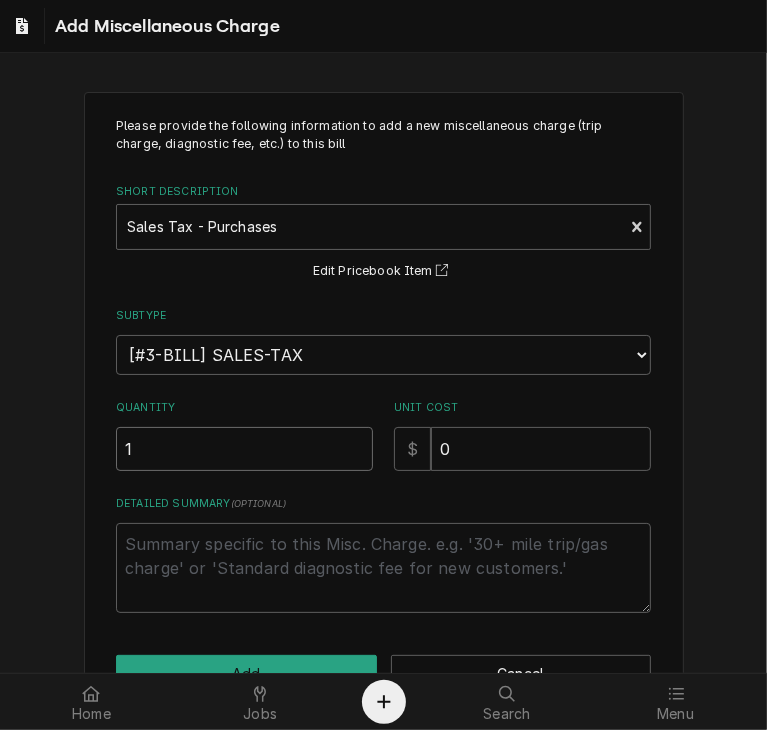 type on "1" 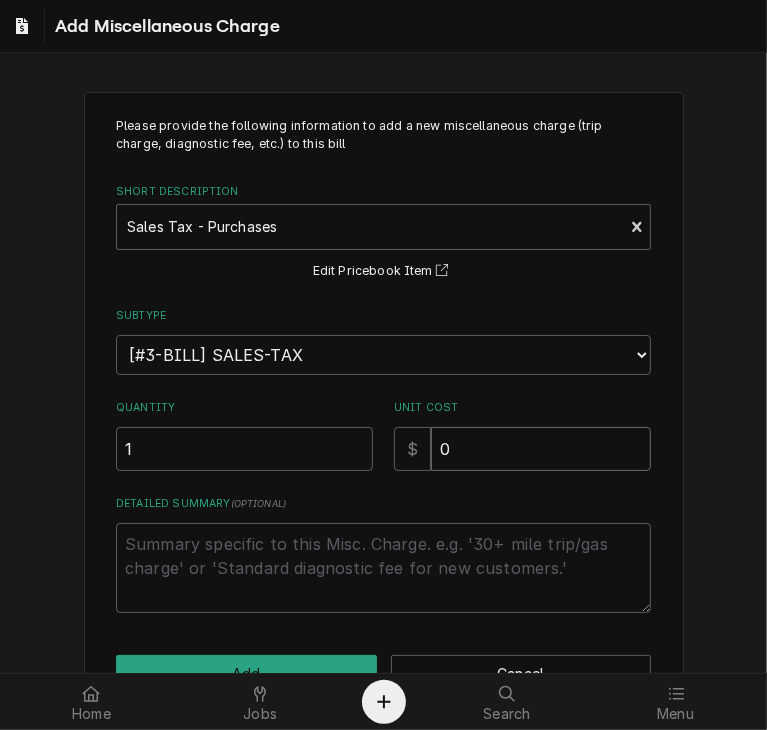 drag, startPoint x: 445, startPoint y: 446, endPoint x: 384, endPoint y: 445, distance: 61.008198 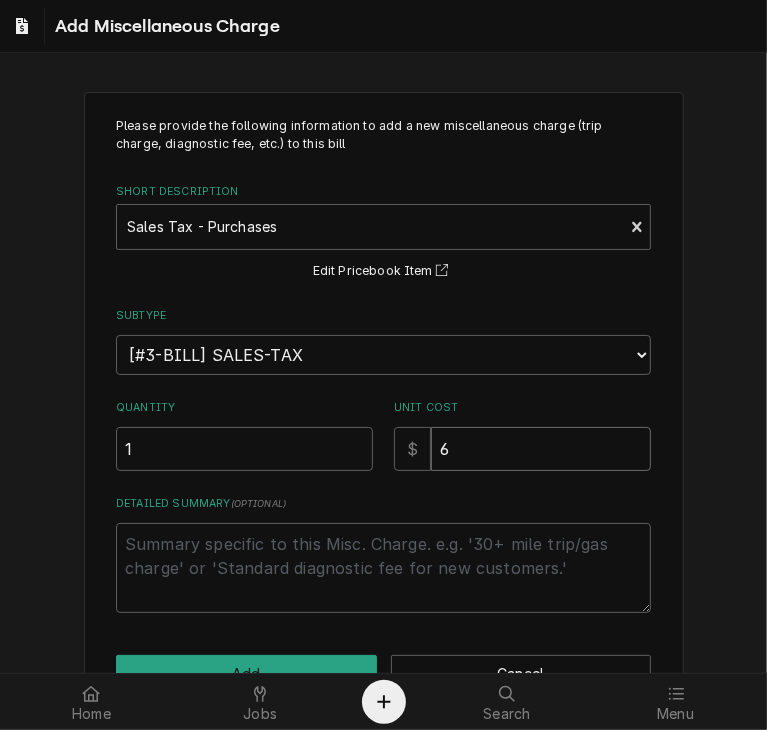 type on "x" 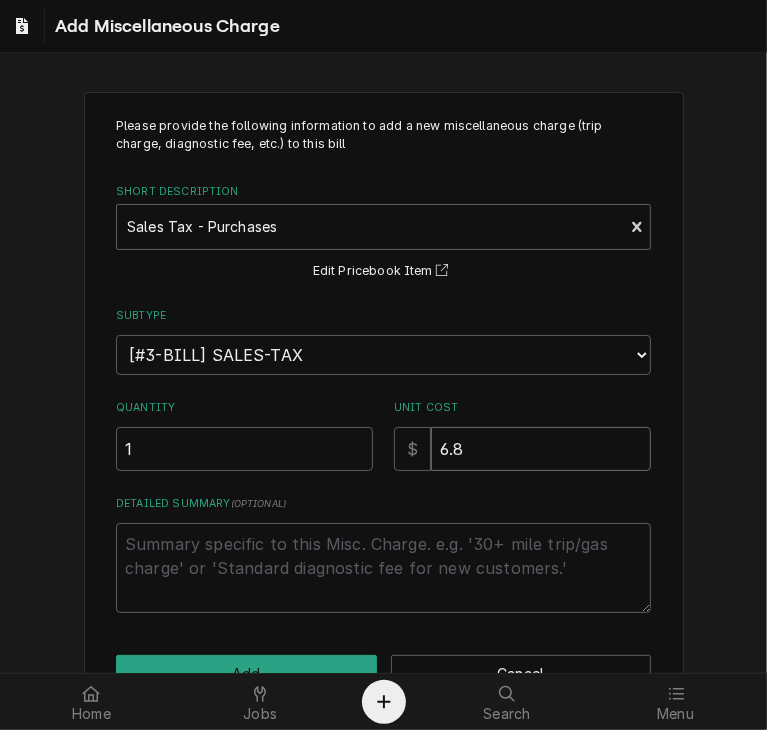 type on "x" 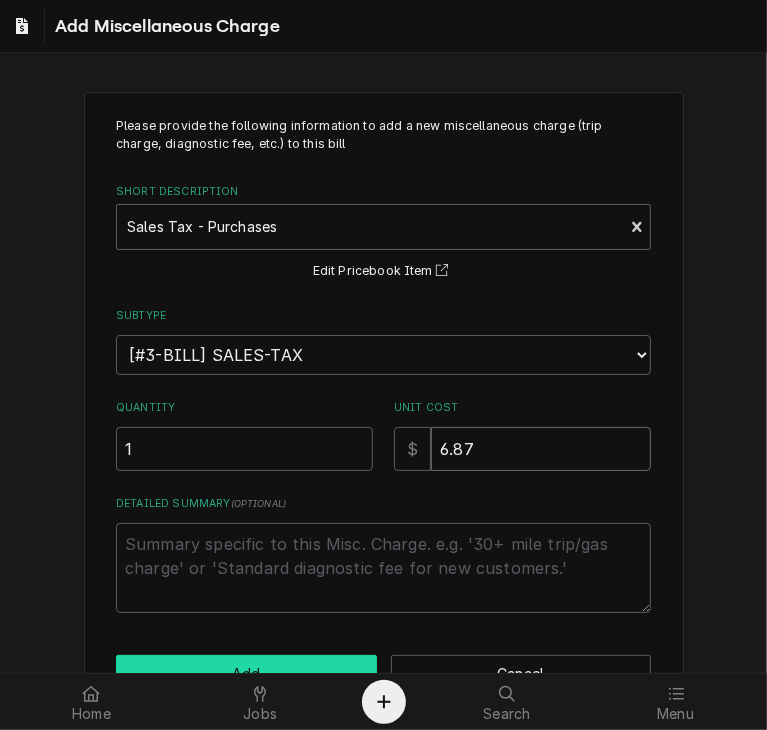 type on "6.87" 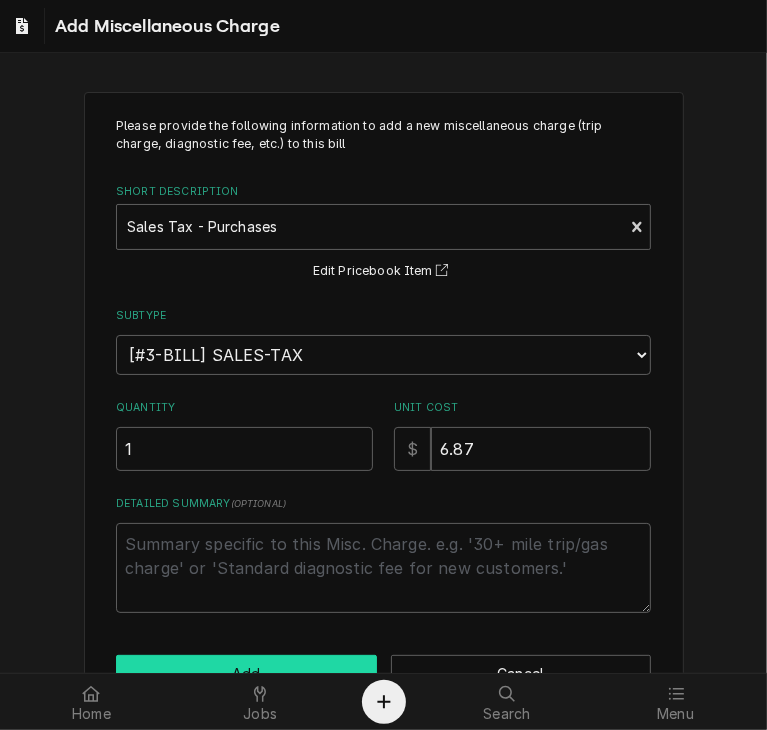 click on "Add" at bounding box center (246, 673) 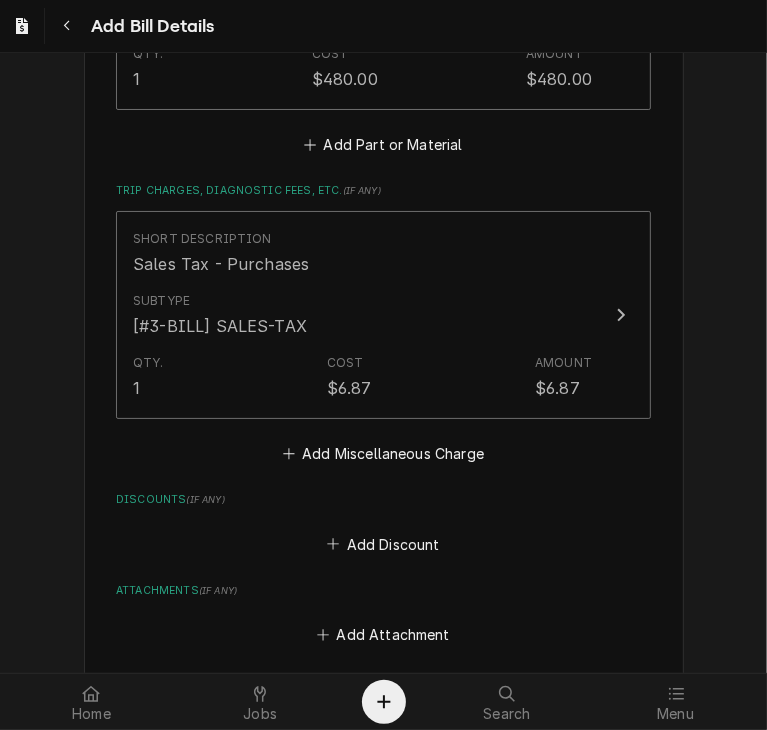 scroll, scrollTop: 2424, scrollLeft: 0, axis: vertical 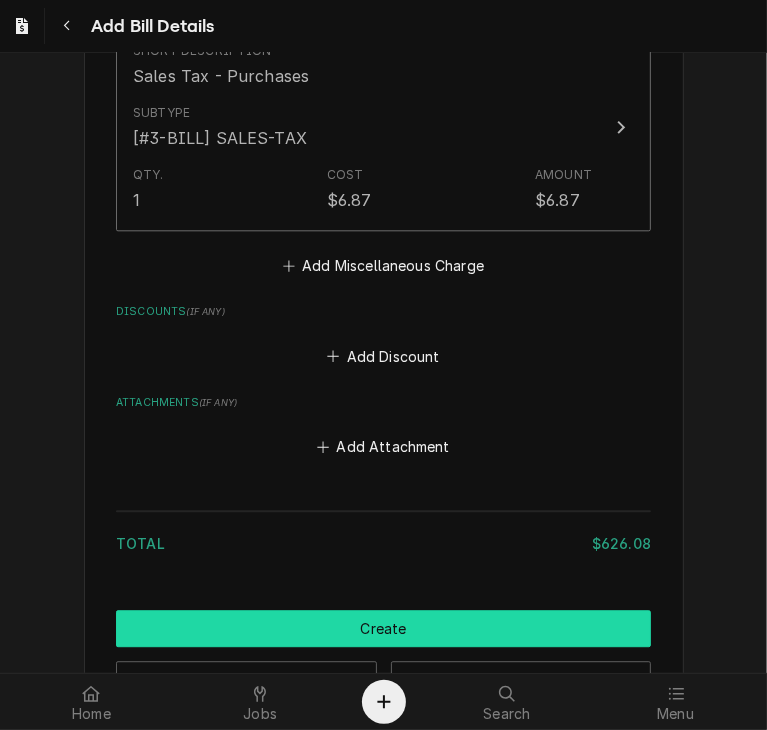 click on "Create" at bounding box center (383, 628) 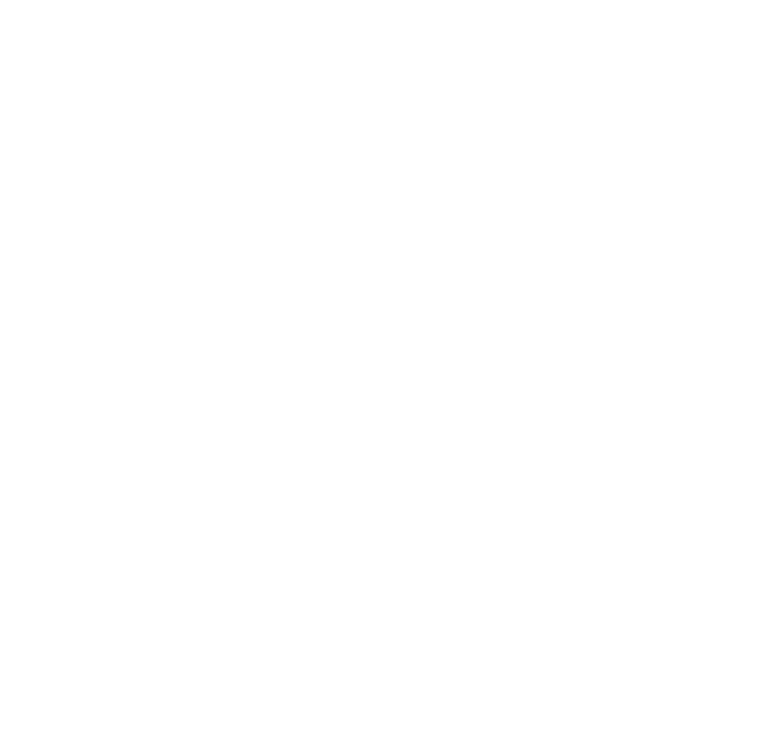 scroll, scrollTop: 0, scrollLeft: 0, axis: both 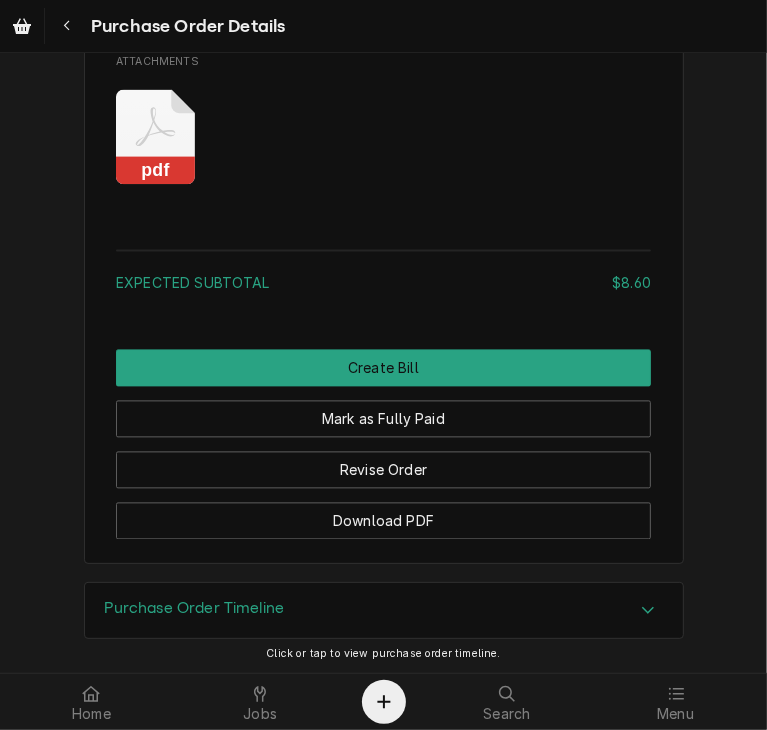 click 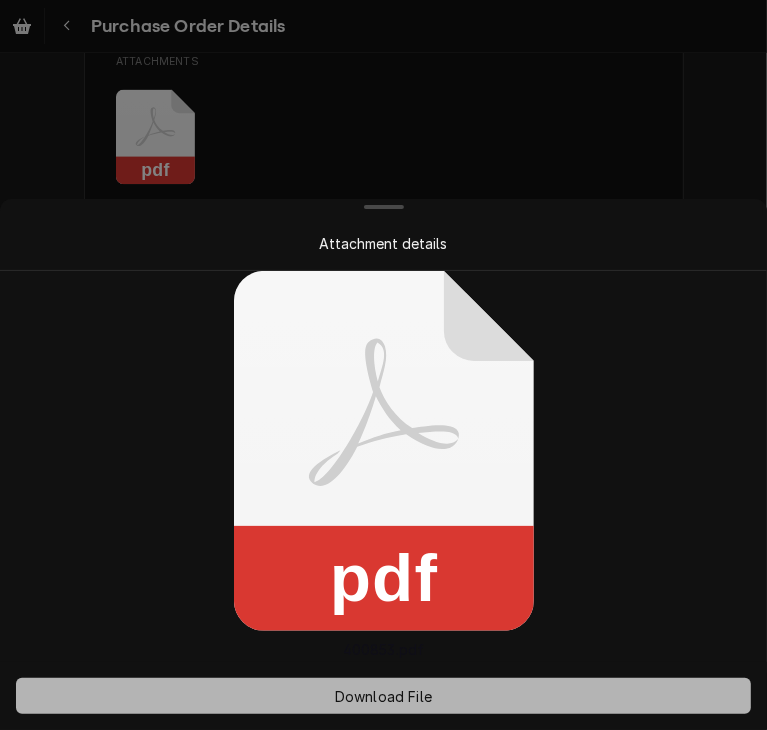 click on "Download File" at bounding box center (383, 696) 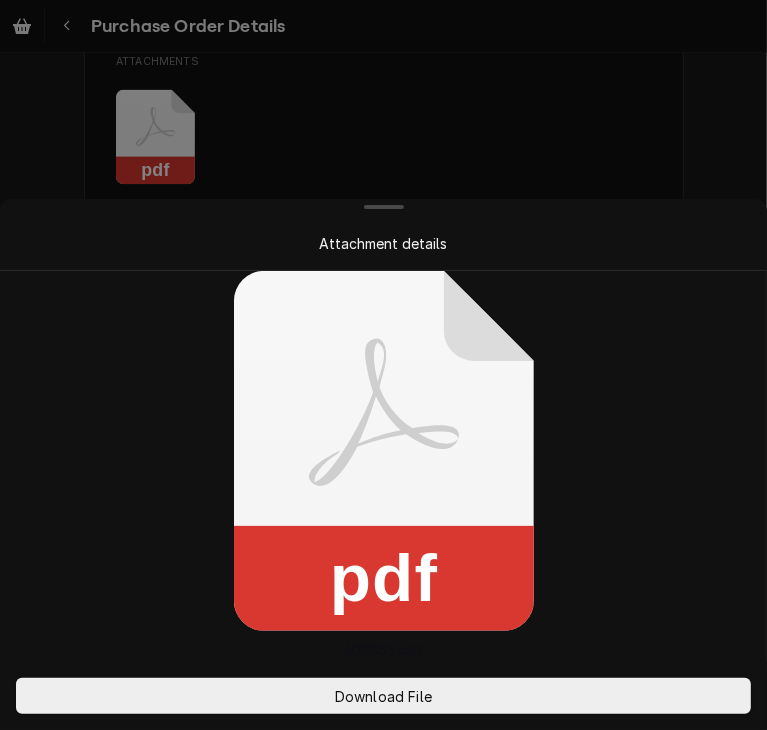 click at bounding box center (383, 365) 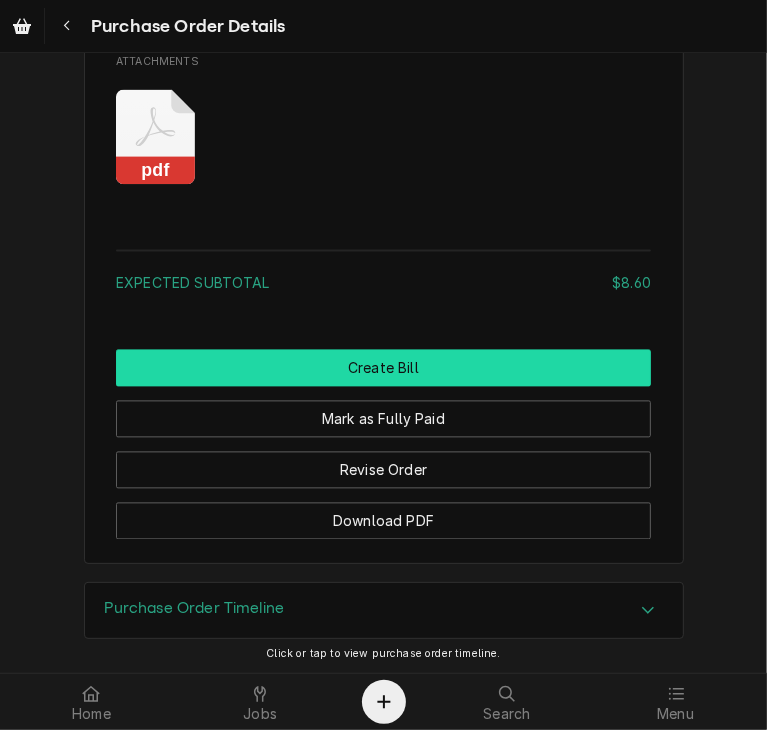 click on "Create Bill" at bounding box center [383, 367] 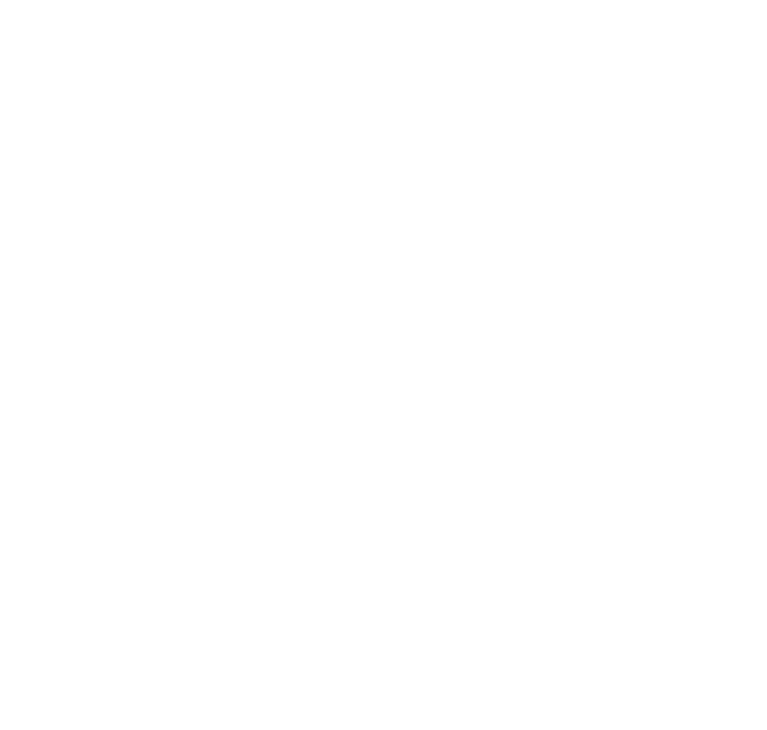 scroll, scrollTop: 0, scrollLeft: 0, axis: both 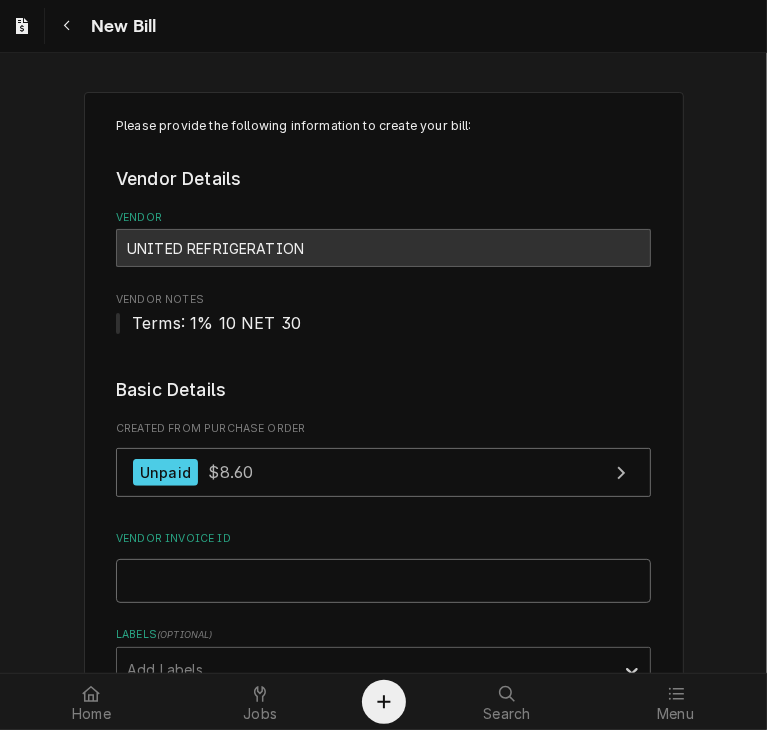 click on "Vendor Invoice ID" at bounding box center (383, 581) 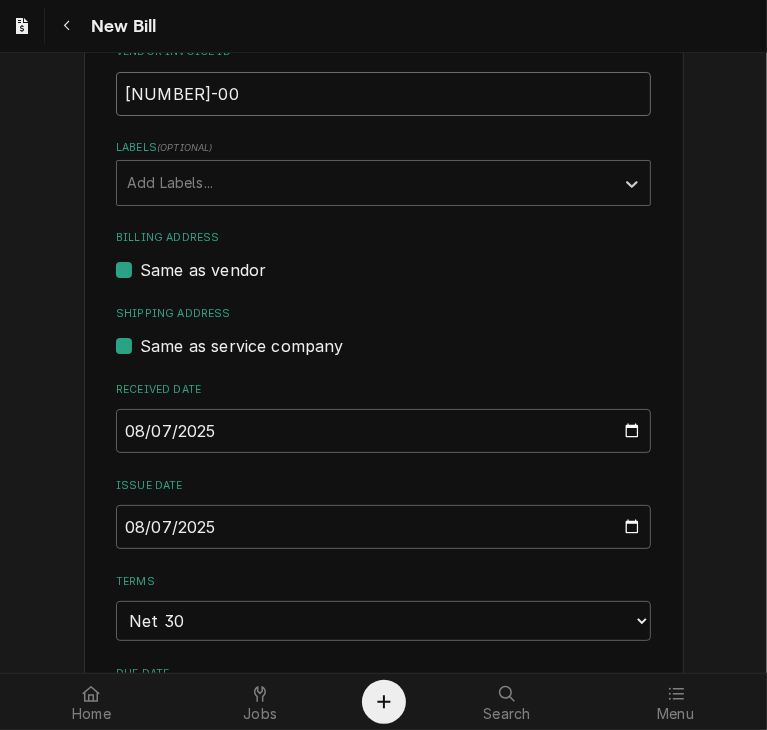 scroll, scrollTop: 496, scrollLeft: 0, axis: vertical 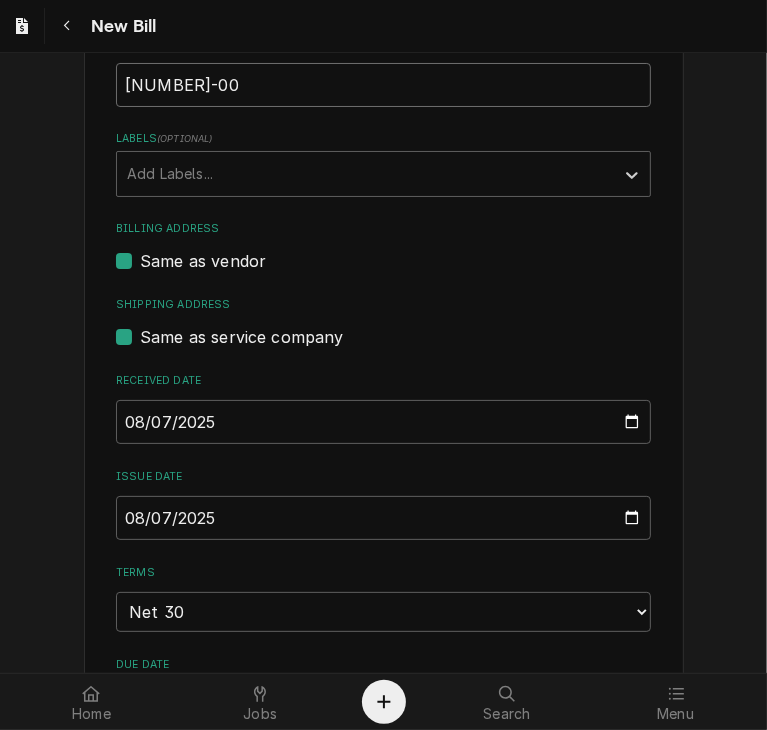 type on "[NUMBER]-00" 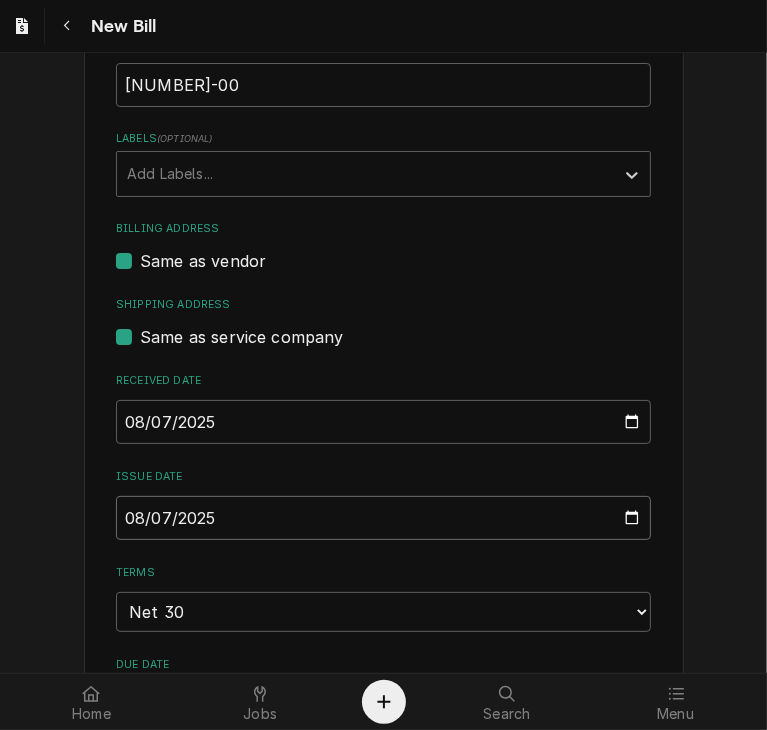 click on "2025-08-07" at bounding box center (383, 518) 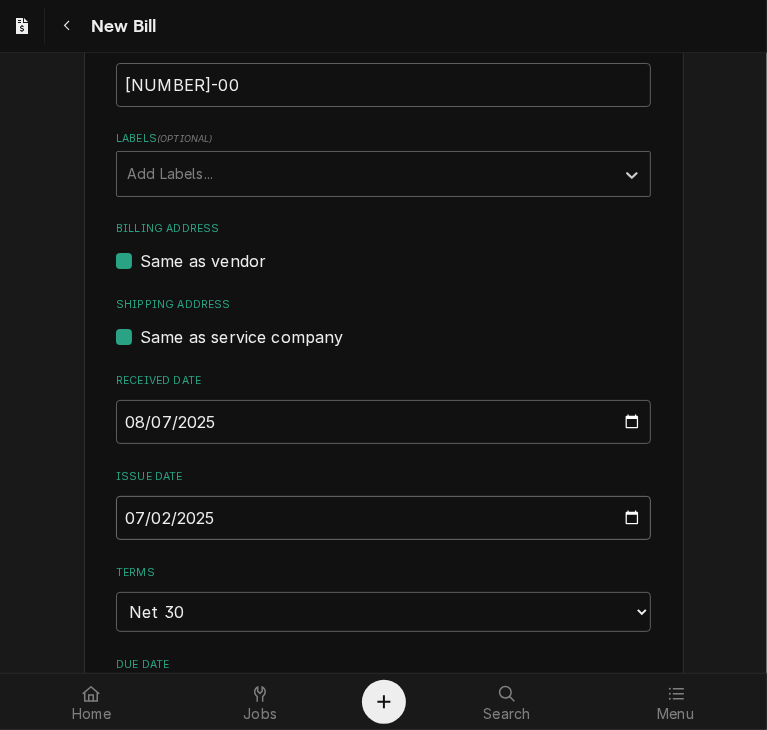 type on "2025-07-24" 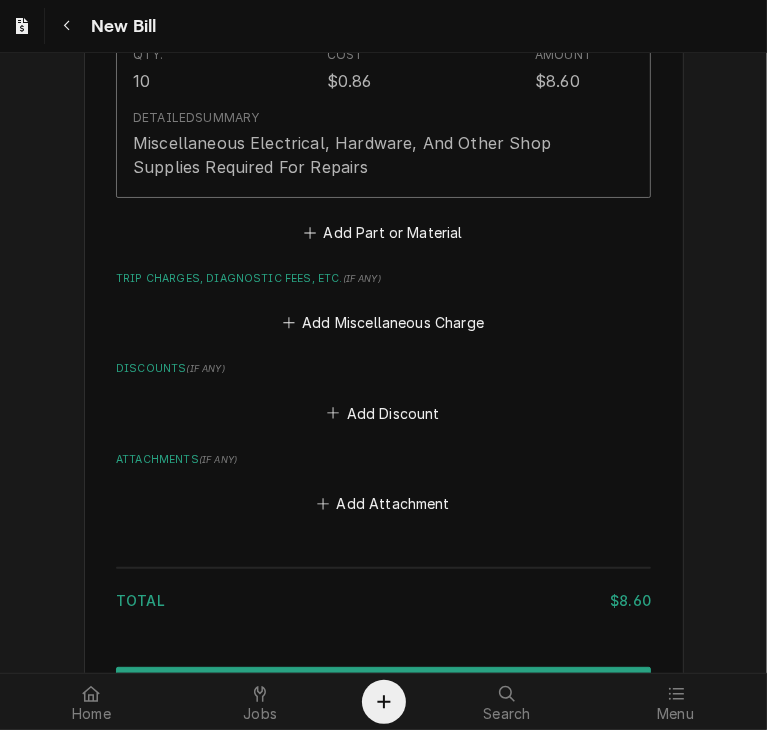 scroll, scrollTop: 1707, scrollLeft: 0, axis: vertical 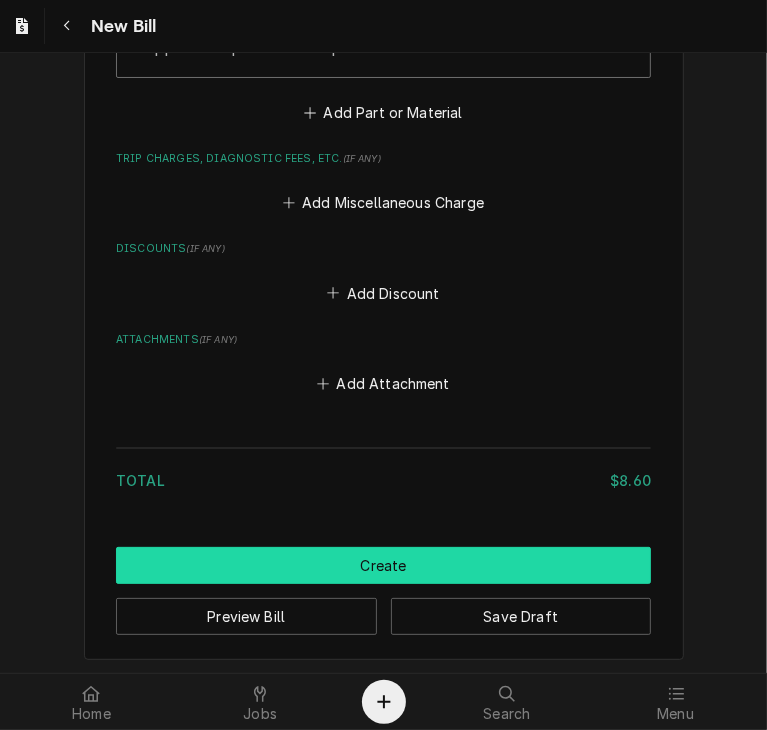 click on "Create" at bounding box center (383, 565) 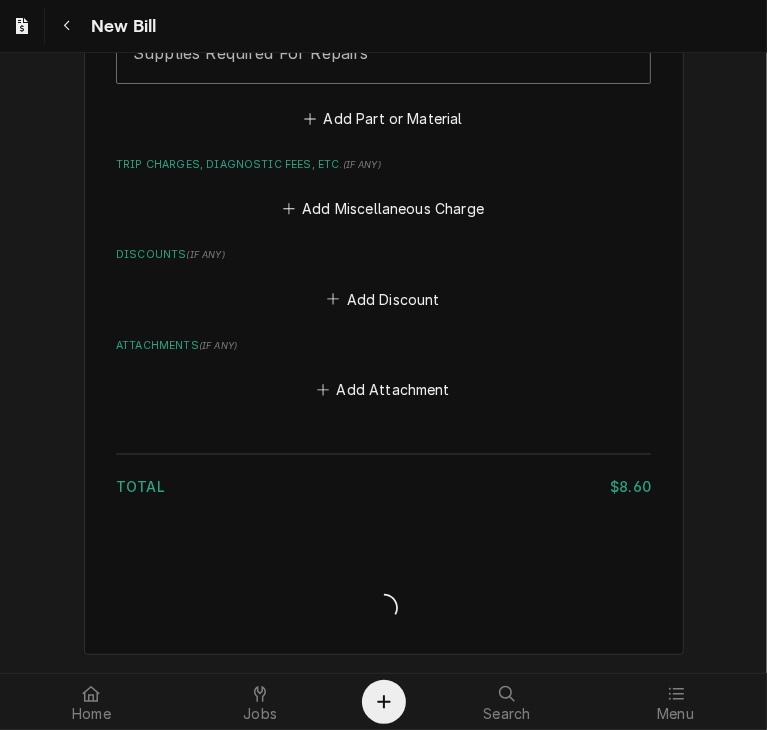 scroll, scrollTop: 1696, scrollLeft: 0, axis: vertical 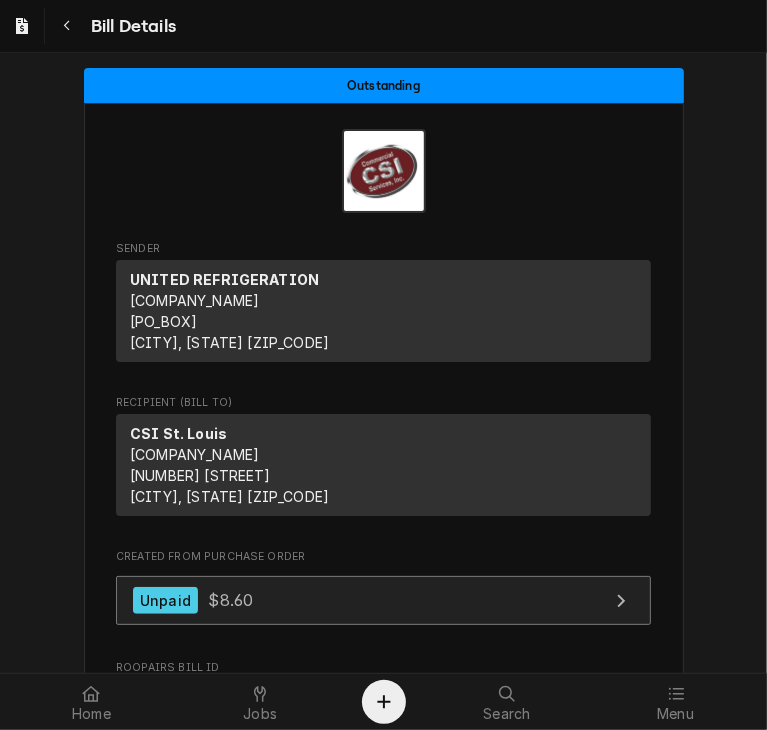 click on "Unpaid" at bounding box center (165, 600) 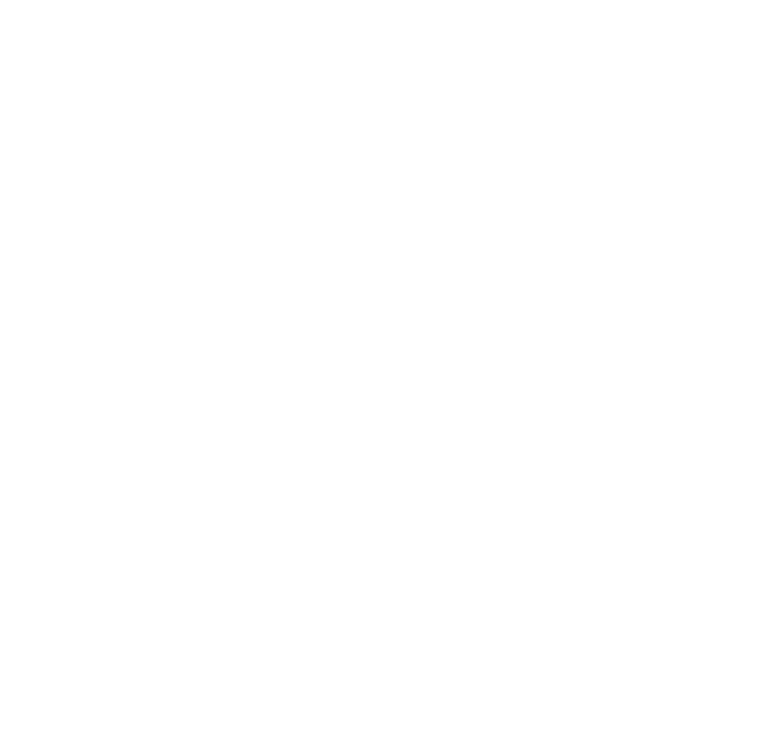 scroll, scrollTop: 0, scrollLeft: 0, axis: both 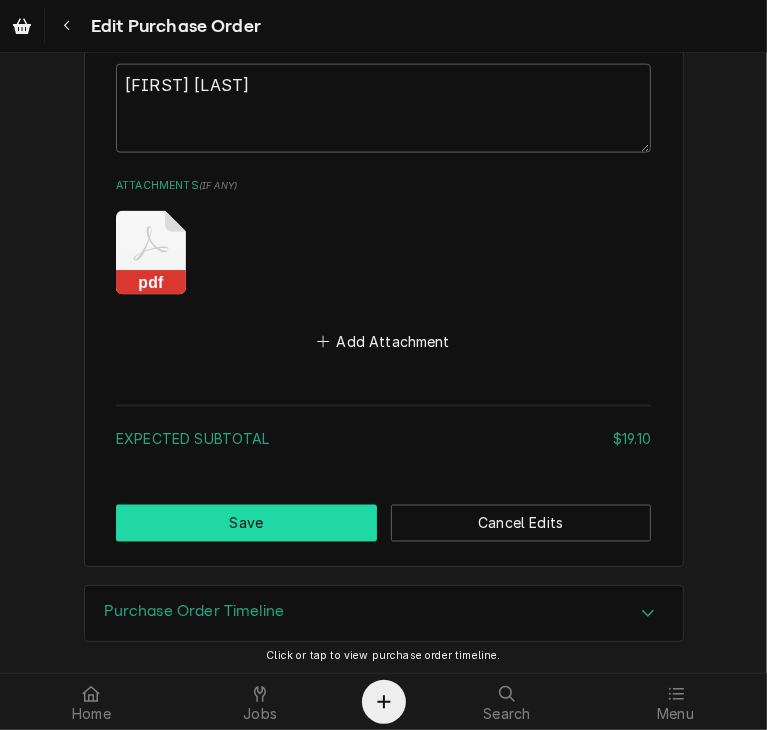 click on "Save" at bounding box center (246, 523) 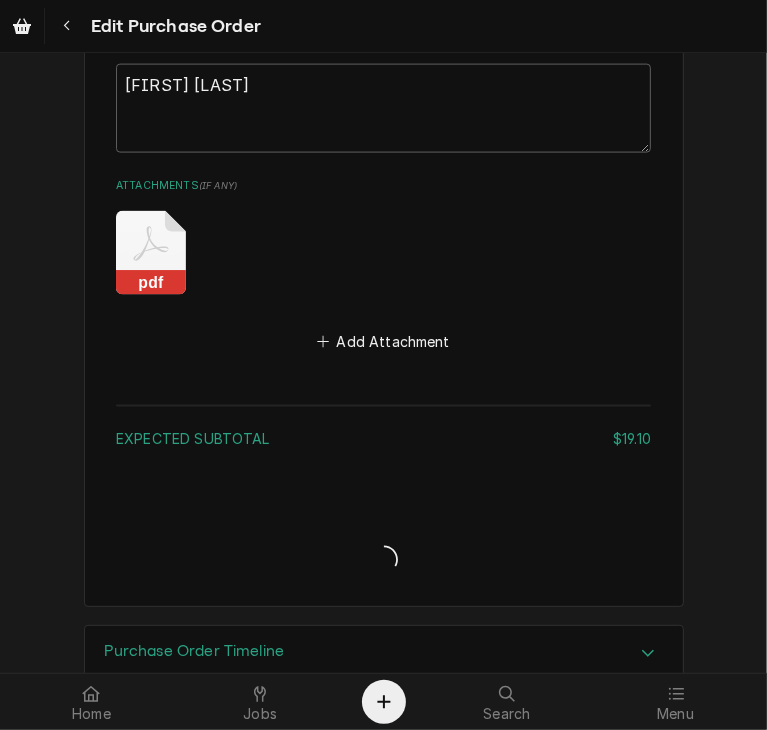type on "x" 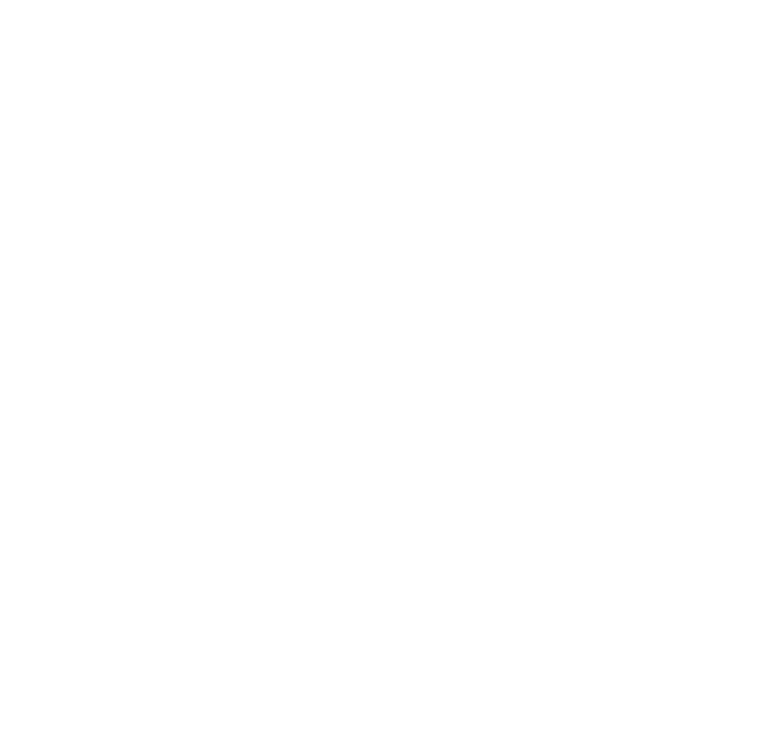 scroll, scrollTop: 0, scrollLeft: 0, axis: both 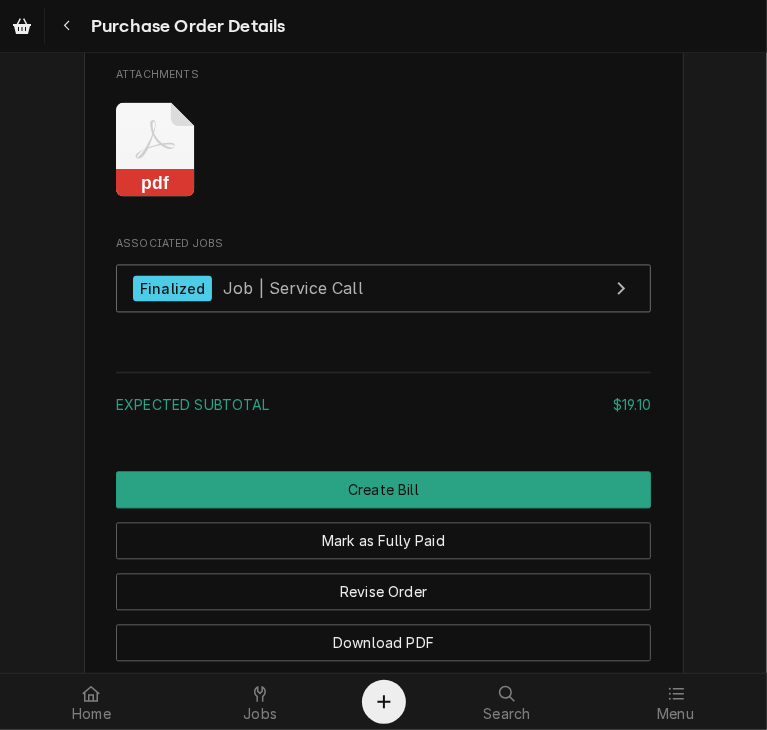 click 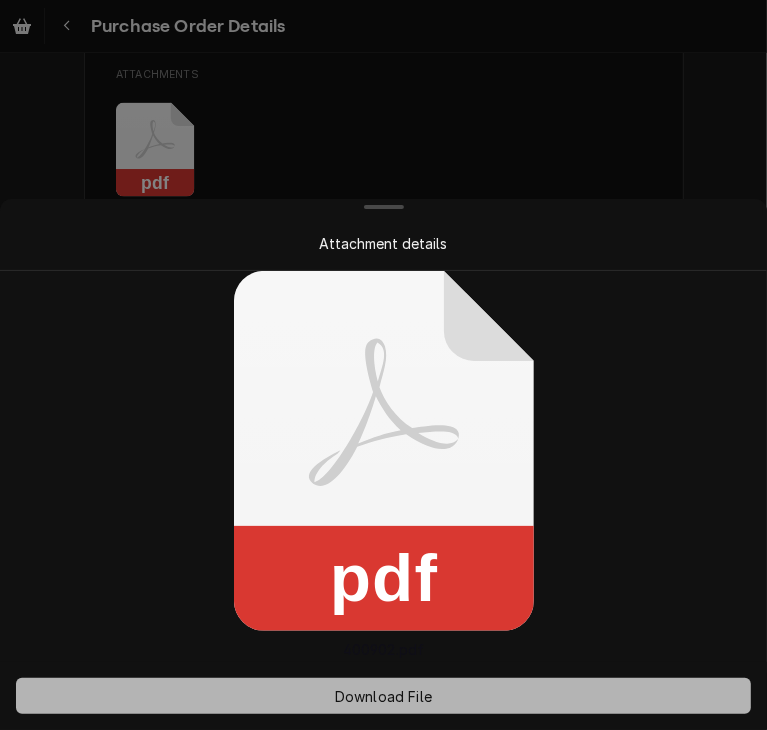 click on "Download File" at bounding box center [383, 696] 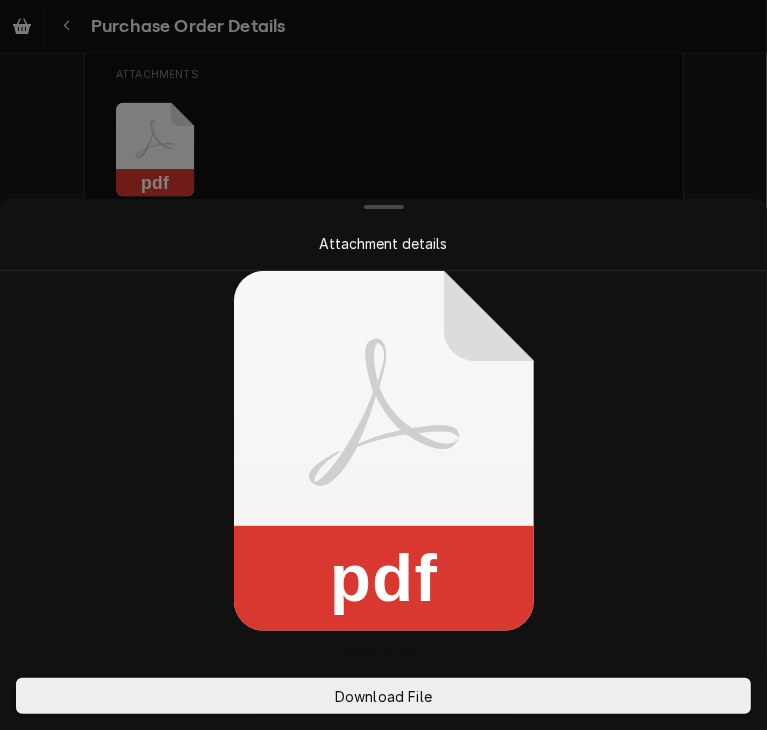 click at bounding box center [383, 365] 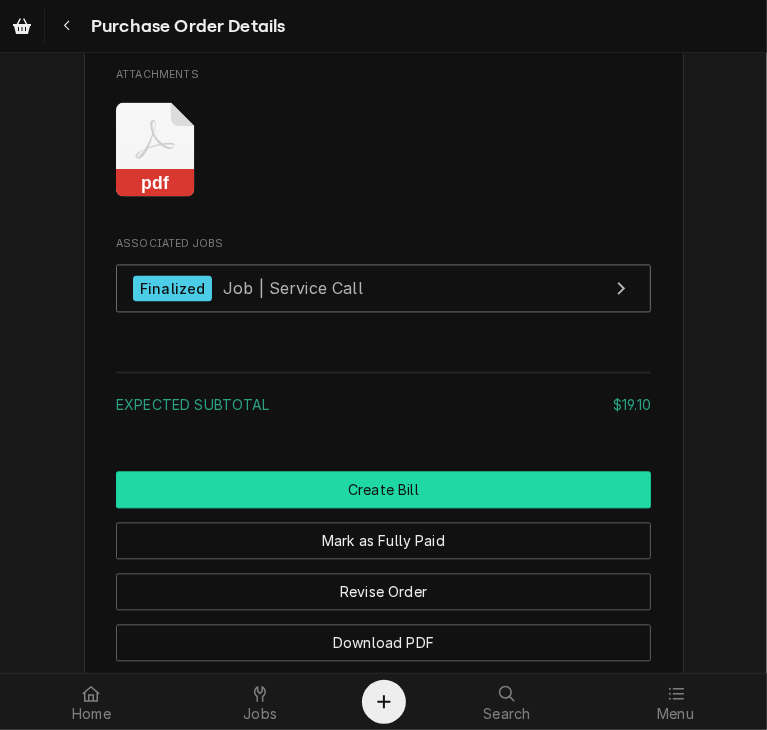 click on "Create Bill" at bounding box center [383, 489] 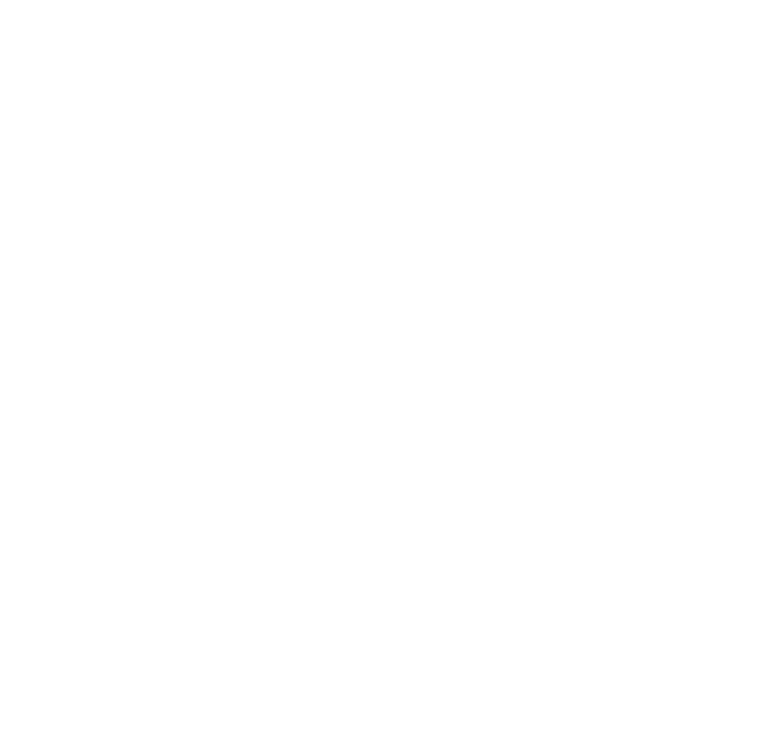 scroll, scrollTop: 0, scrollLeft: 0, axis: both 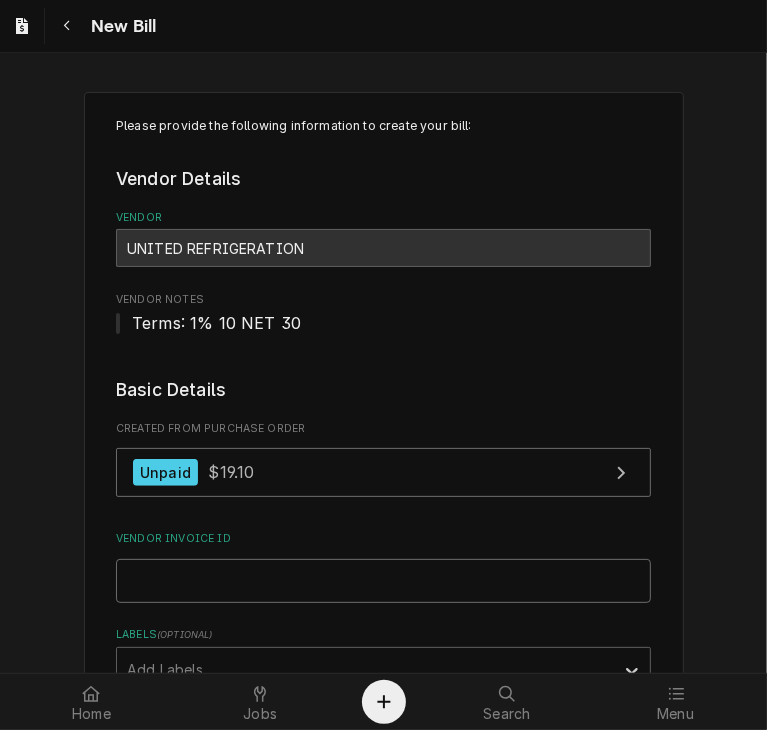 click on "Vendor Invoice ID" at bounding box center [383, 581] 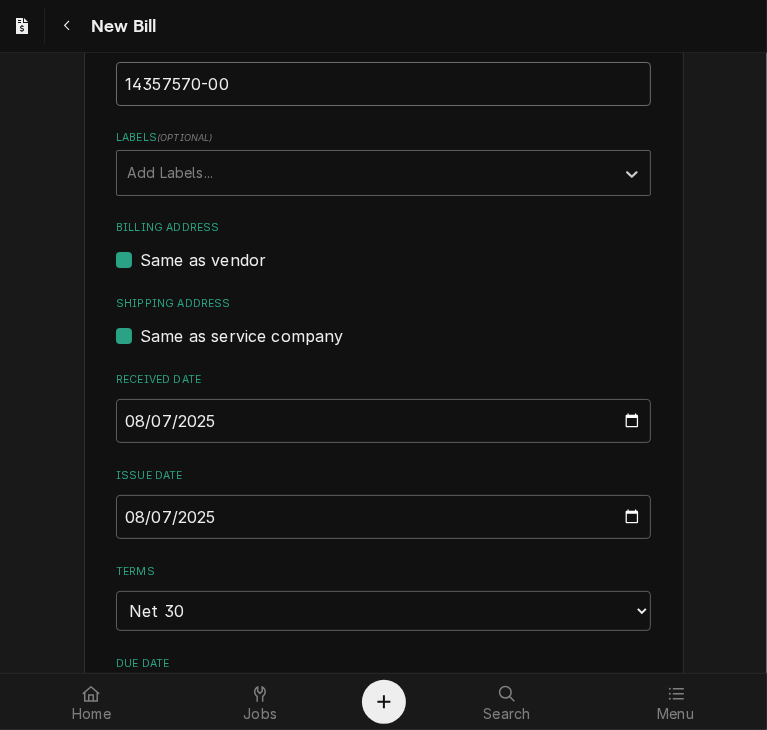 scroll, scrollTop: 506, scrollLeft: 0, axis: vertical 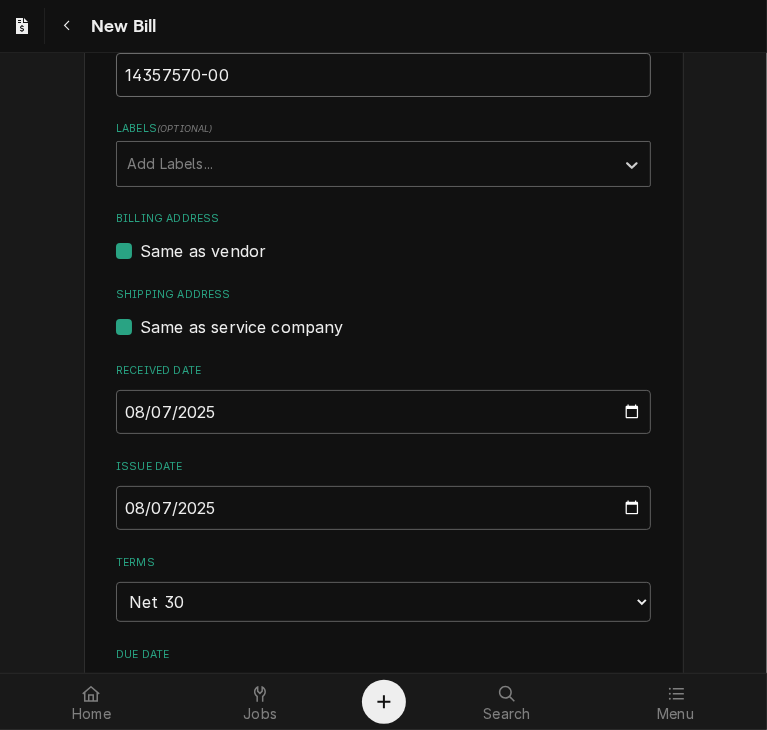 type on "14357570-00" 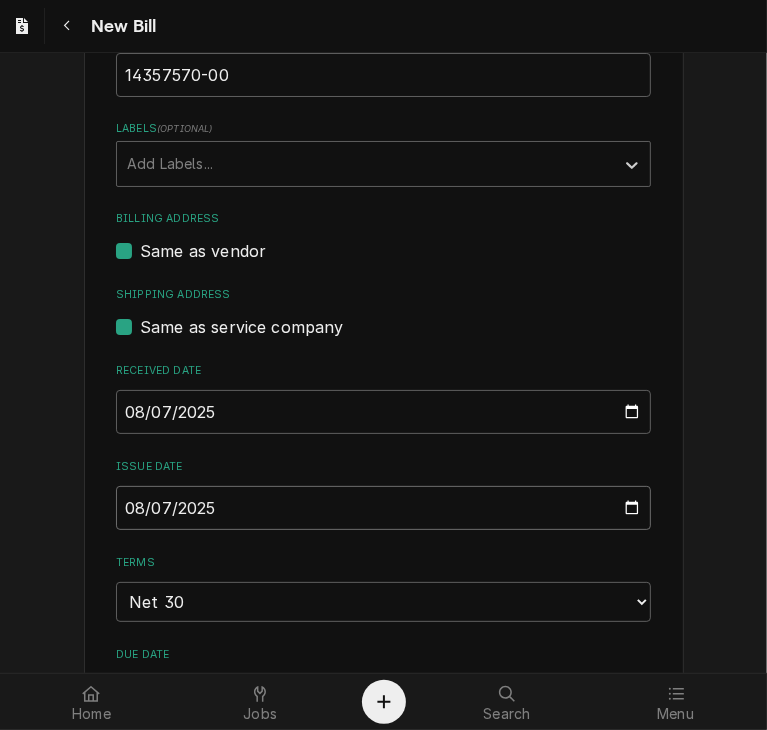 click on "2025-08-07" at bounding box center (383, 508) 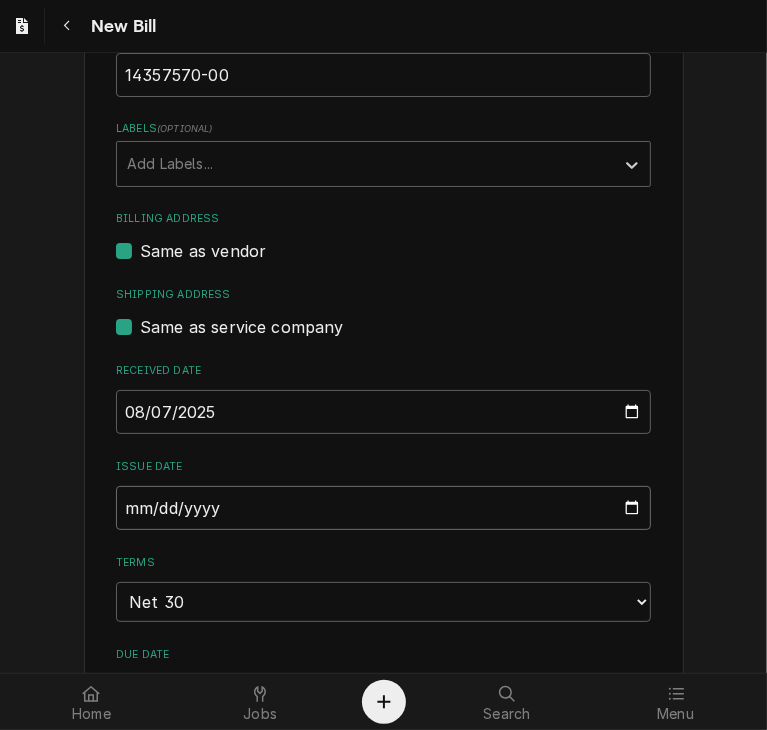 type on "2025-07-31" 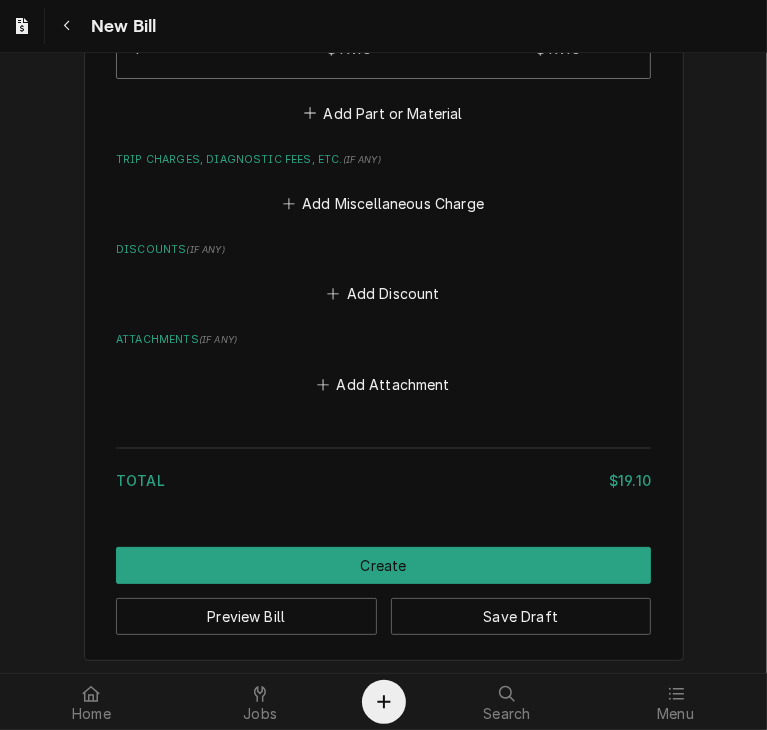 scroll, scrollTop: 1604, scrollLeft: 0, axis: vertical 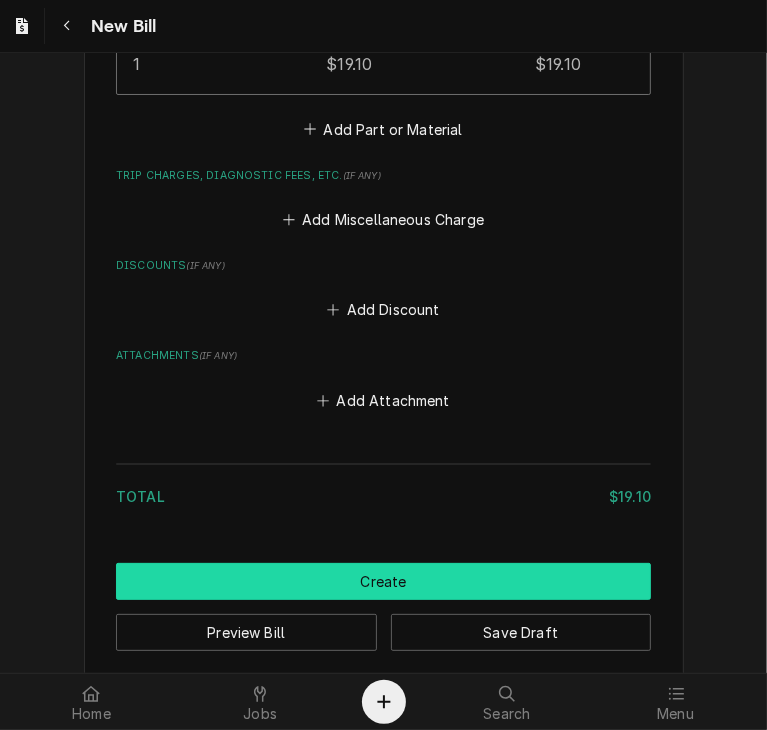 click on "Create" at bounding box center [383, 581] 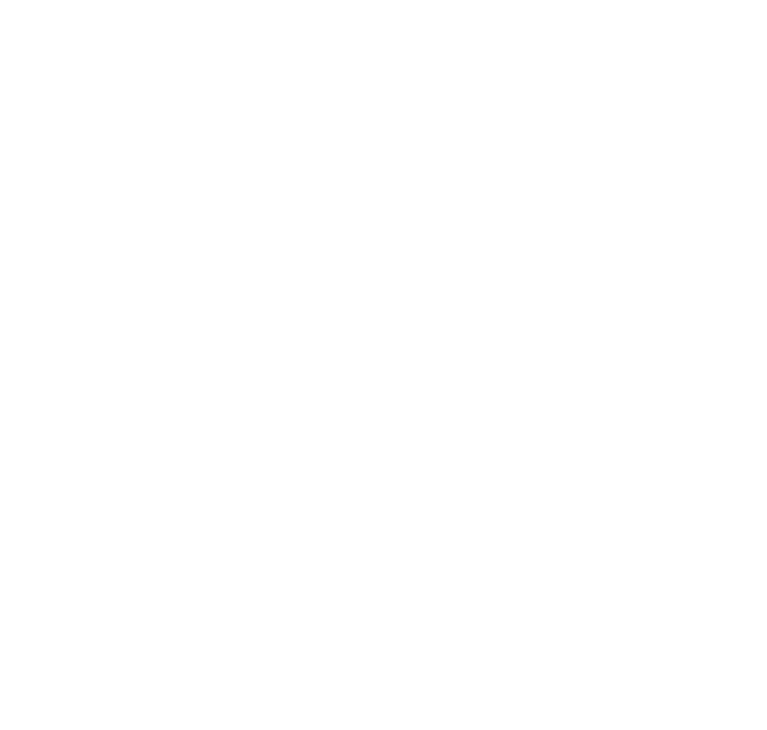 scroll, scrollTop: 0, scrollLeft: 0, axis: both 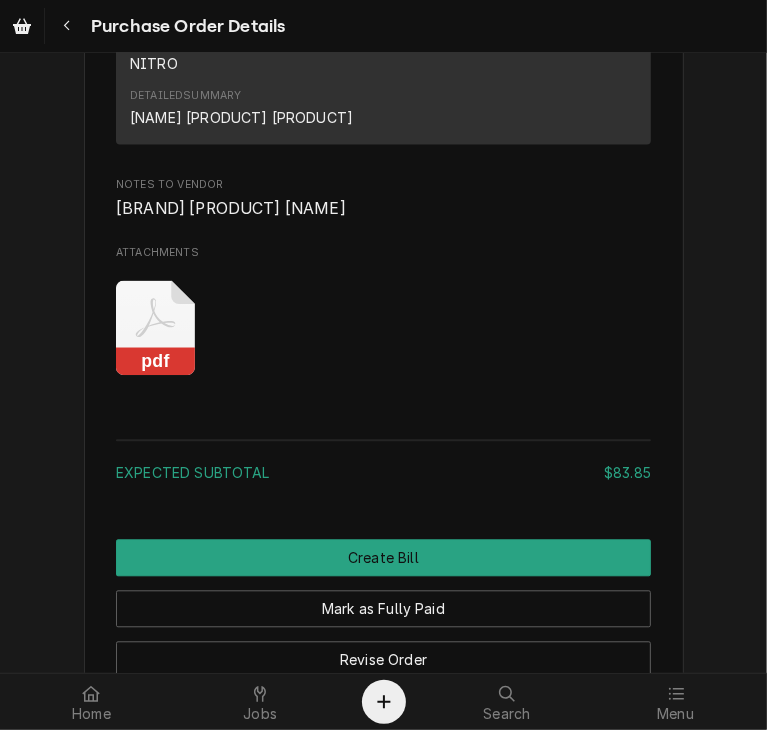 click 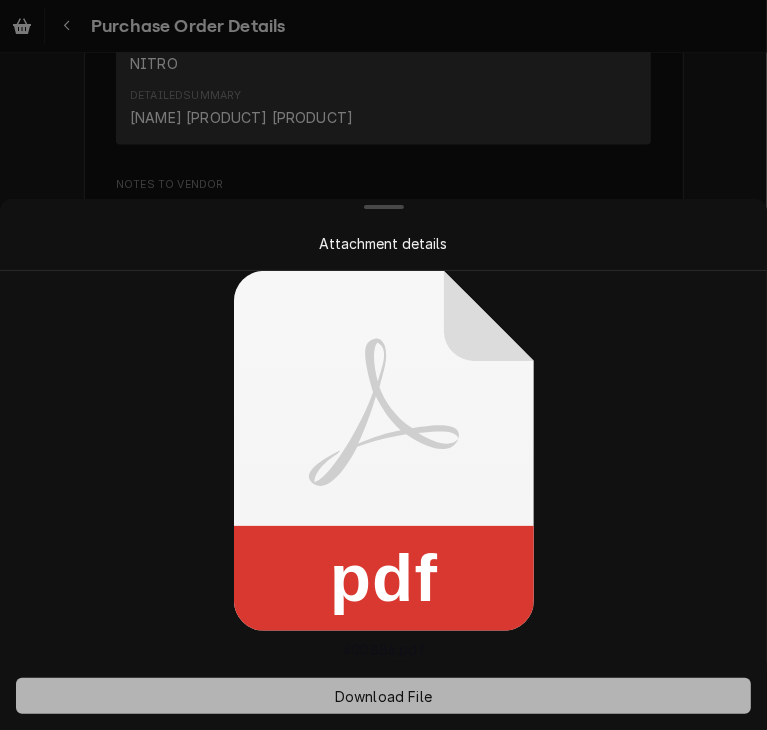 click on "Download File" at bounding box center [383, 696] 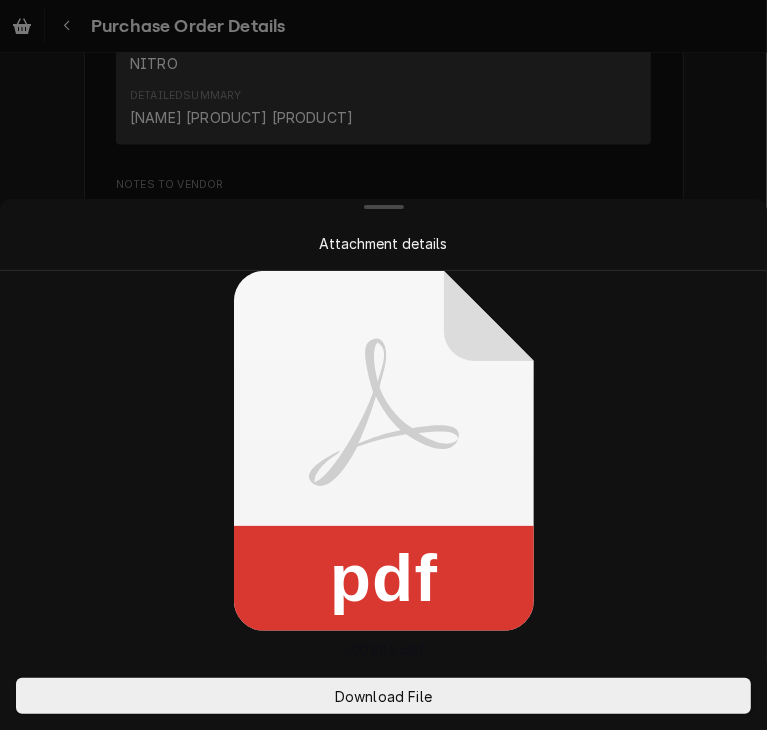 click at bounding box center (383, 365) 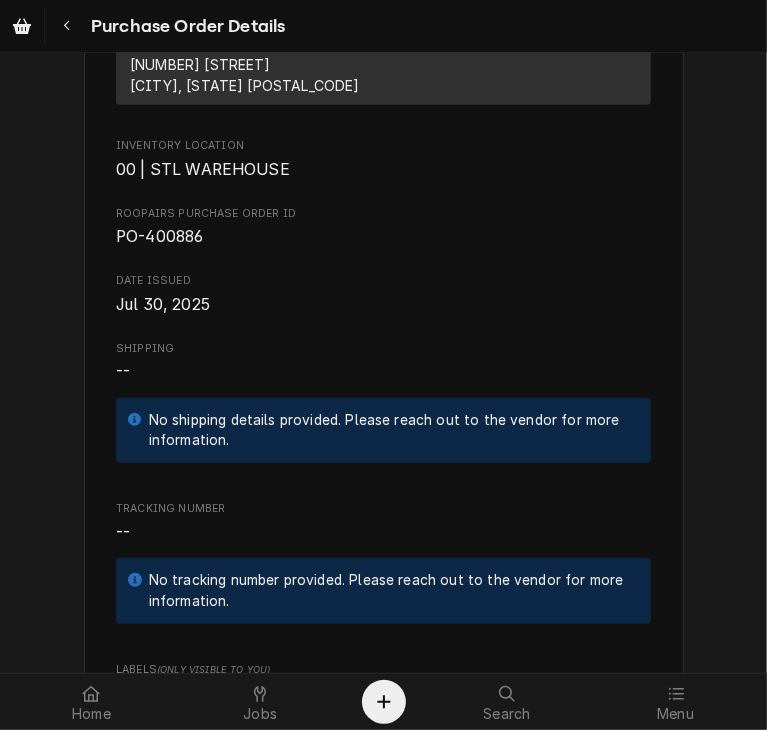 scroll, scrollTop: 604, scrollLeft: 0, axis: vertical 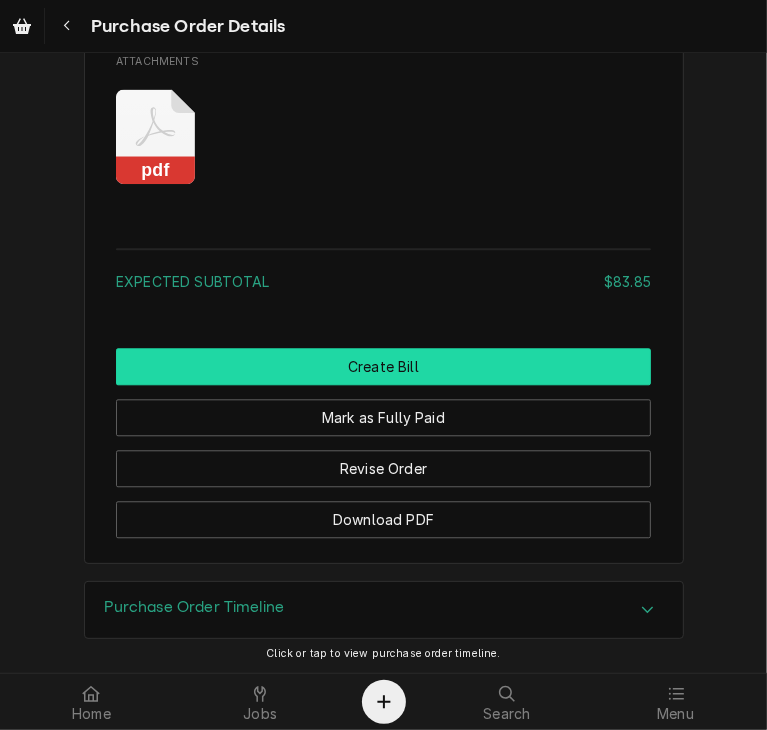 click on "Create Bill" at bounding box center (383, 366) 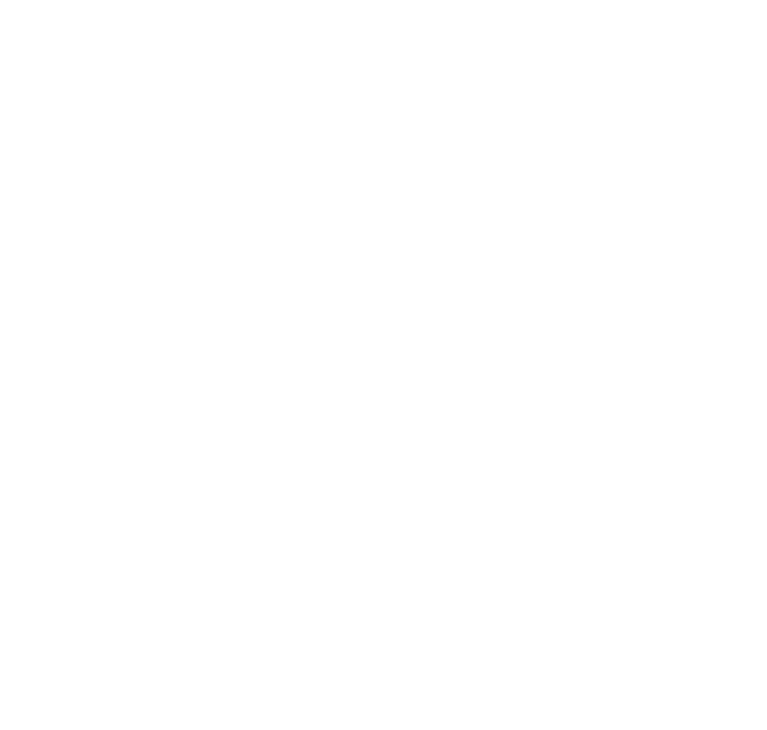 scroll, scrollTop: 0, scrollLeft: 0, axis: both 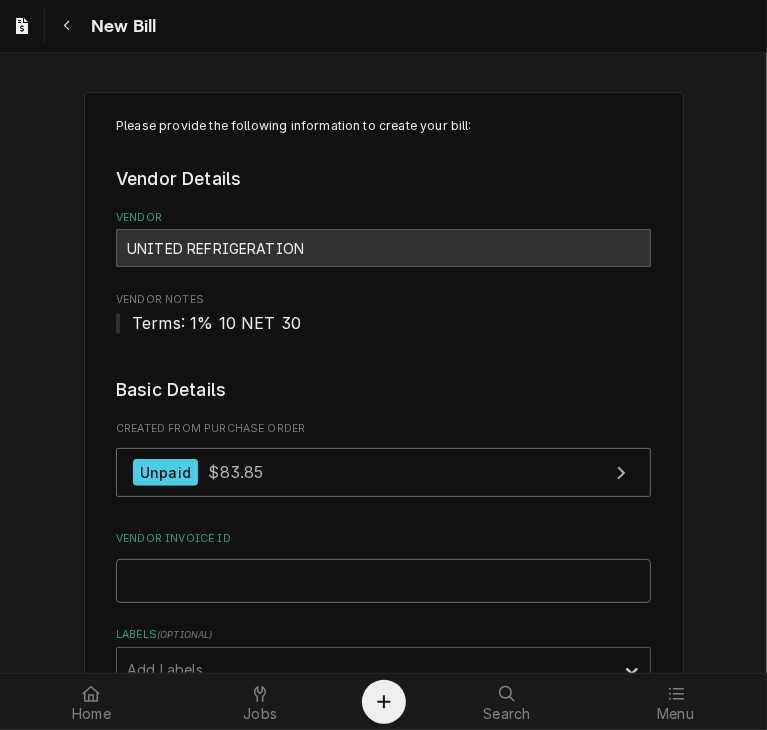 click on "Vendor Invoice ID" at bounding box center (383, 581) 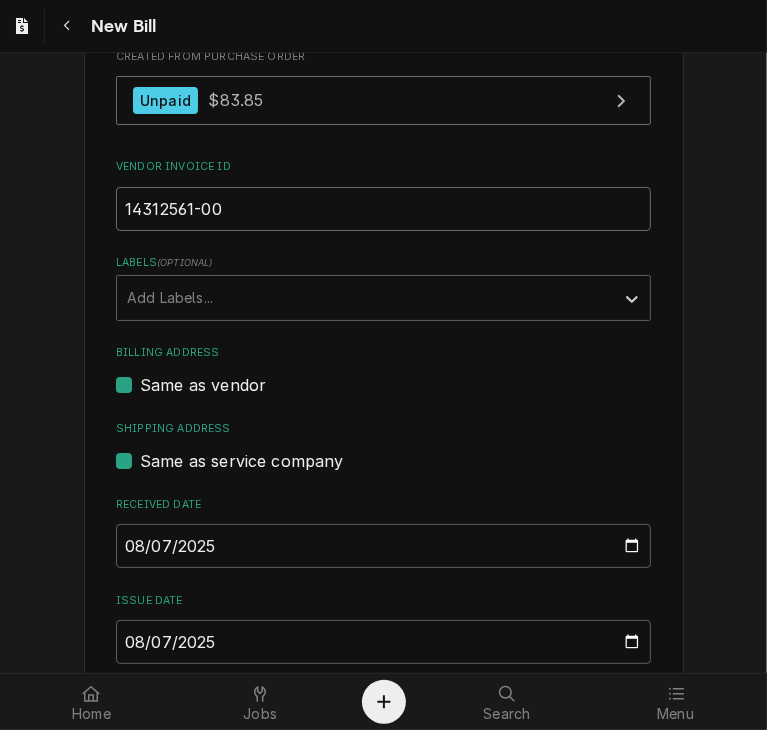 scroll, scrollTop: 474, scrollLeft: 0, axis: vertical 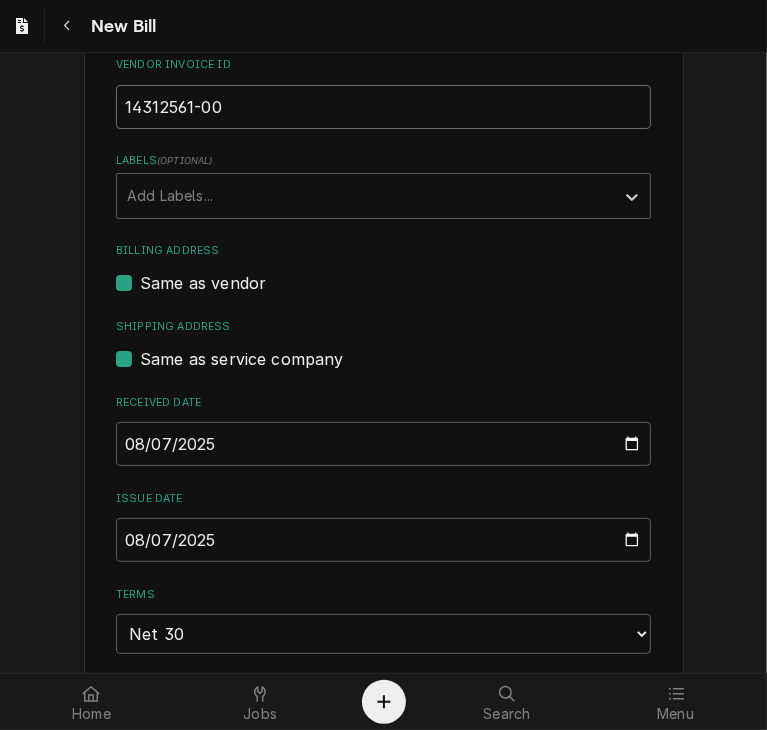 type on "14312561-00" 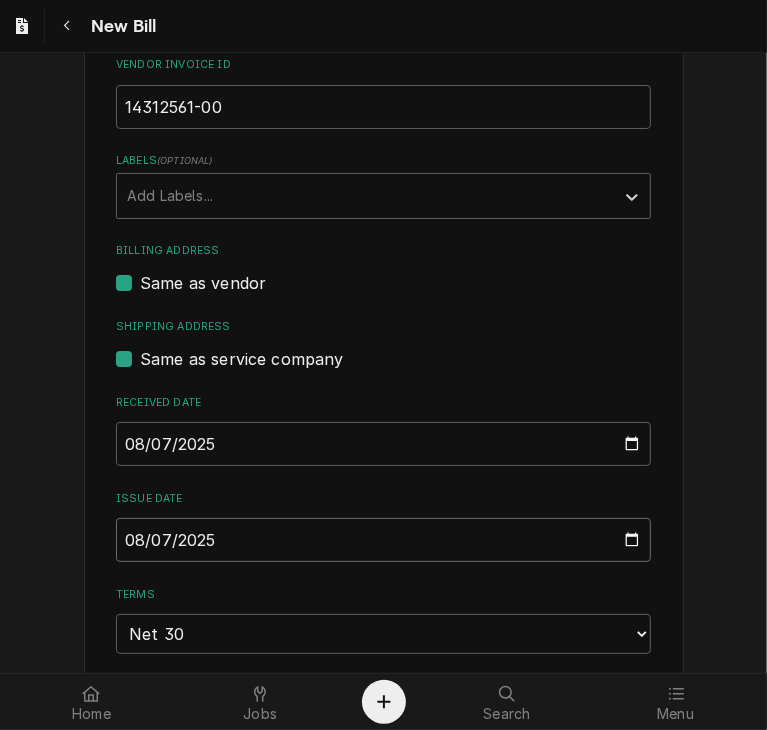 click on "2025-08-07" at bounding box center (383, 540) 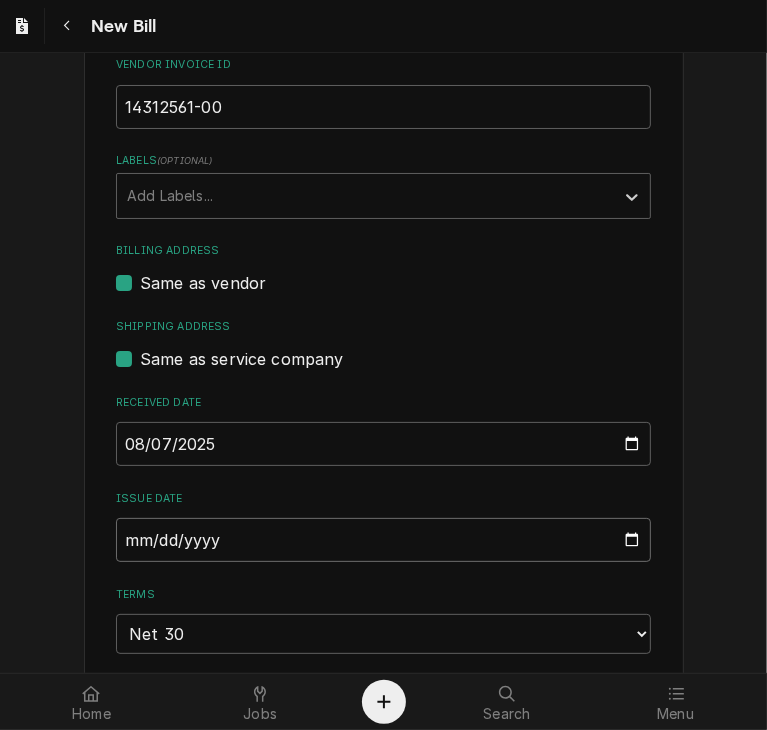 type on "2025-07-30" 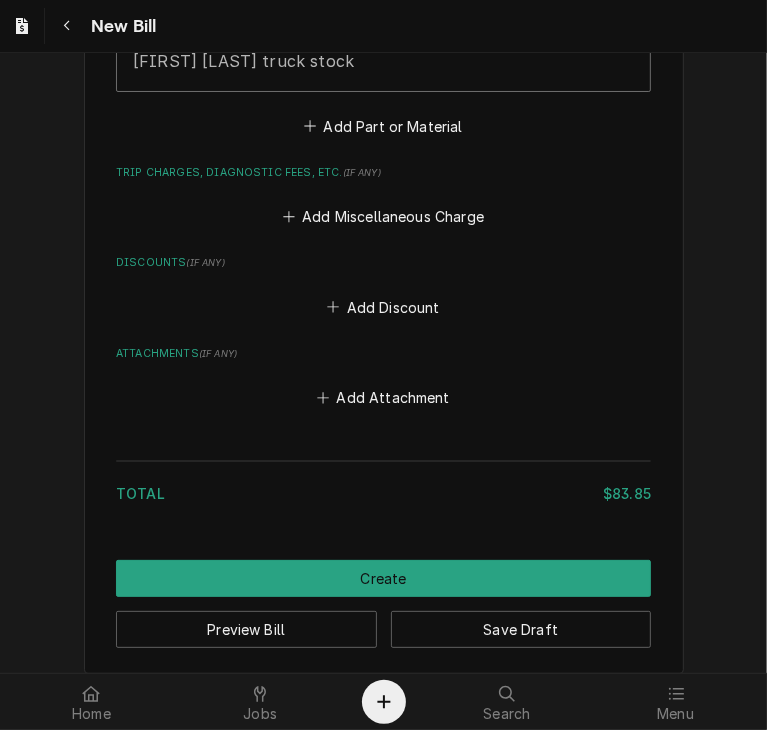 scroll, scrollTop: 2025, scrollLeft: 0, axis: vertical 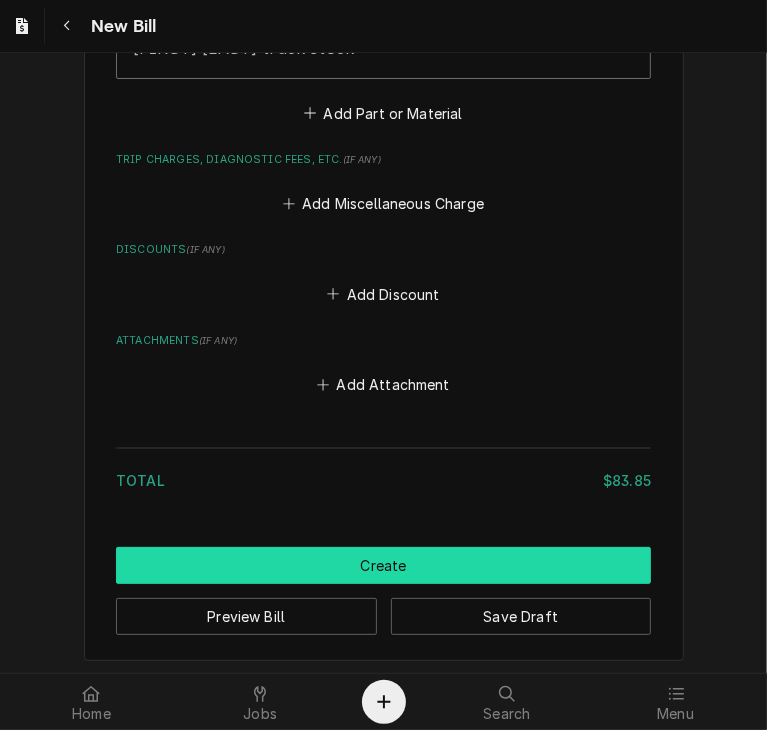click on "Create" at bounding box center (383, 565) 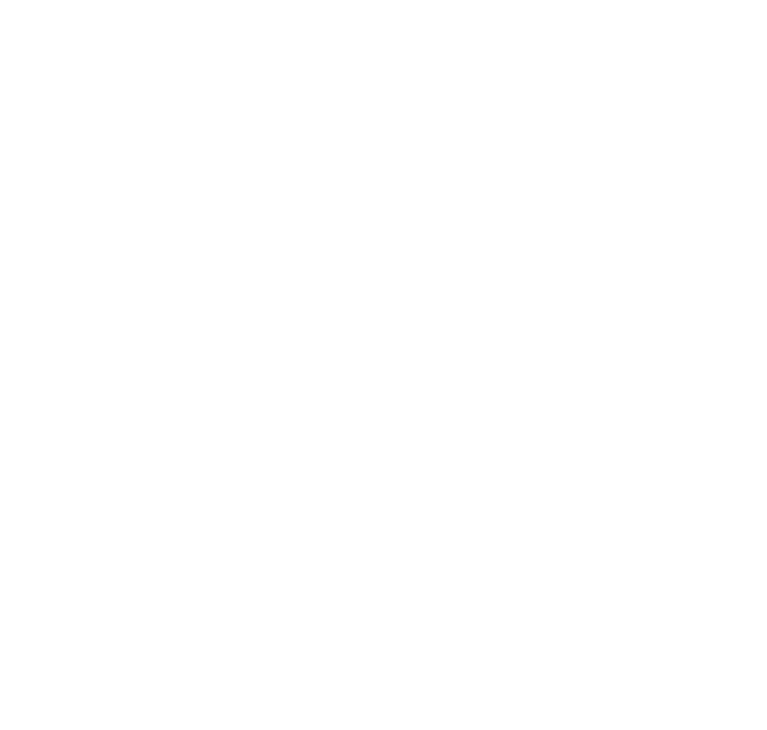 scroll, scrollTop: 0, scrollLeft: 0, axis: both 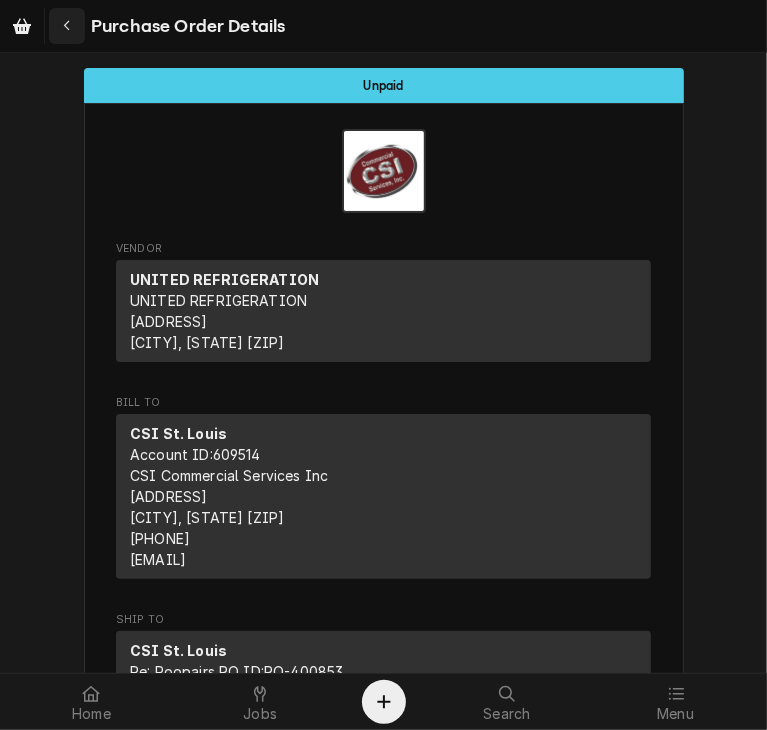 click 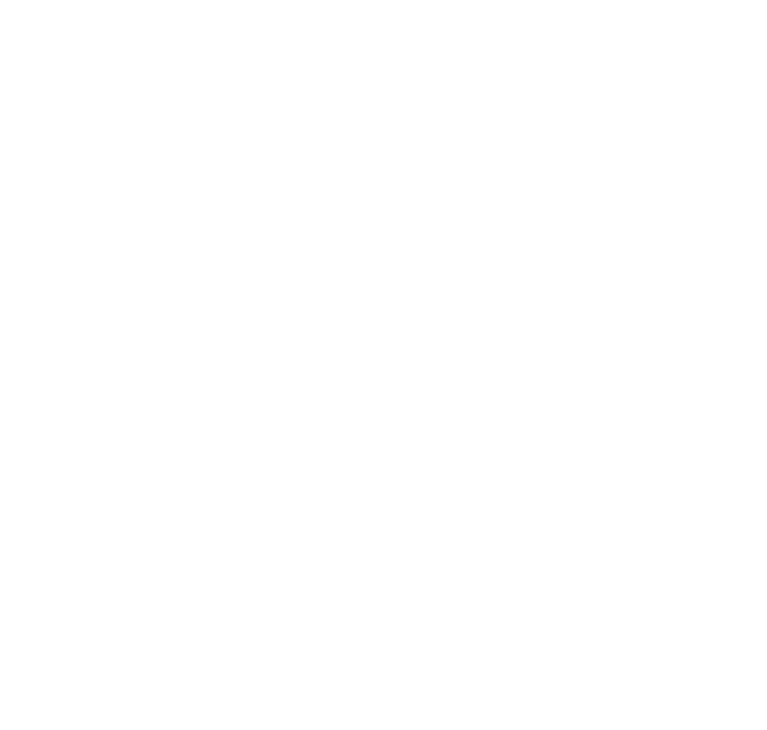 scroll, scrollTop: 0, scrollLeft: 0, axis: both 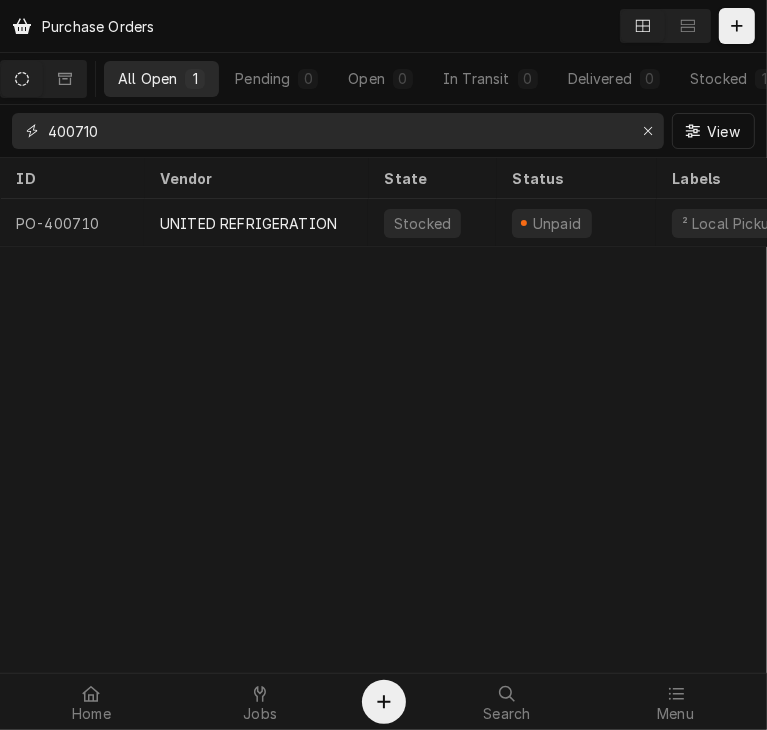 drag, startPoint x: 116, startPoint y: 128, endPoint x: 80, endPoint y: 129, distance: 36.013885 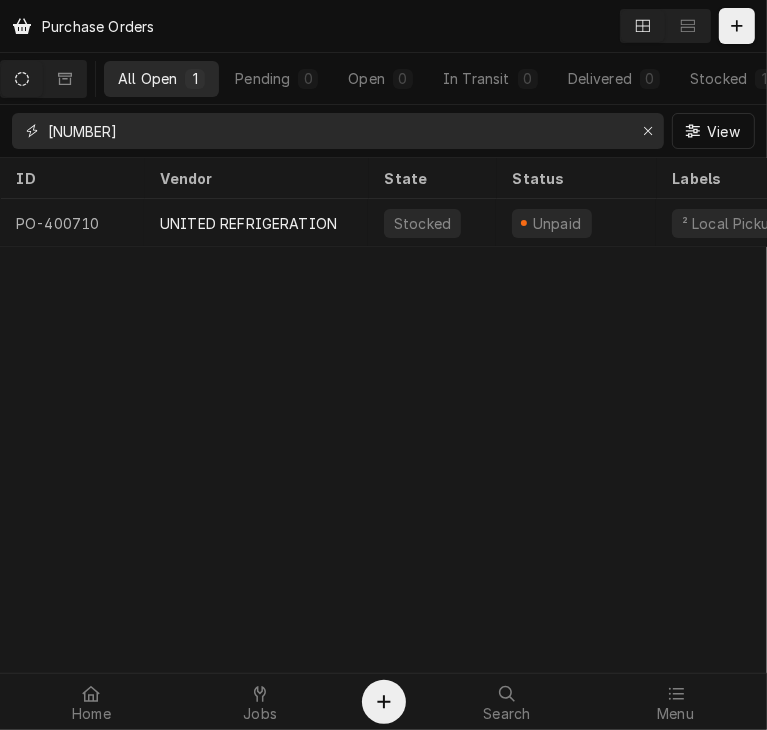 type on "[NUMBER]" 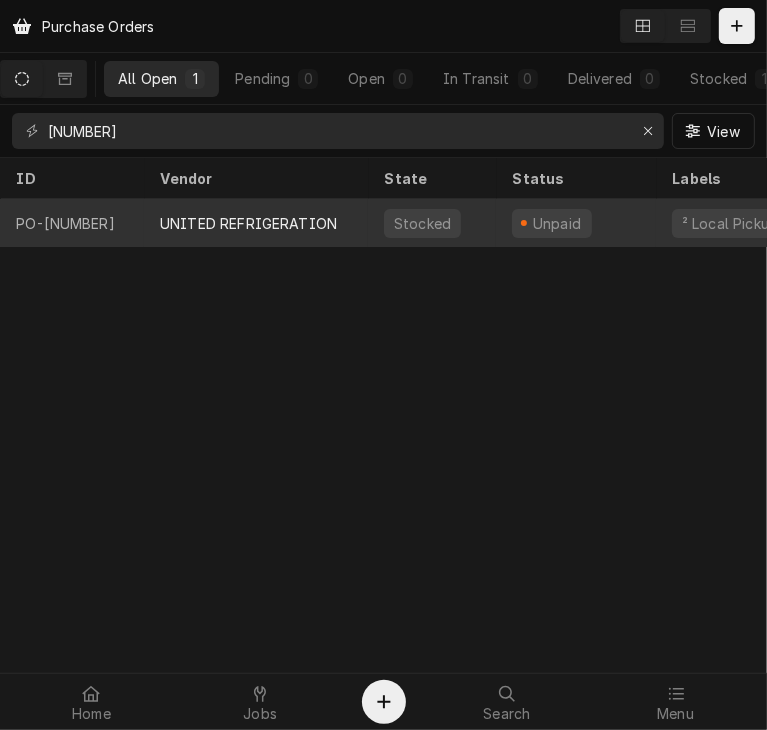 click on "UNITED REFRIGERATION" at bounding box center [256, 223] 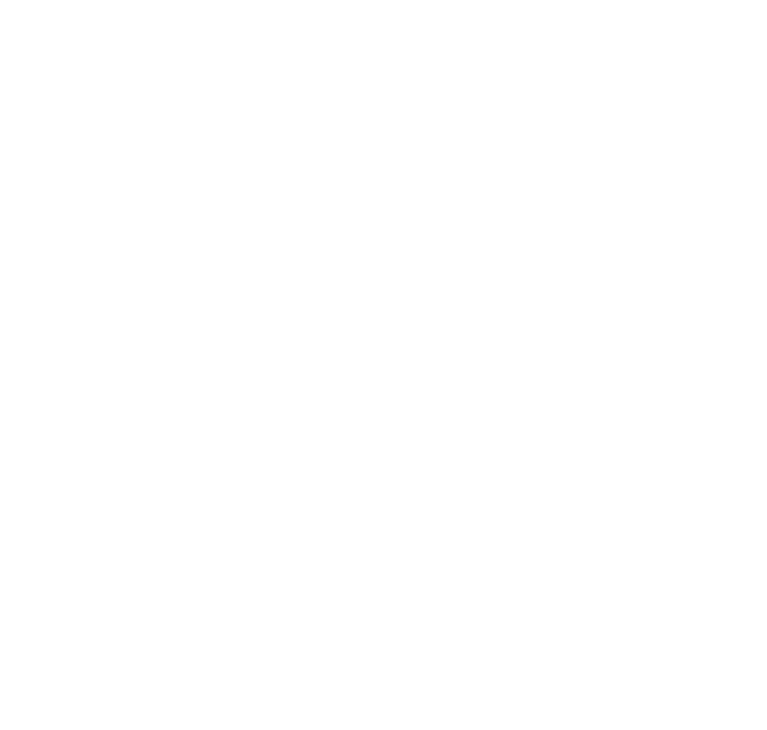 scroll, scrollTop: 0, scrollLeft: 0, axis: both 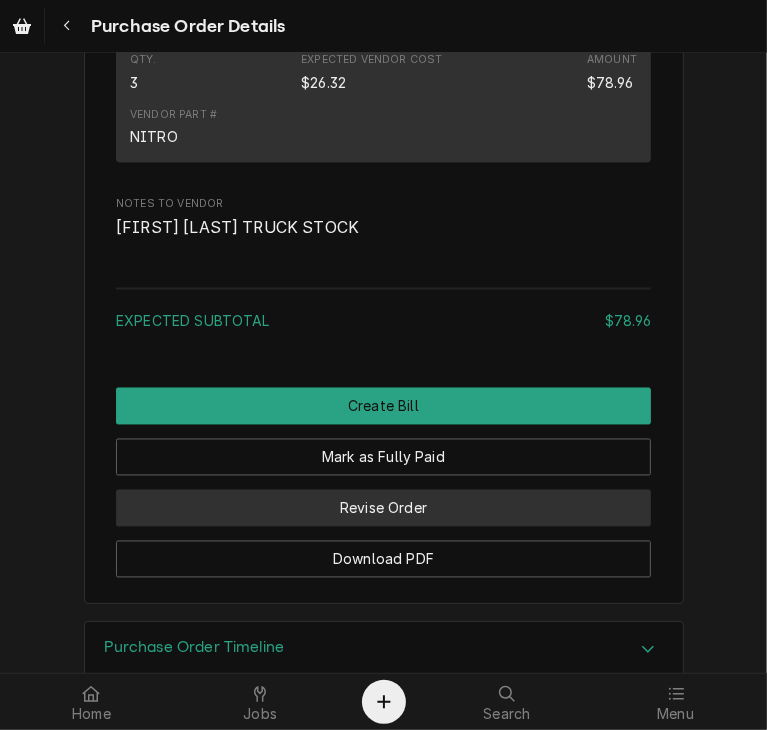 click on "Revise Order" at bounding box center [383, 508] 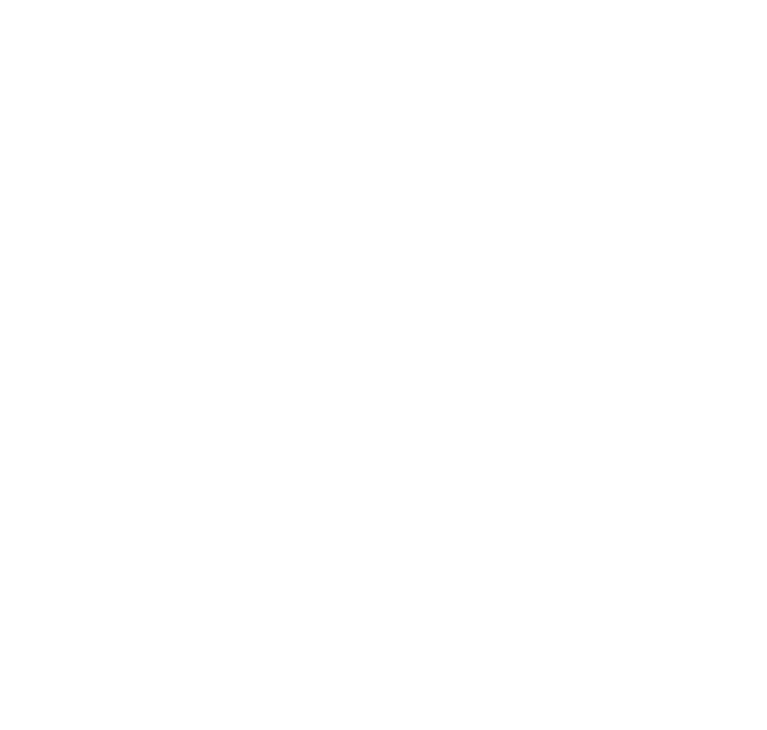 scroll, scrollTop: 0, scrollLeft: 0, axis: both 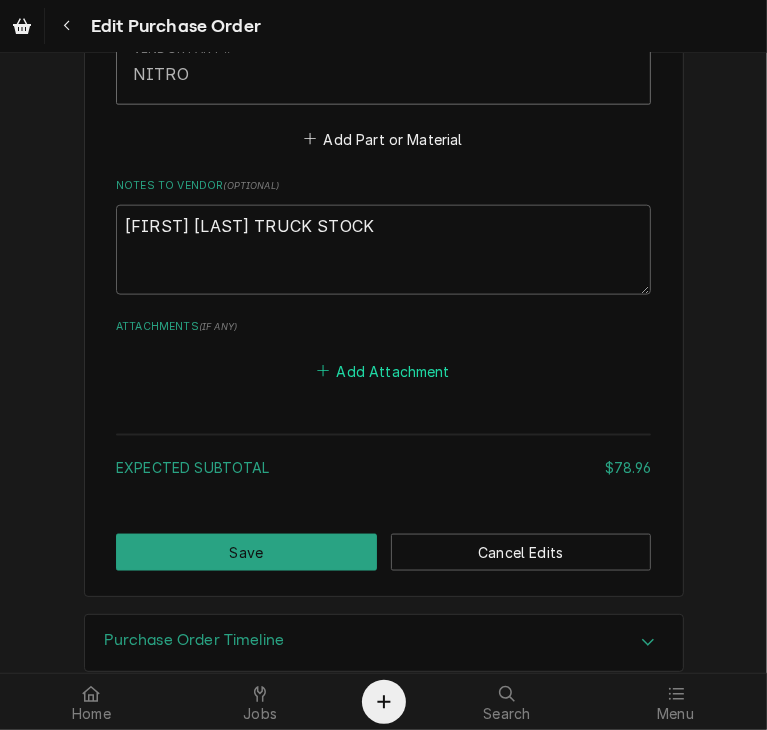 click on "Add Attachment" at bounding box center [384, 371] 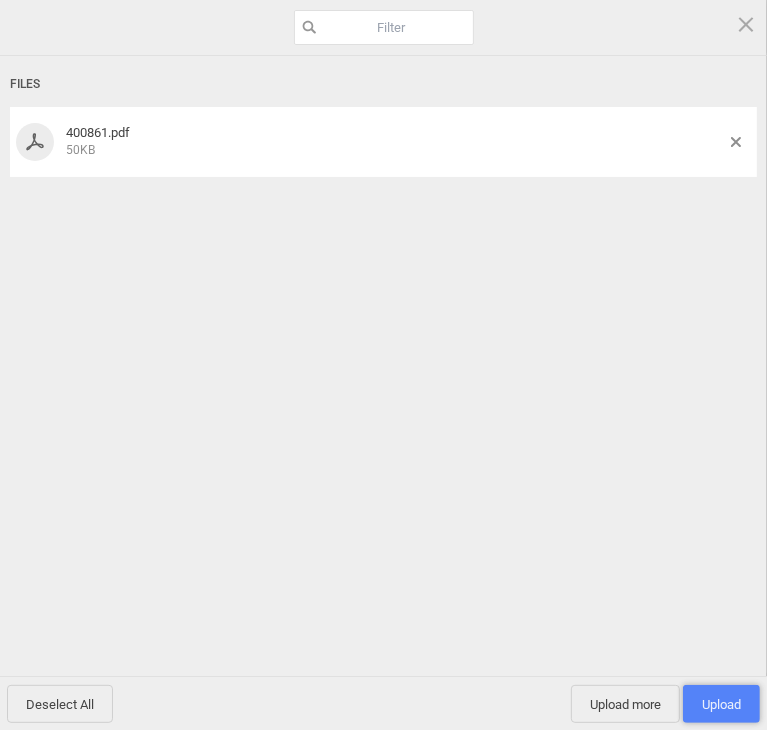 click on "Upload
1" at bounding box center [721, 704] 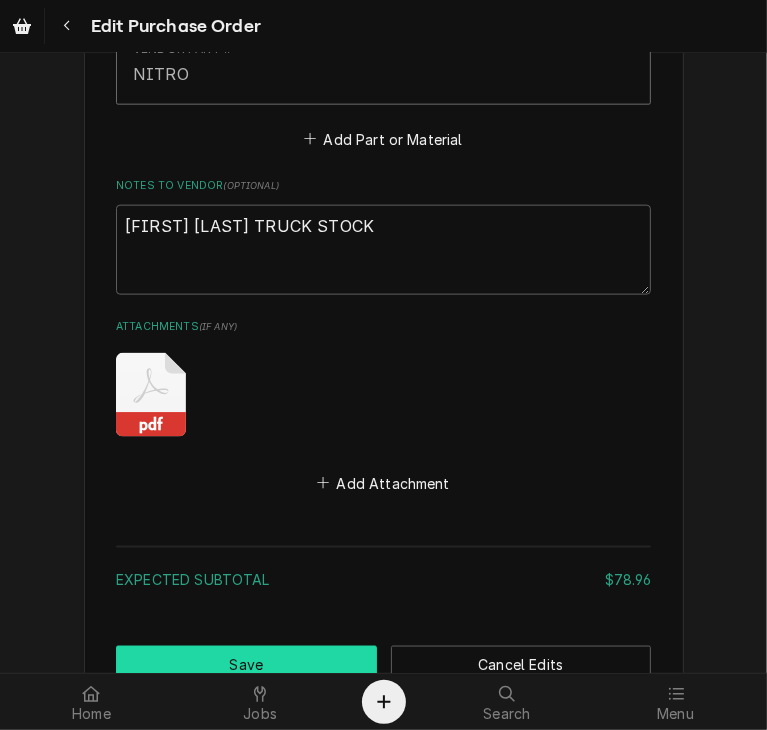 click on "Save" at bounding box center [246, 664] 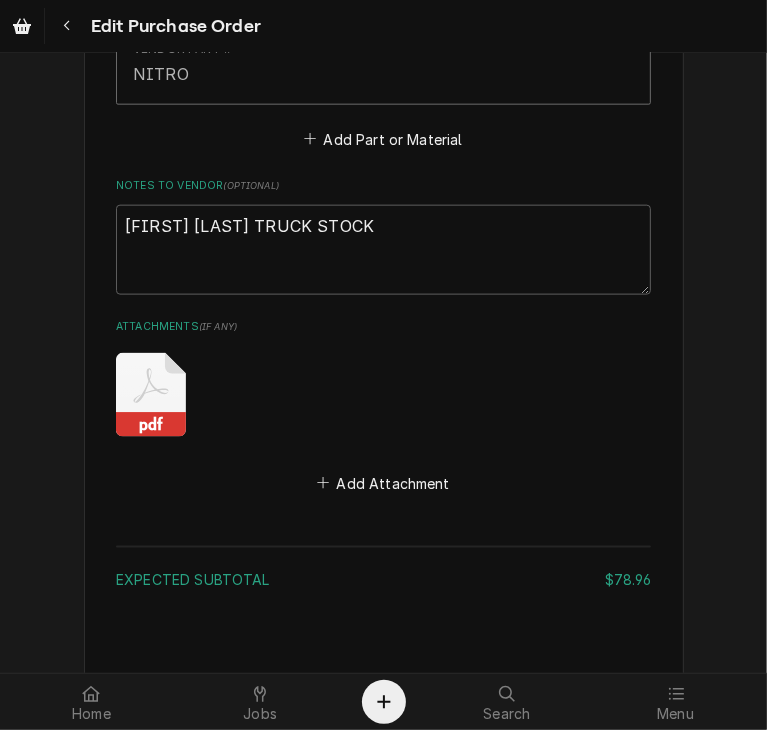 type on "x" 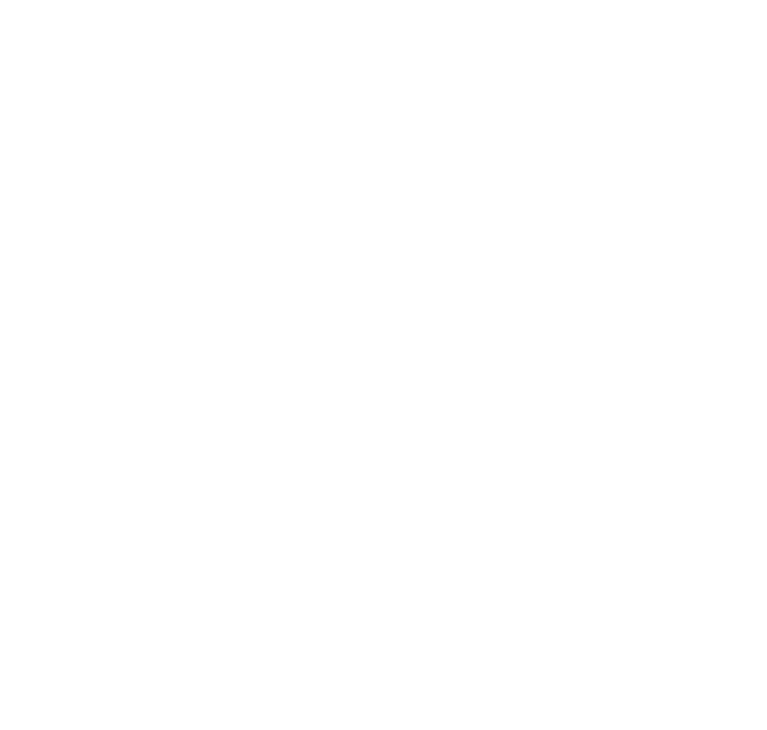 scroll, scrollTop: 0, scrollLeft: 0, axis: both 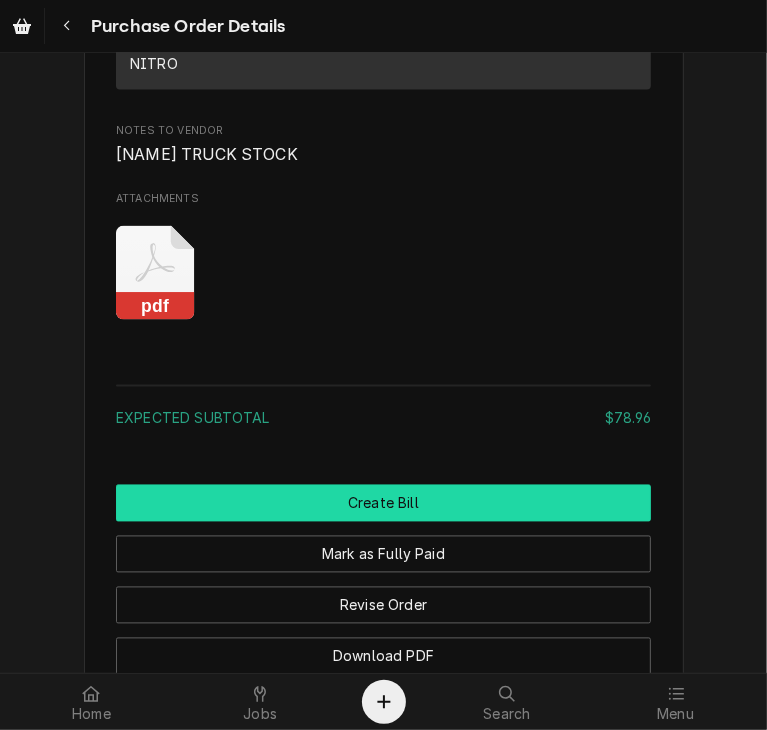 click on "Create Bill" at bounding box center (383, 503) 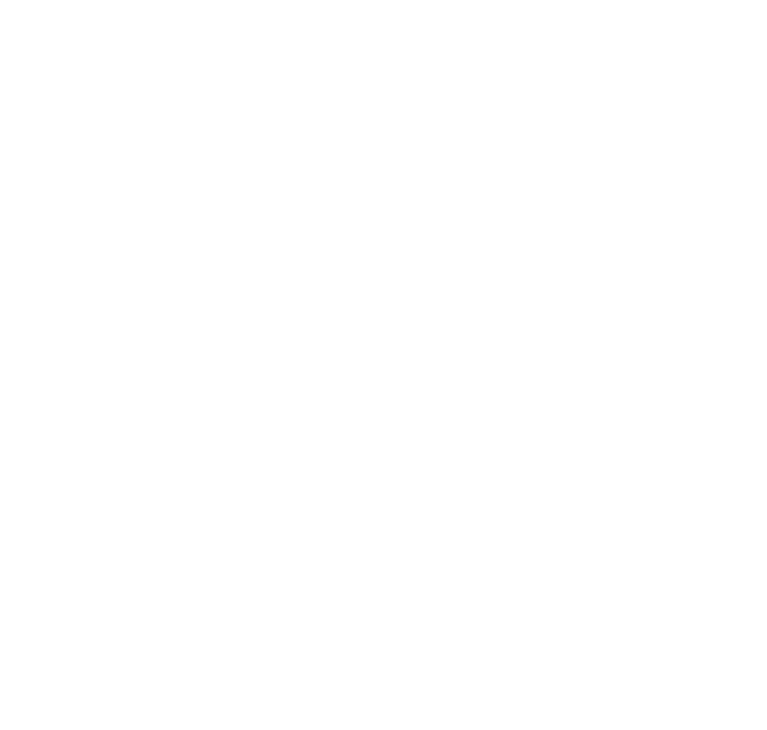 scroll, scrollTop: 0, scrollLeft: 0, axis: both 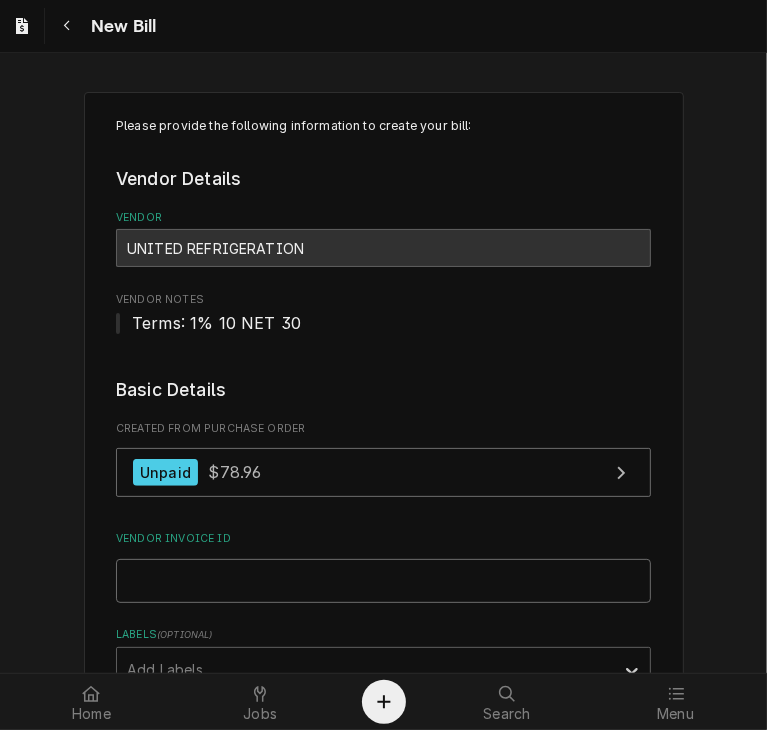 click on "Vendor Invoice ID" at bounding box center (383, 581) 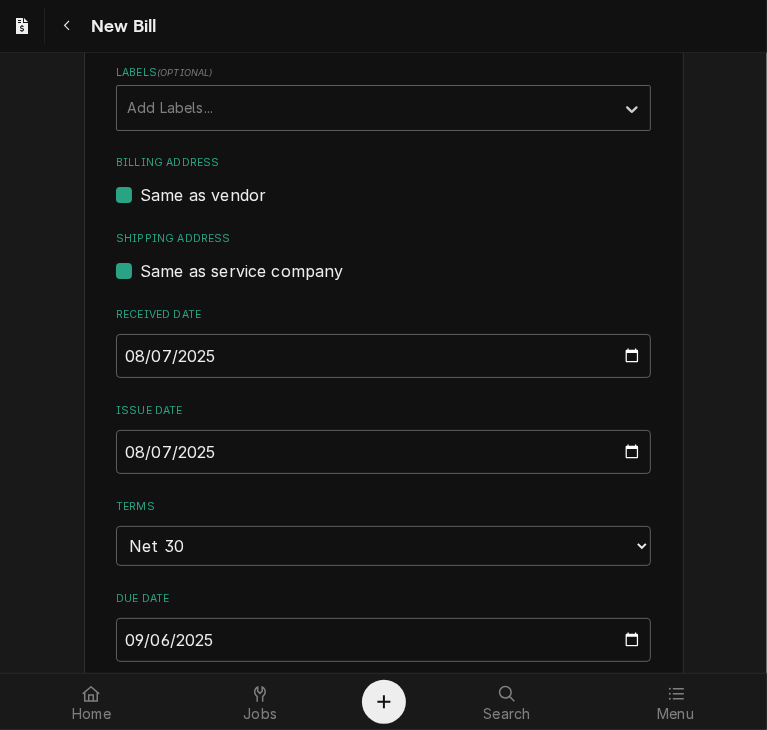 scroll, scrollTop: 583, scrollLeft: 0, axis: vertical 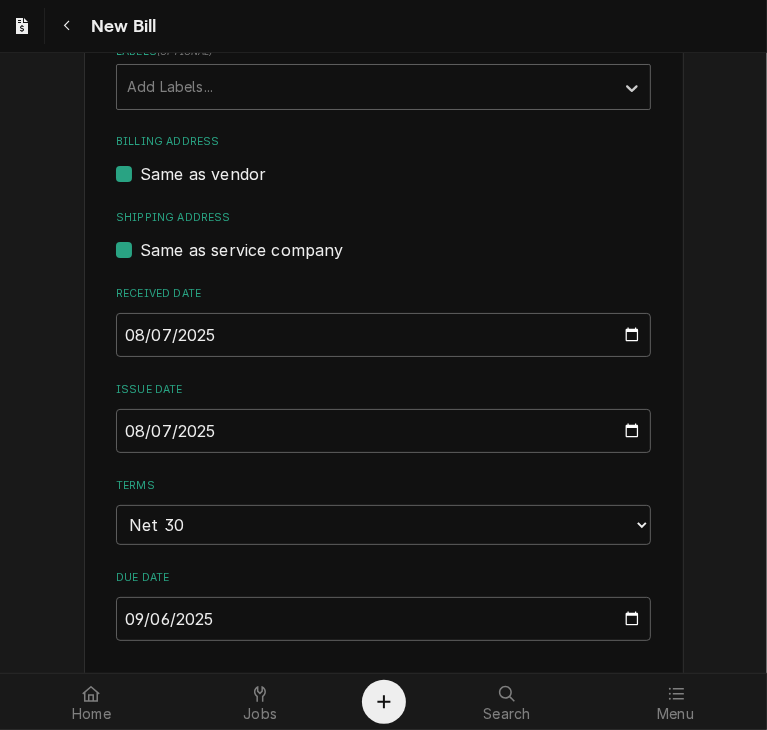 type on "14237408-00" 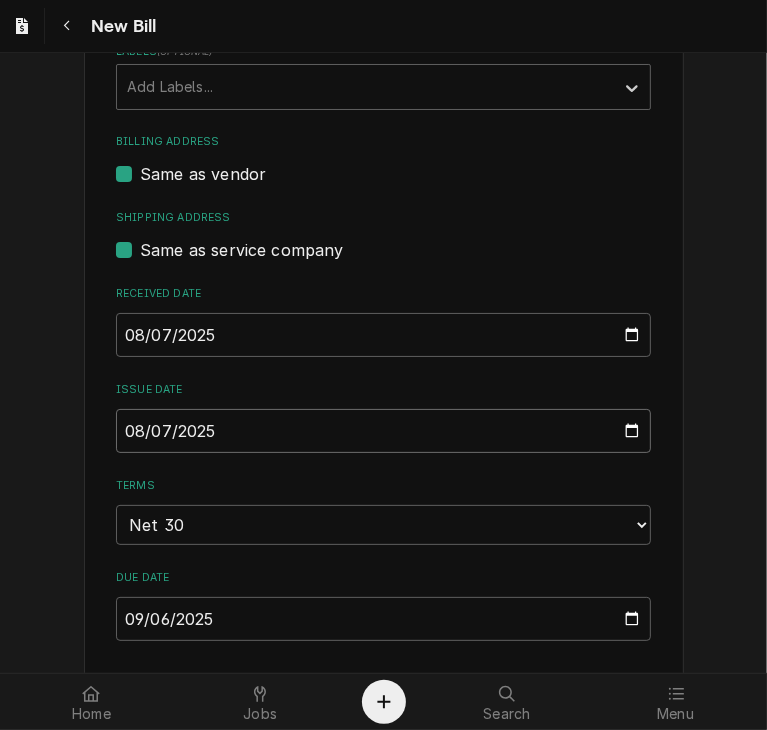 click on "2025-08-07" at bounding box center (383, 431) 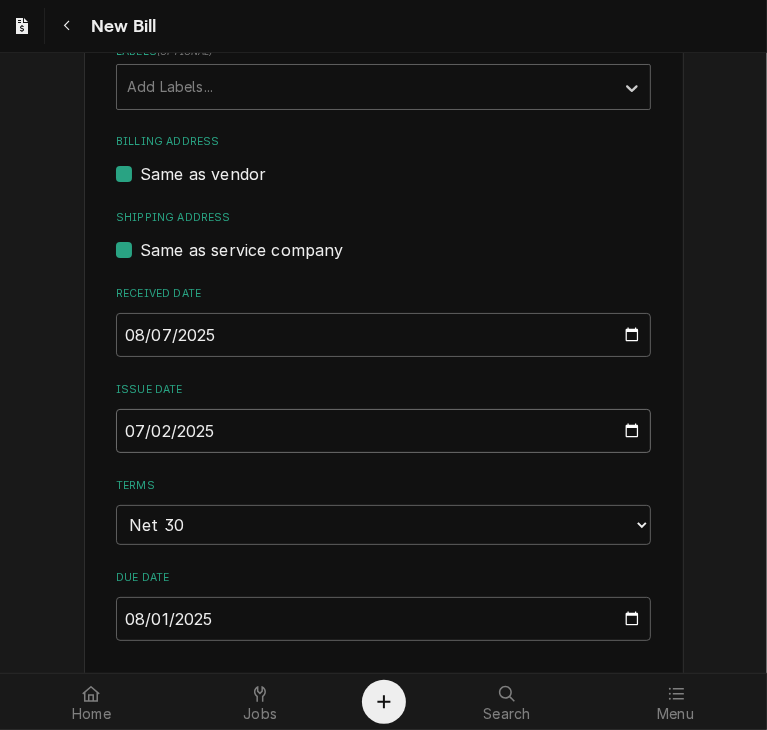 type on "2025-07-28" 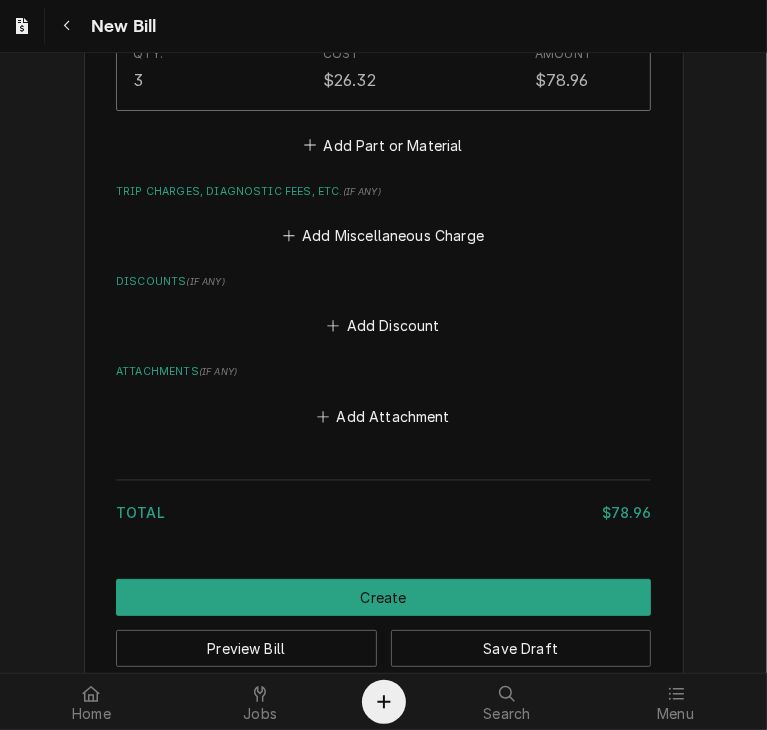 scroll, scrollTop: 1620, scrollLeft: 0, axis: vertical 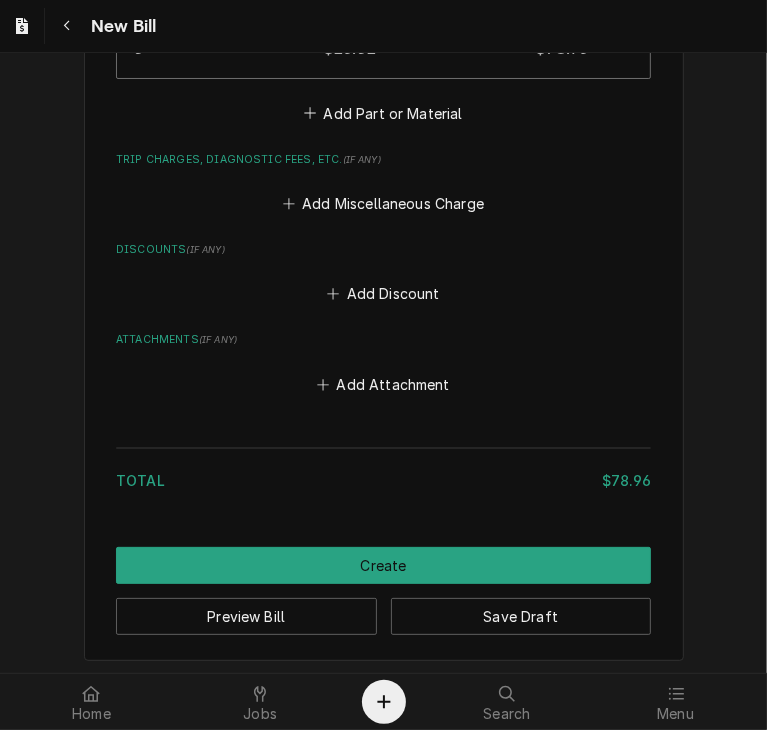 click on "Please provide the following information to create your bill: Vendor Details Vendor UNITED REFRIGERATION Vendor Notes Terms: 1% 10 NET 30 Basic Details Created From Purchase Order Unpaid $78.96 Vendor Invoice ID 14237408-00 Labels  ( optional ) Add Labels... Billing Address Same as vendor Shipping Address Same as service company Received Date 2025-08-07 Issue Date 2025-07-28 Terms Choose payment terms... Same Day Net 7 Net 14 Net 21 Net 30 Net 45 Net 60 Net 90 Due Date 2025-08-27 Charge Details Service Charges Add Service Charge Parts and Materials  ( if any ) Short Description Nitrogen (NITRO) Manufacturer — Manufacturer Part # NITRO Subtype [#2-DUAL] MAINT-SUPPLY Qty. 3 Cost $26.32 Amount $78.96 Add Part or Material Trip Charges, Diagnostic Fees, etc.  ( if any ) Add Miscellaneous Charge Discounts  ( if any ) Add Discount Attachments  ( if any ) Add Attachment Total $78.96 Create Preview Bill Save Draft" at bounding box center [384, -434] 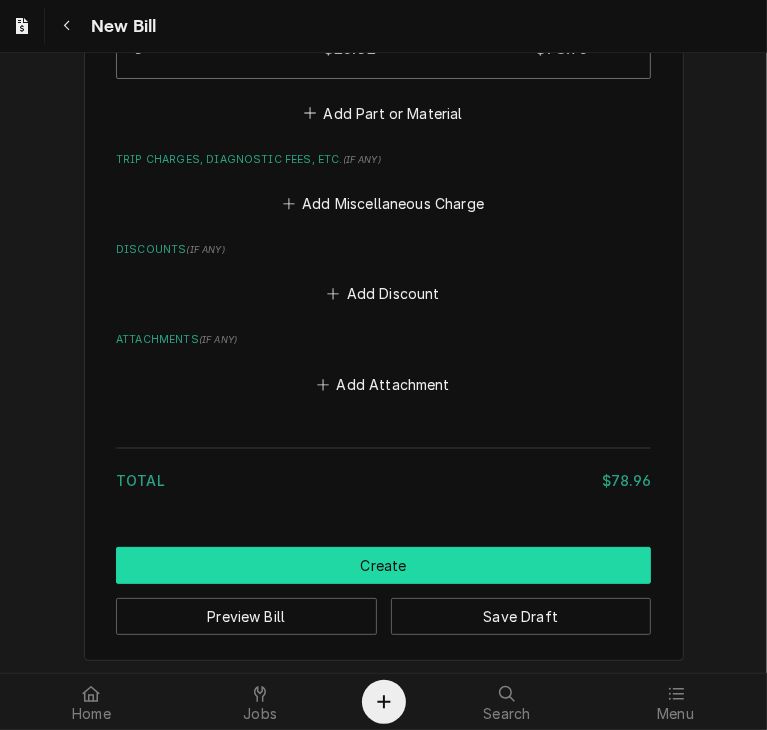 click on "Create" at bounding box center [383, 565] 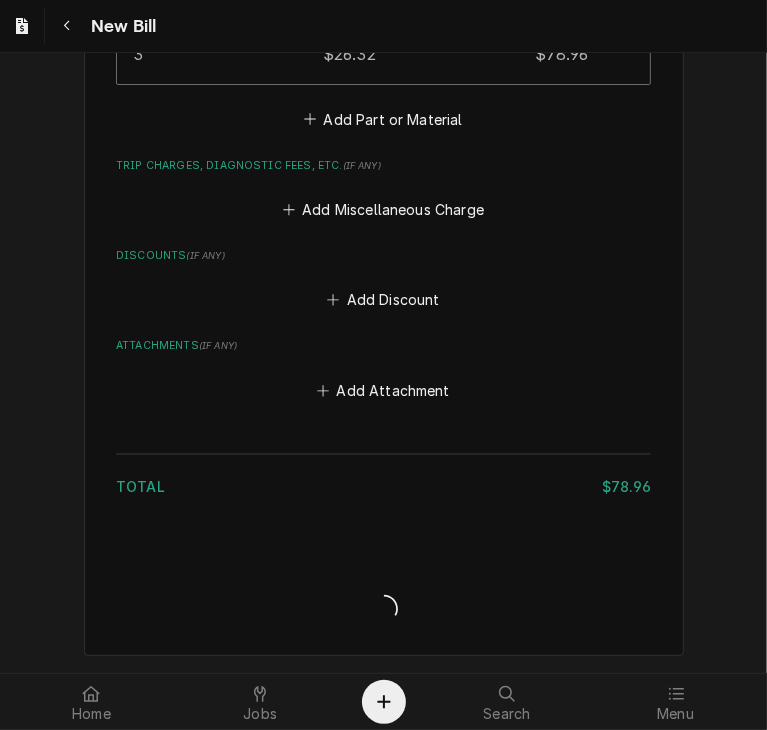 scroll, scrollTop: 1611, scrollLeft: 0, axis: vertical 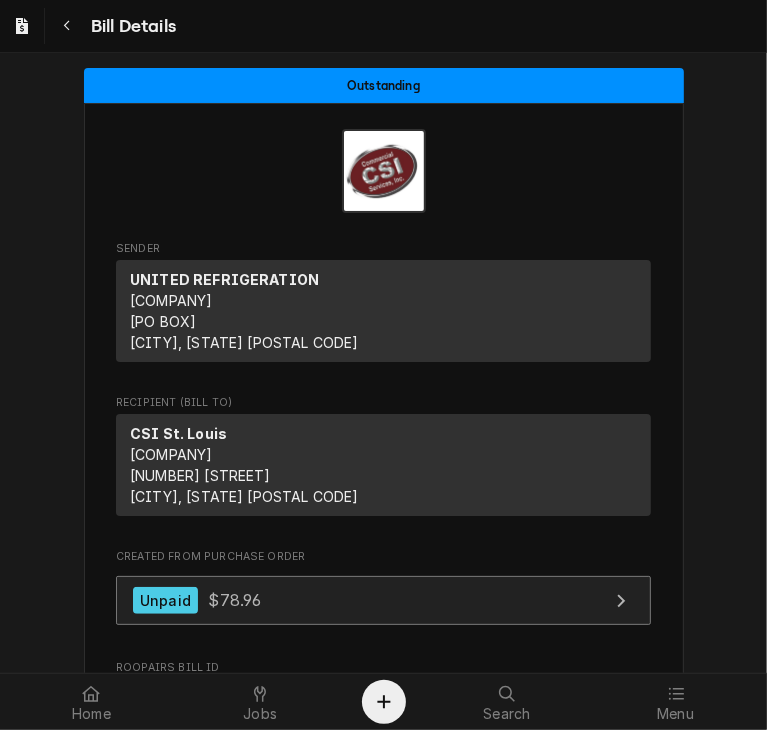 click on "Unpaid $78.96" at bounding box center [383, 600] 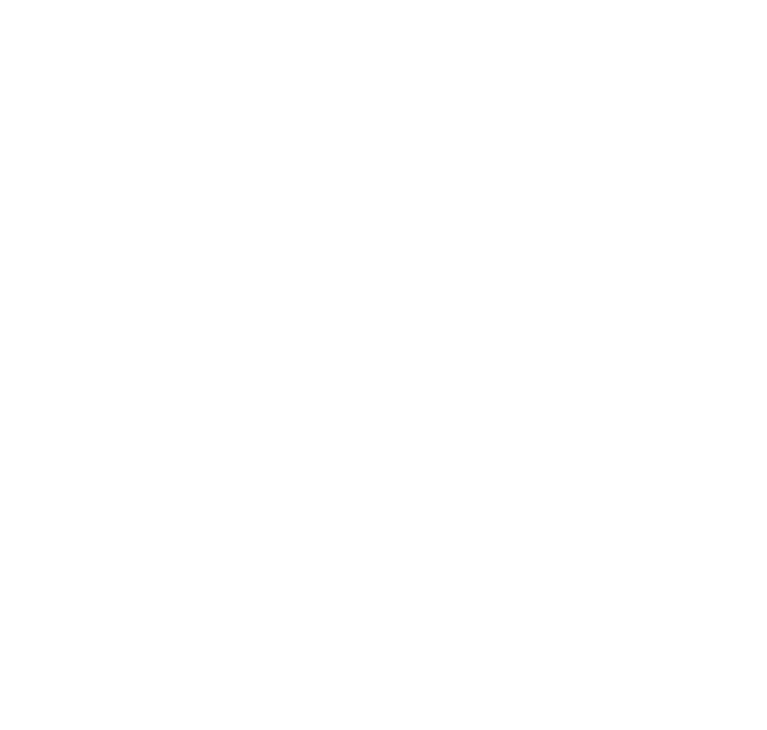 scroll, scrollTop: 0, scrollLeft: 0, axis: both 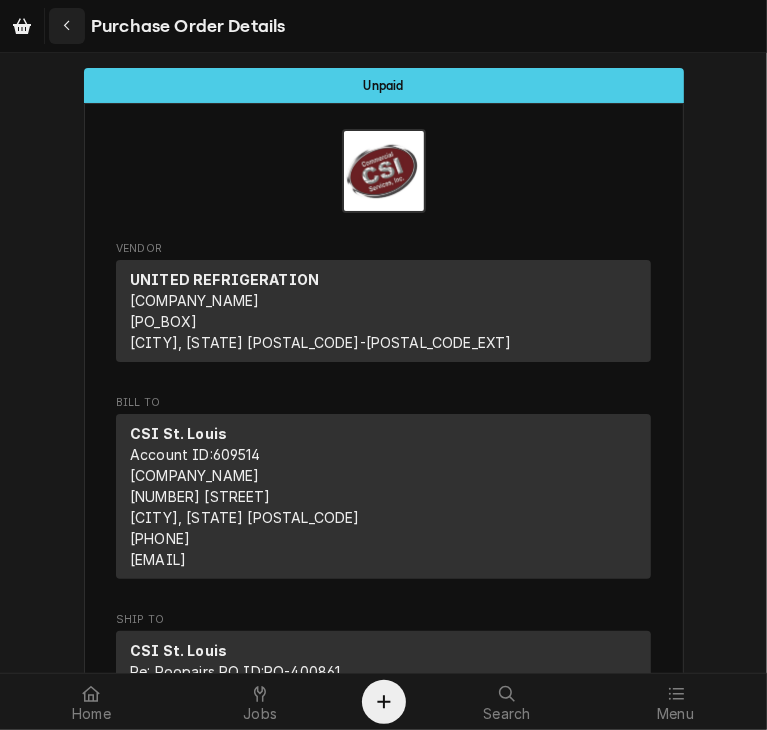 click 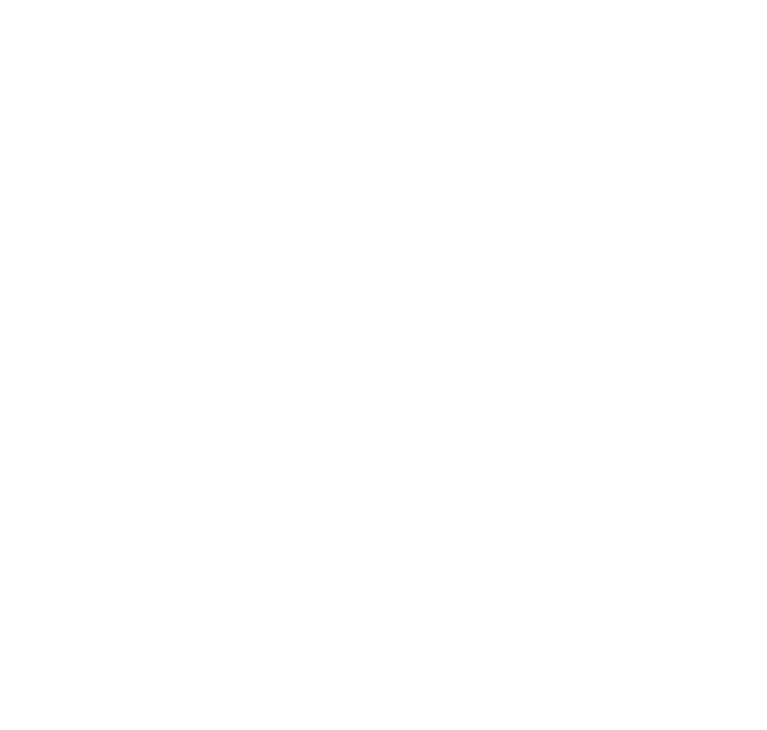 scroll, scrollTop: 0, scrollLeft: 0, axis: both 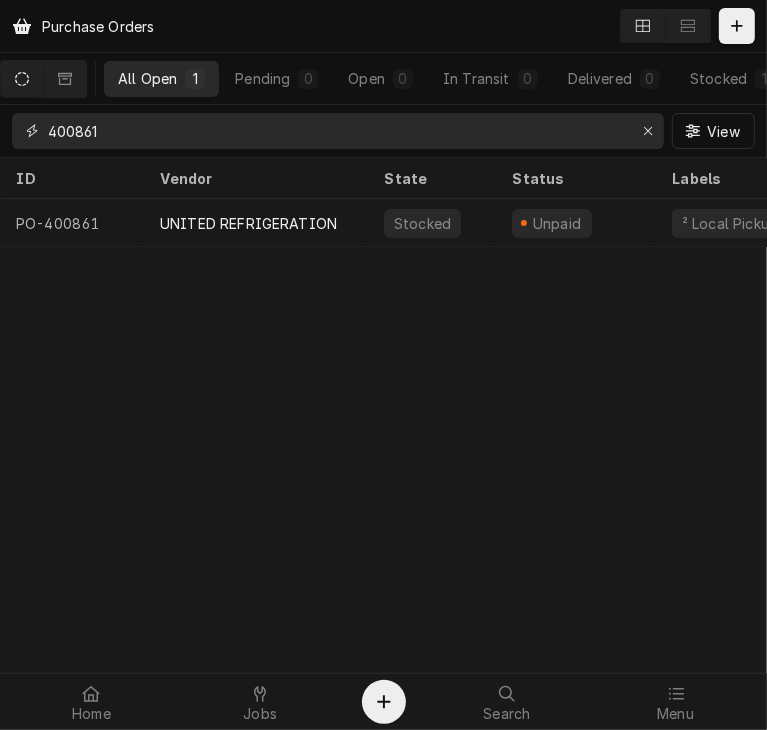 click on "400861" at bounding box center (337, 131) 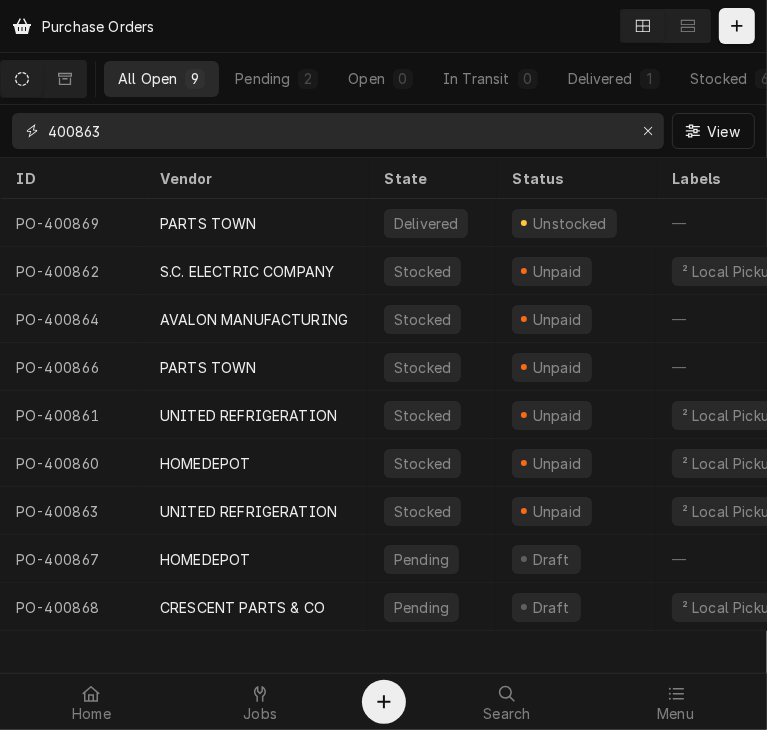 type on "400863" 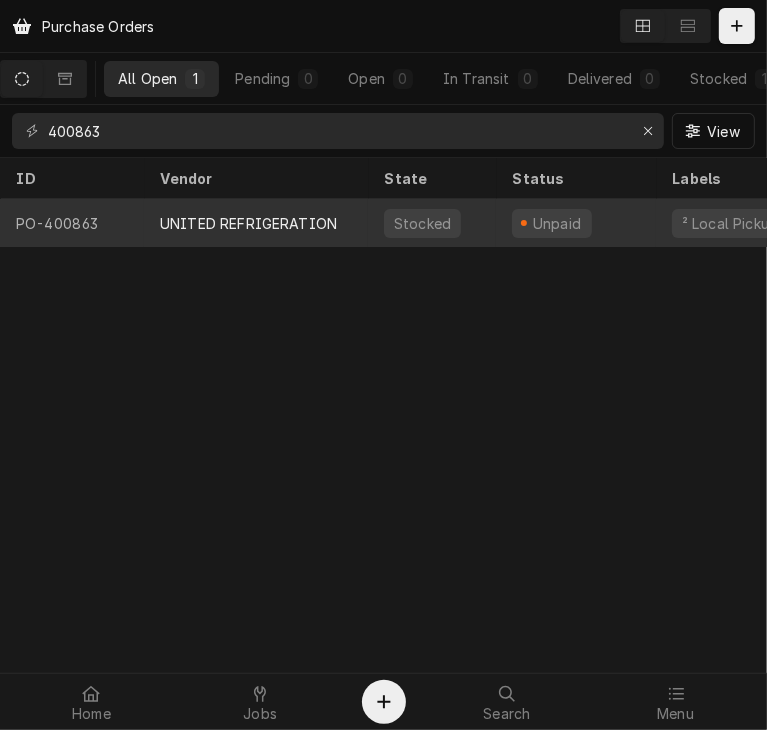 click on "UNITED REFRIGERATION" at bounding box center [248, 223] 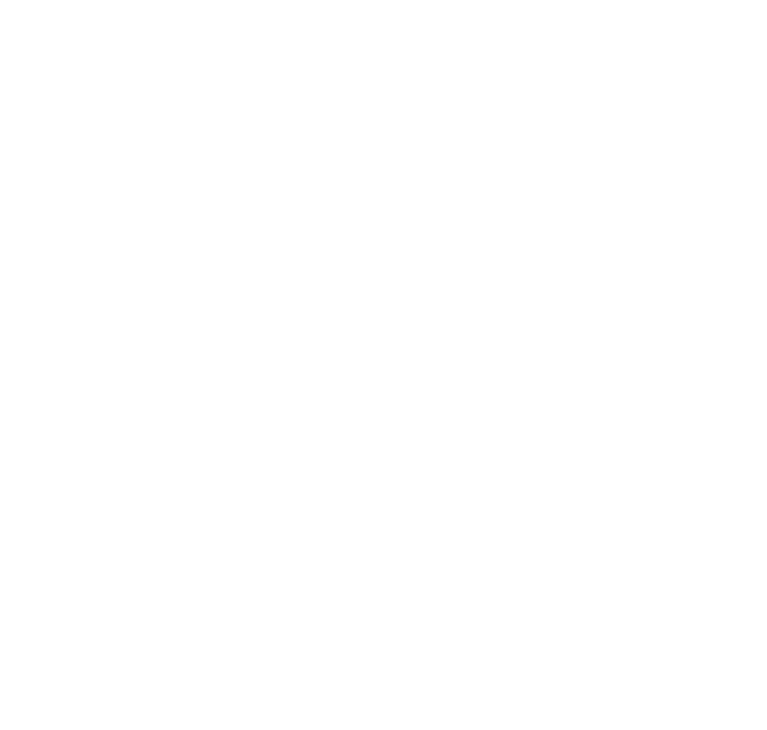 scroll, scrollTop: 0, scrollLeft: 0, axis: both 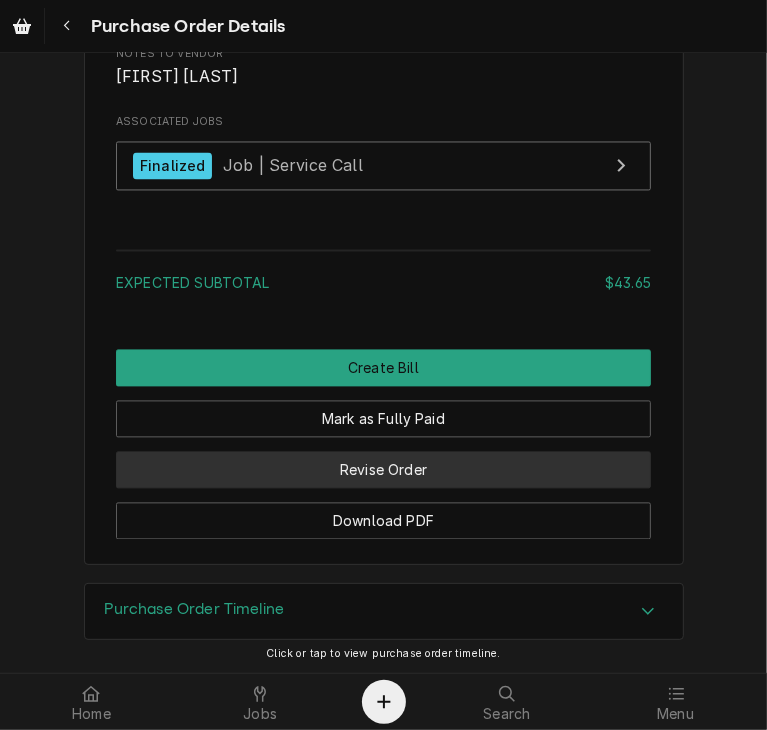 click on "Revise Order" at bounding box center (383, 470) 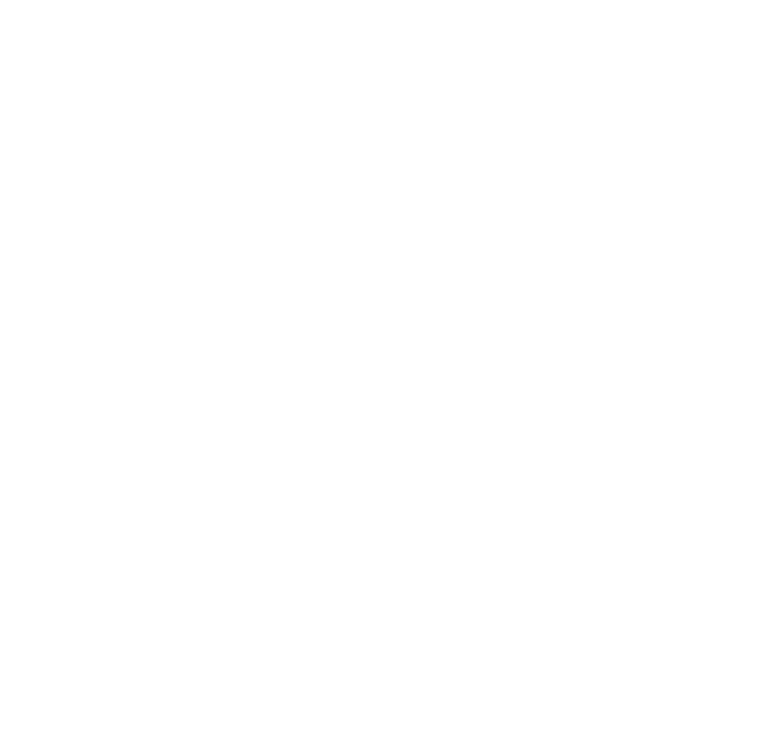 scroll, scrollTop: 0, scrollLeft: 0, axis: both 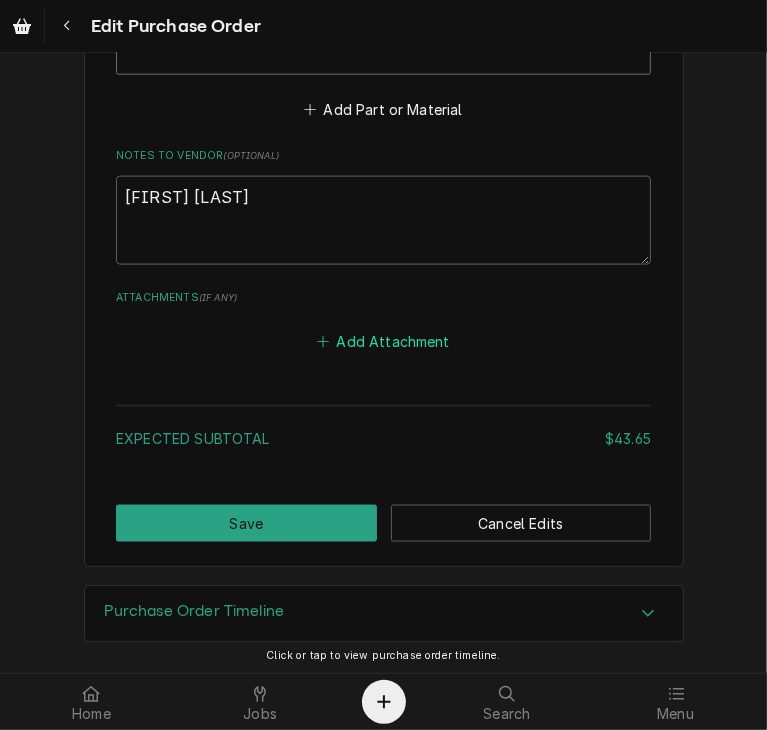 click on "Add Attachment" at bounding box center [384, 342] 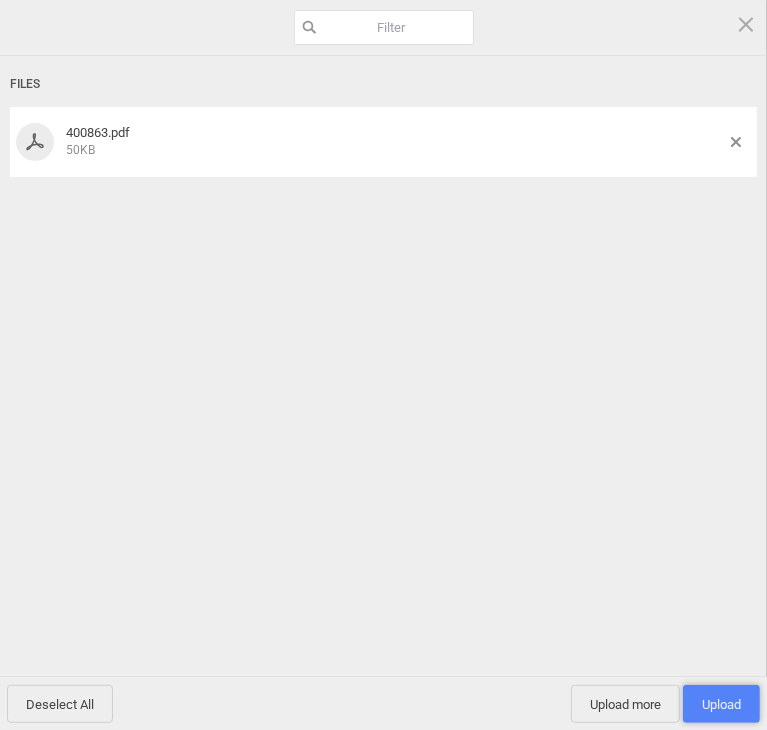 click on "Upload
1" at bounding box center (721, 704) 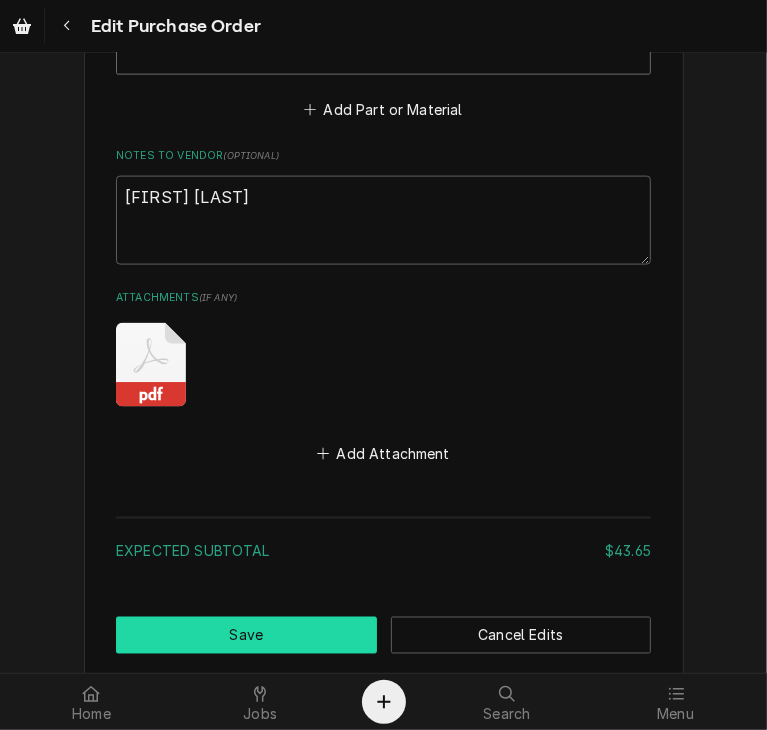 click on "Save" at bounding box center [246, 635] 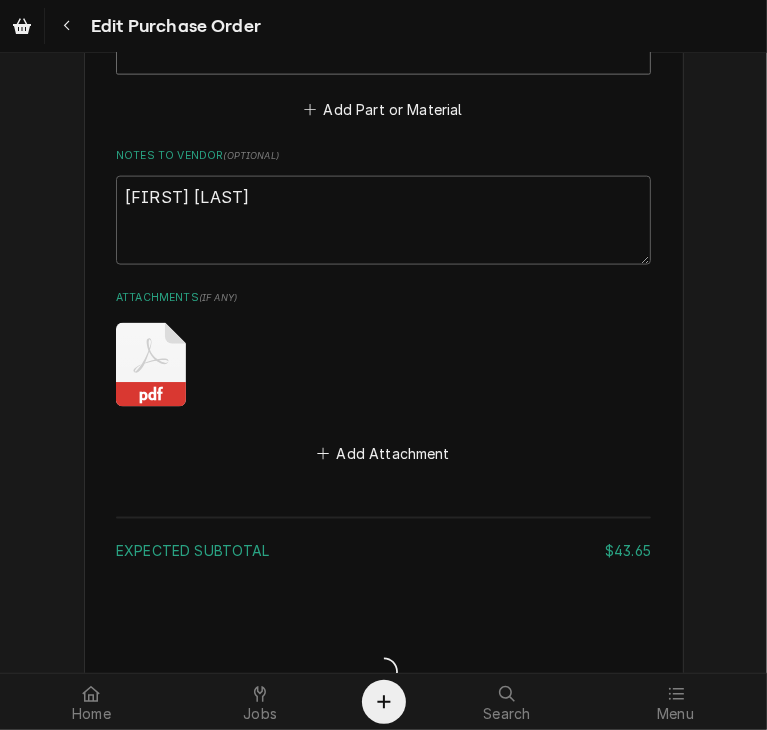 type on "x" 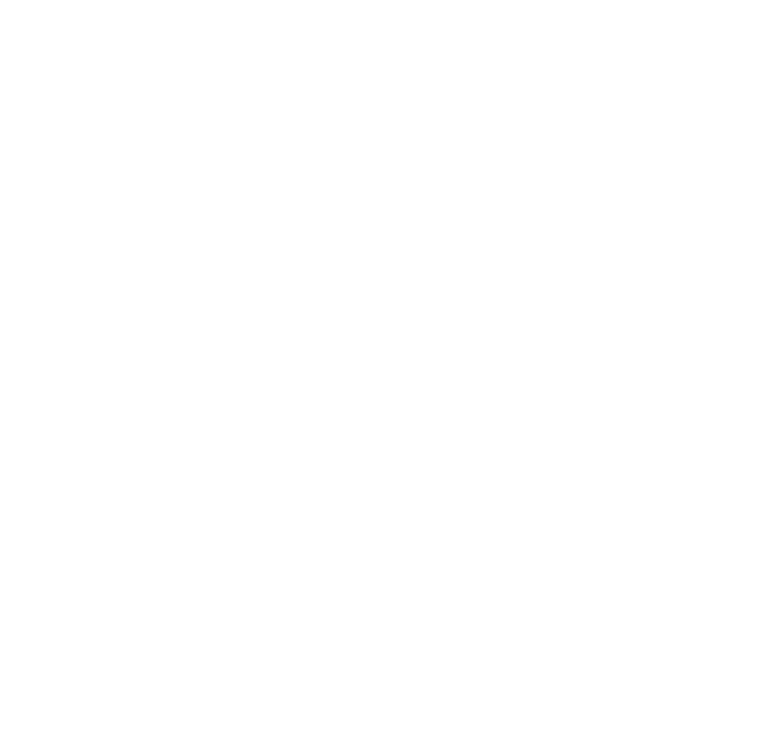 scroll, scrollTop: 0, scrollLeft: 0, axis: both 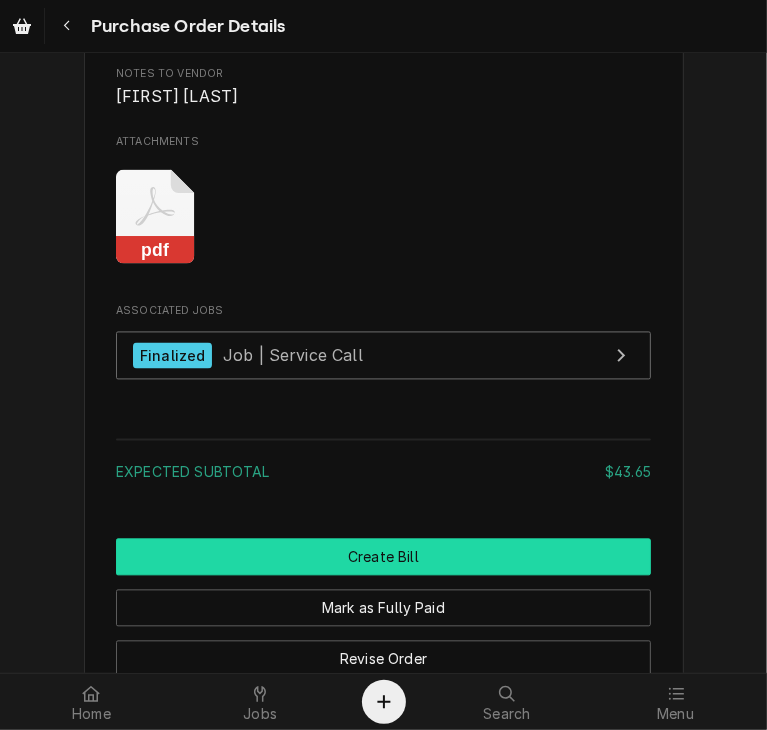 click on "Create Bill" at bounding box center [383, 557] 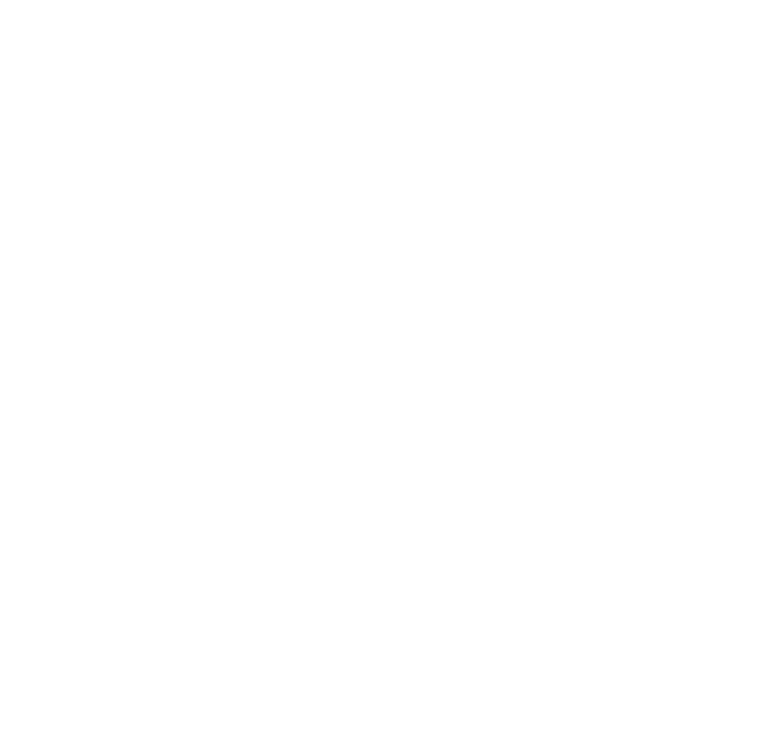 scroll, scrollTop: 0, scrollLeft: 0, axis: both 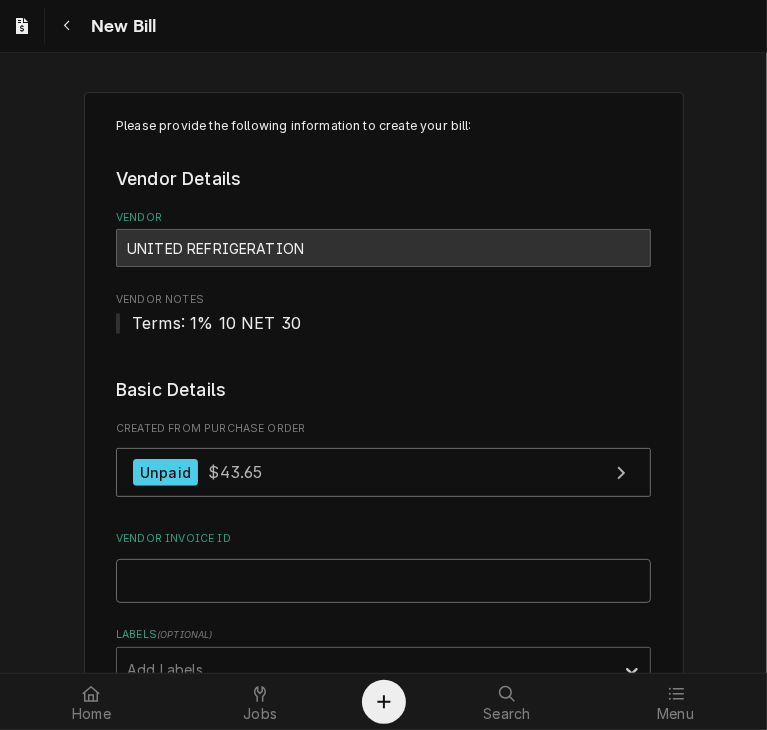 click on "Vendor Invoice ID" at bounding box center [383, 581] 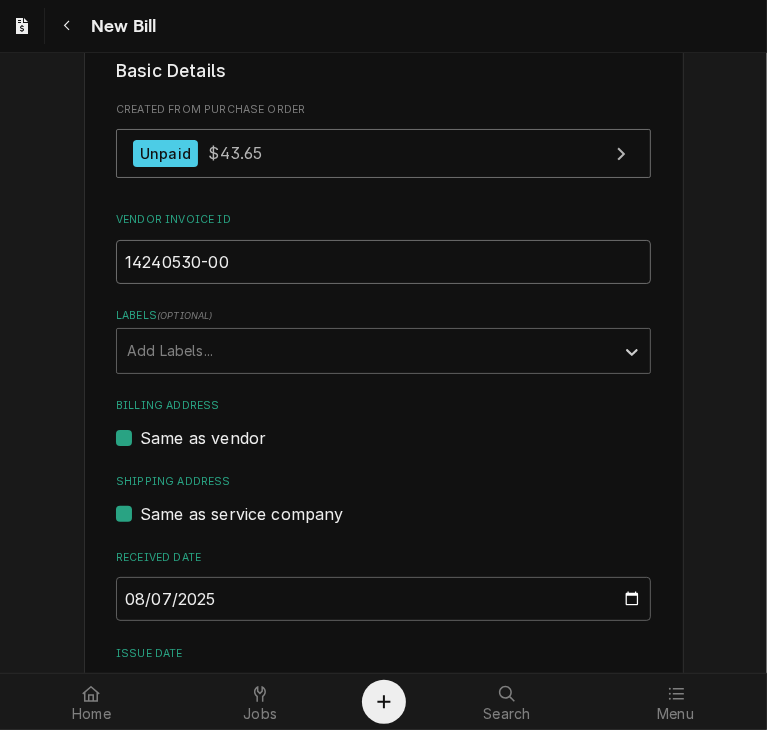 scroll, scrollTop: 420, scrollLeft: 0, axis: vertical 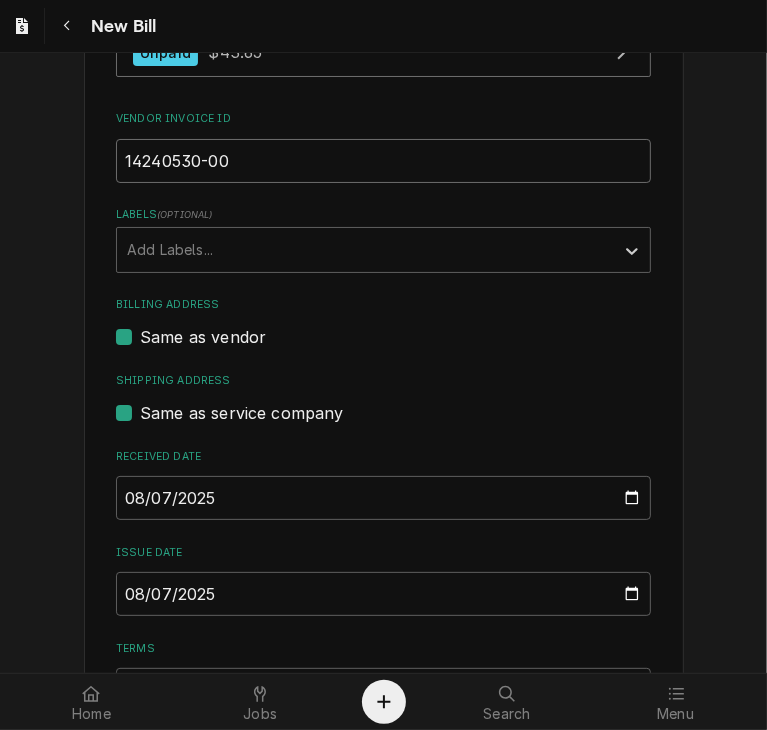 type on "14240530-00" 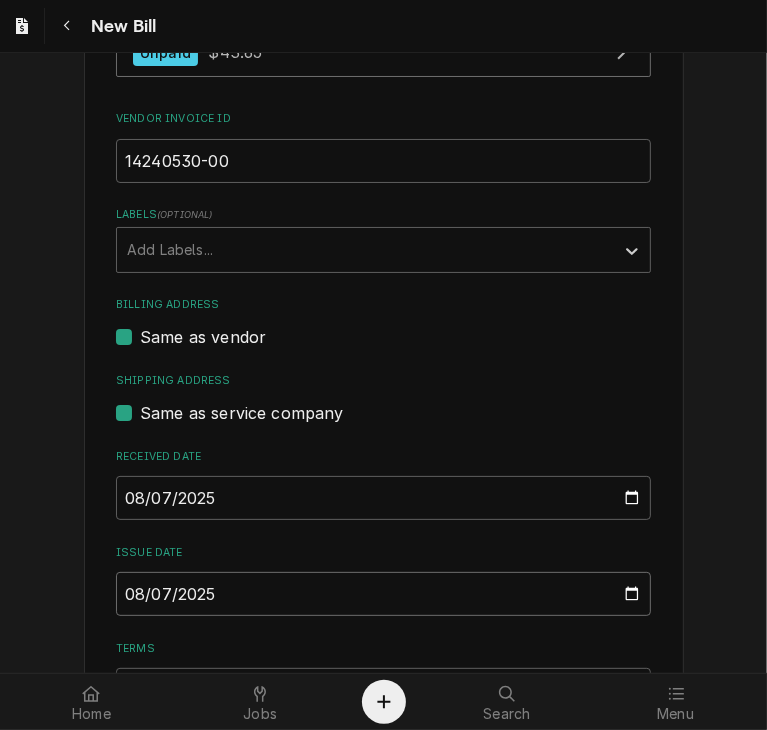 click on "2025-08-07" at bounding box center [383, 594] 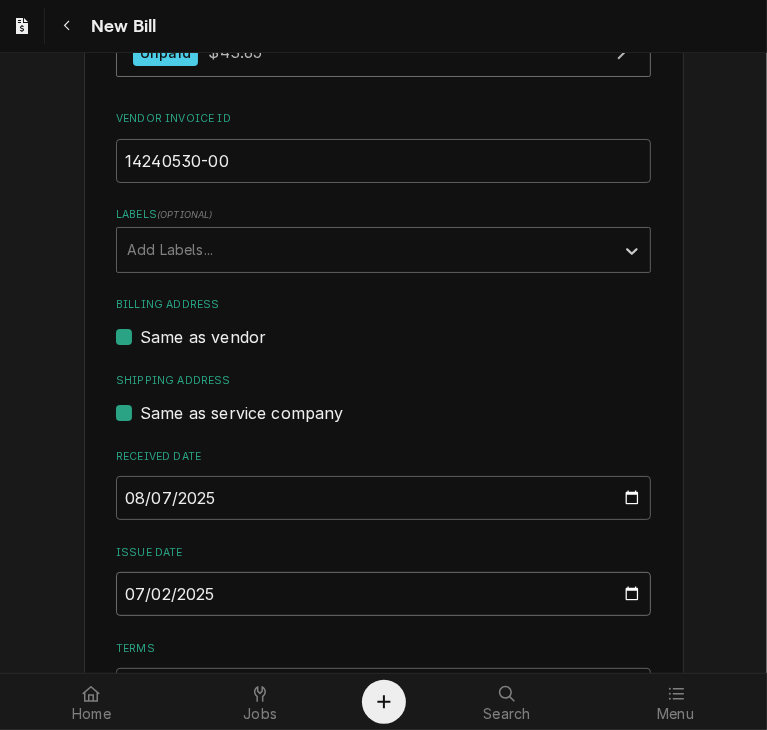 type on "2025-07-28" 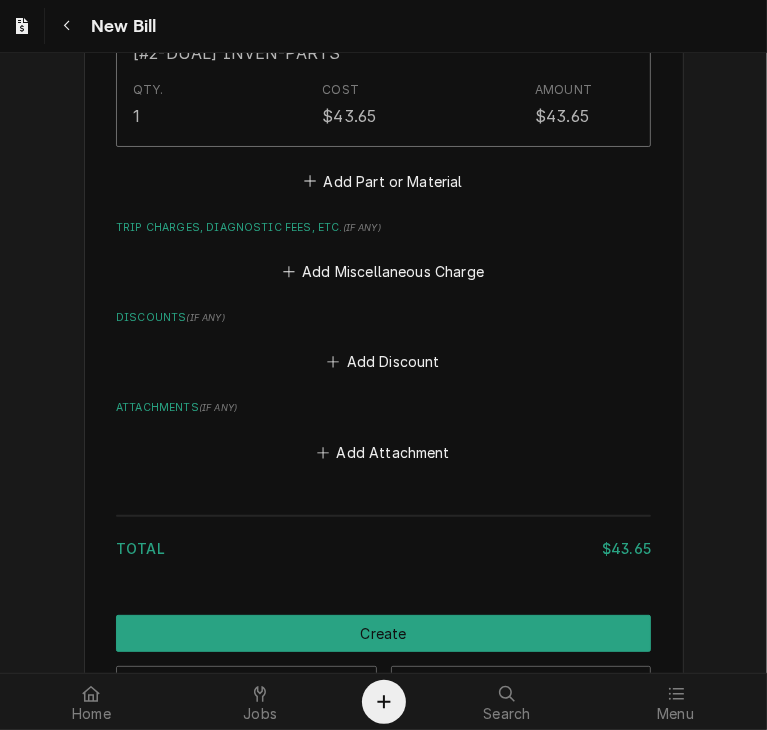scroll, scrollTop: 1620, scrollLeft: 0, axis: vertical 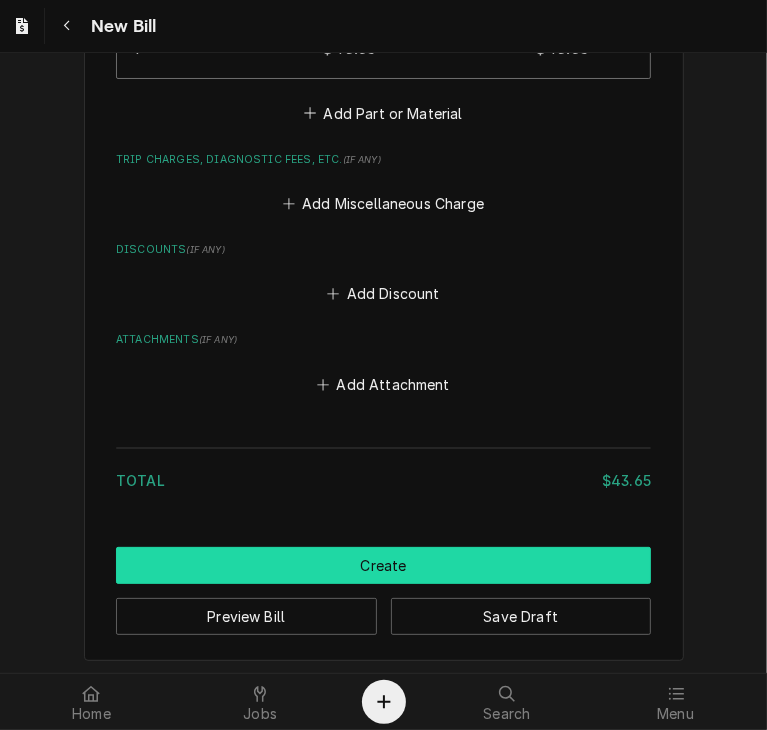 click on "Create" at bounding box center (383, 565) 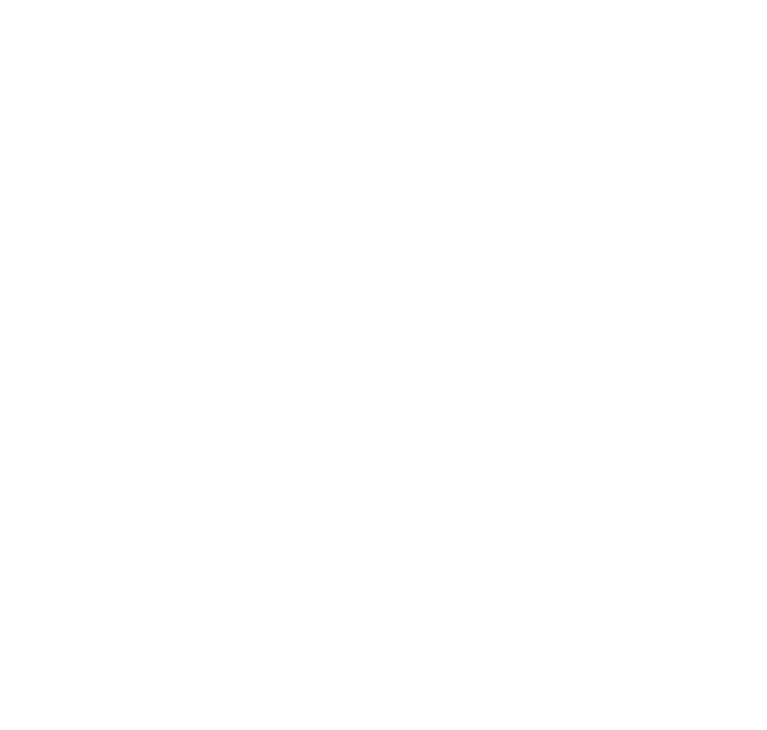 scroll, scrollTop: 0, scrollLeft: 0, axis: both 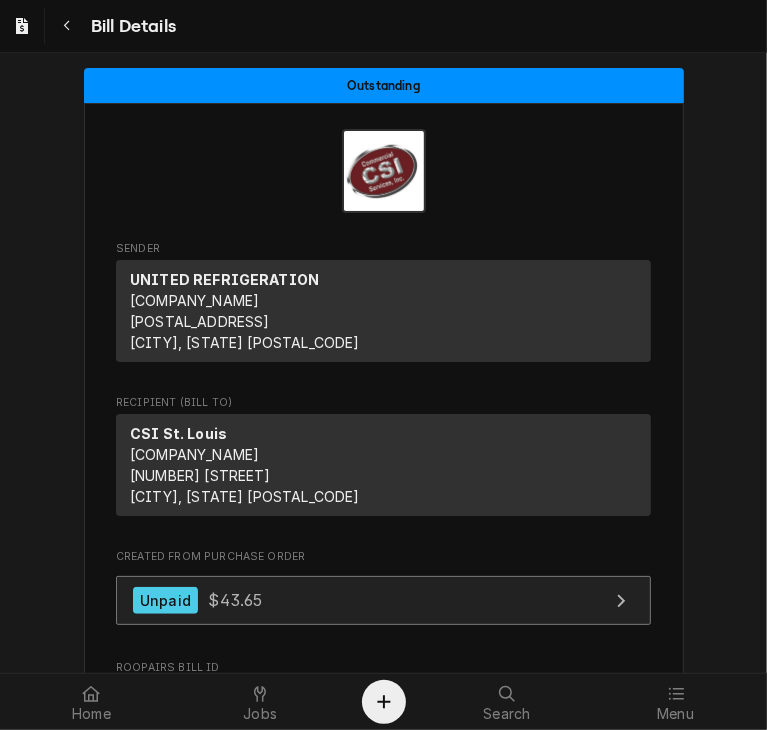 click on "Unpaid $43.65" at bounding box center [383, 600] 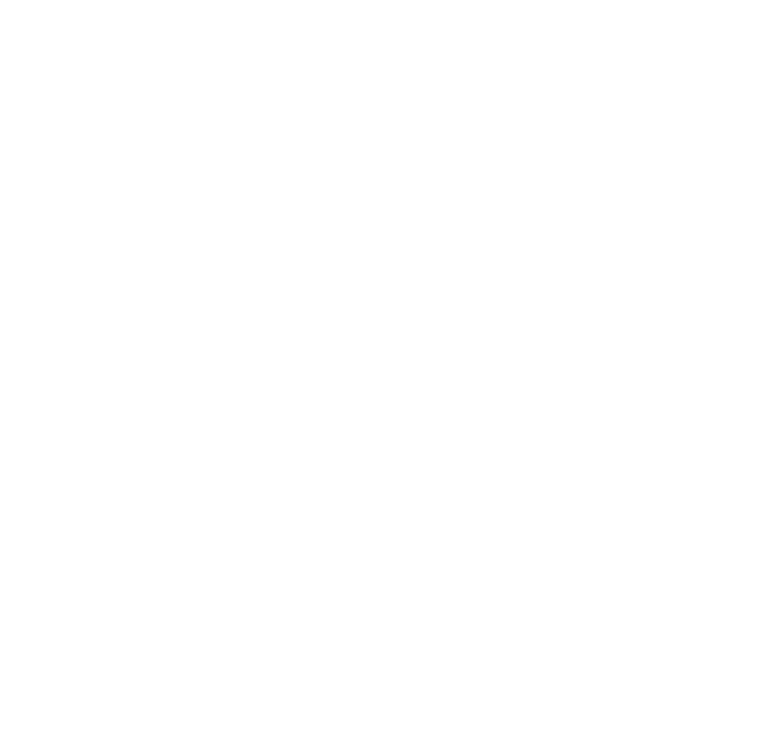 scroll, scrollTop: 0, scrollLeft: 0, axis: both 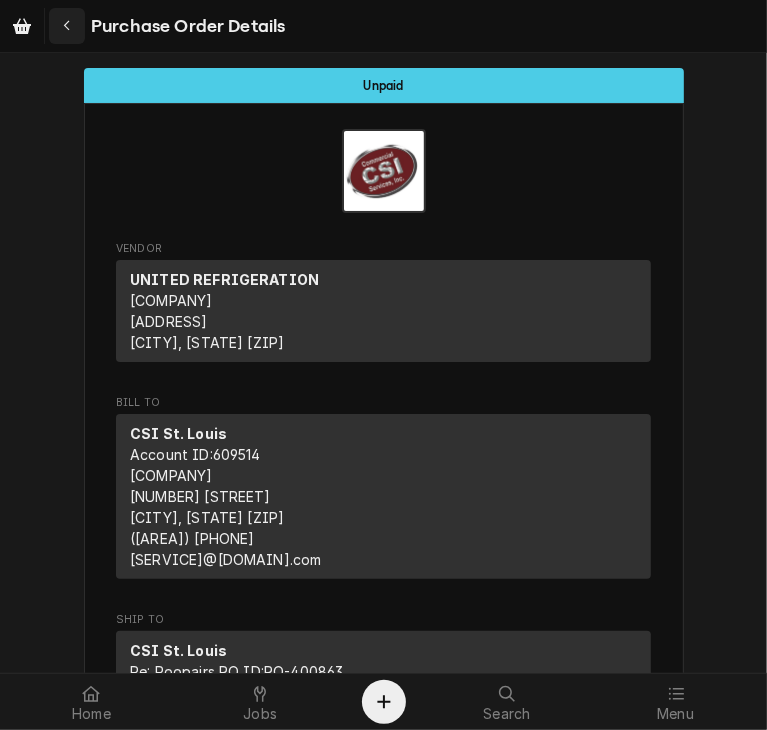 click 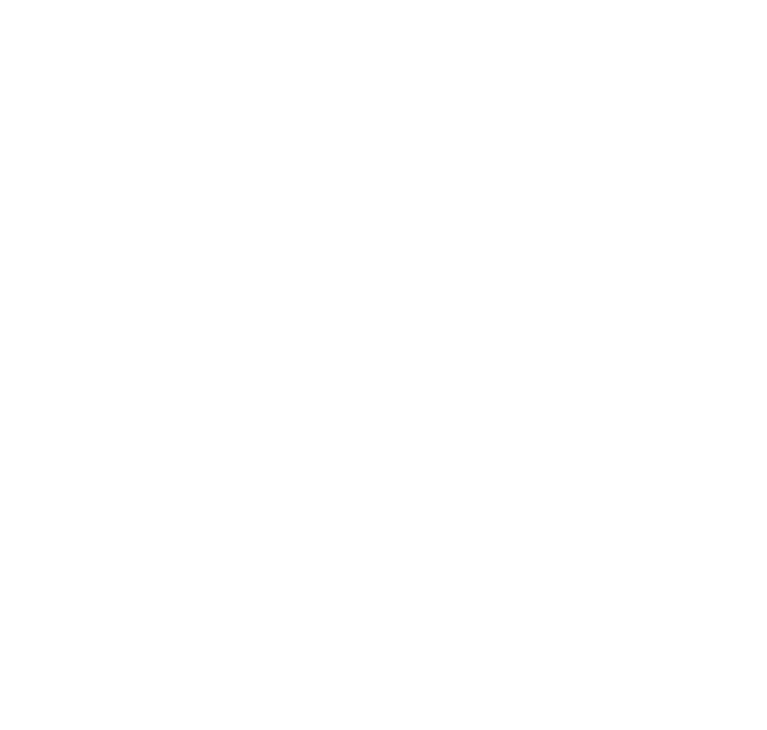 scroll, scrollTop: 0, scrollLeft: 0, axis: both 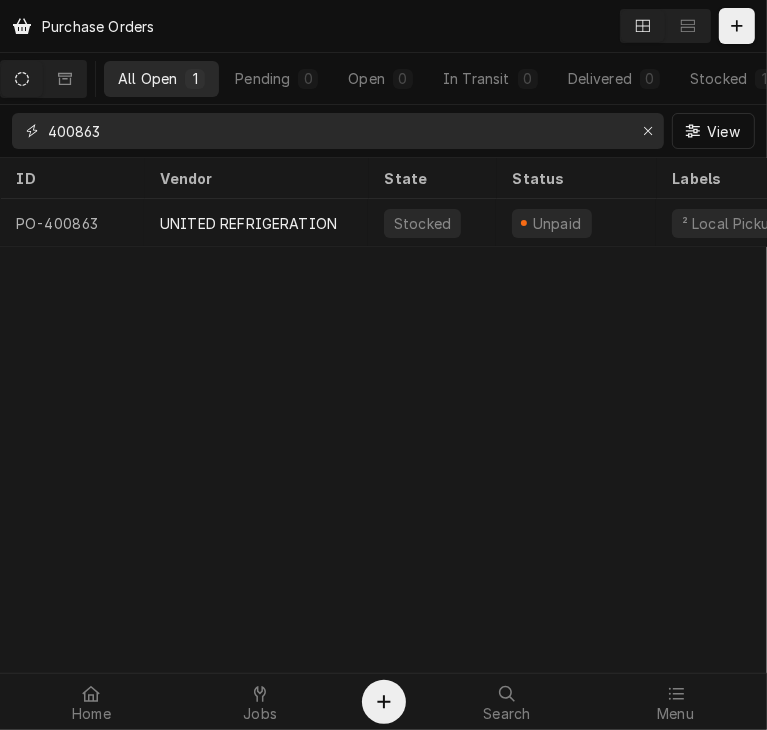 click on "400863" at bounding box center [337, 131] 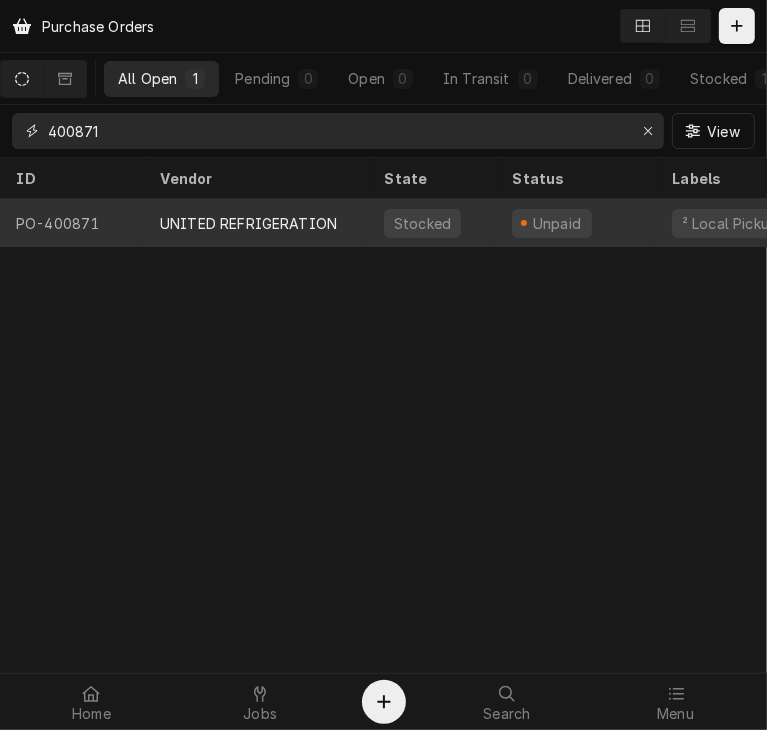 type on "400871" 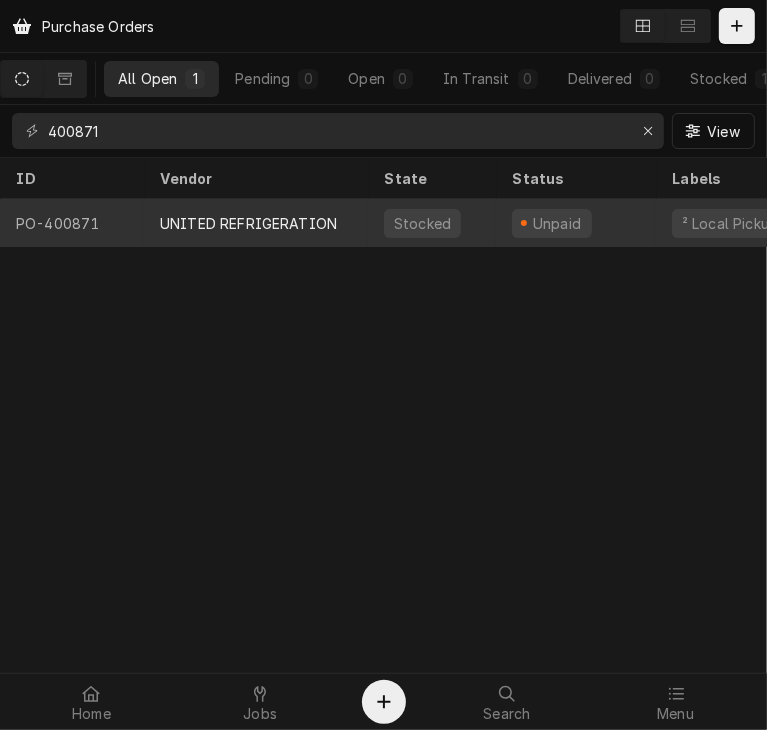 click on "UNITED REFRIGERATION" at bounding box center [248, 223] 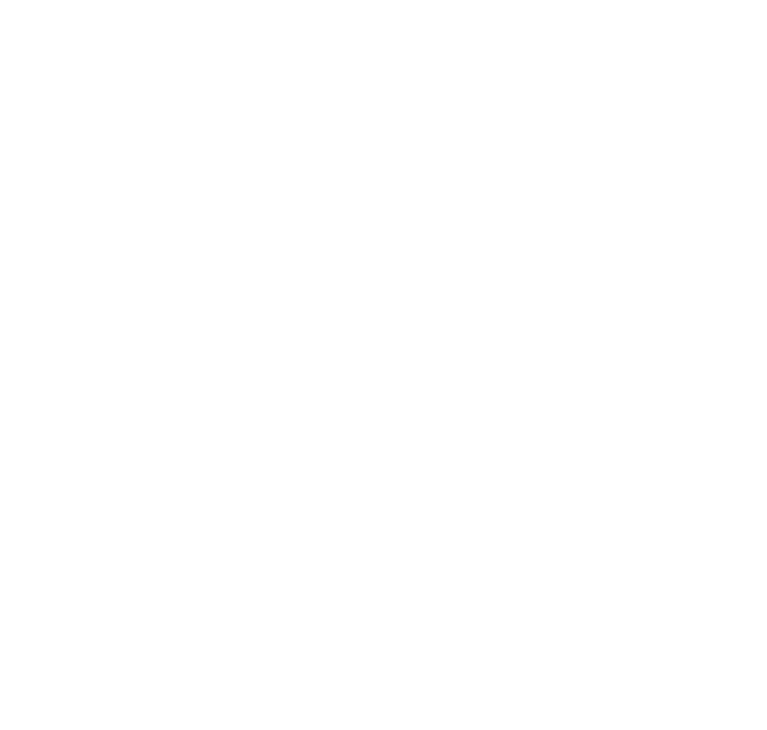 scroll, scrollTop: 0, scrollLeft: 0, axis: both 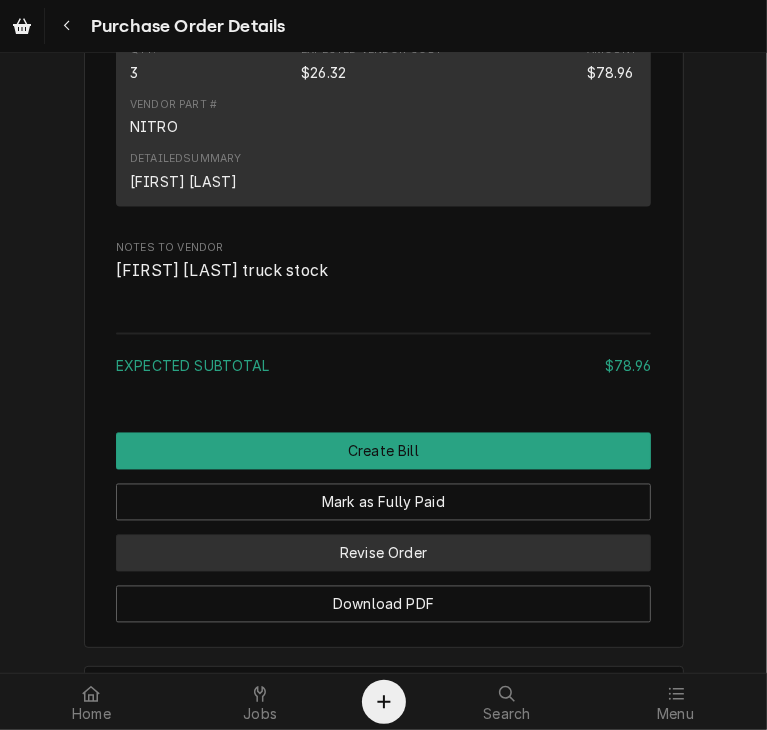 click on "Revise Order" at bounding box center [383, 553] 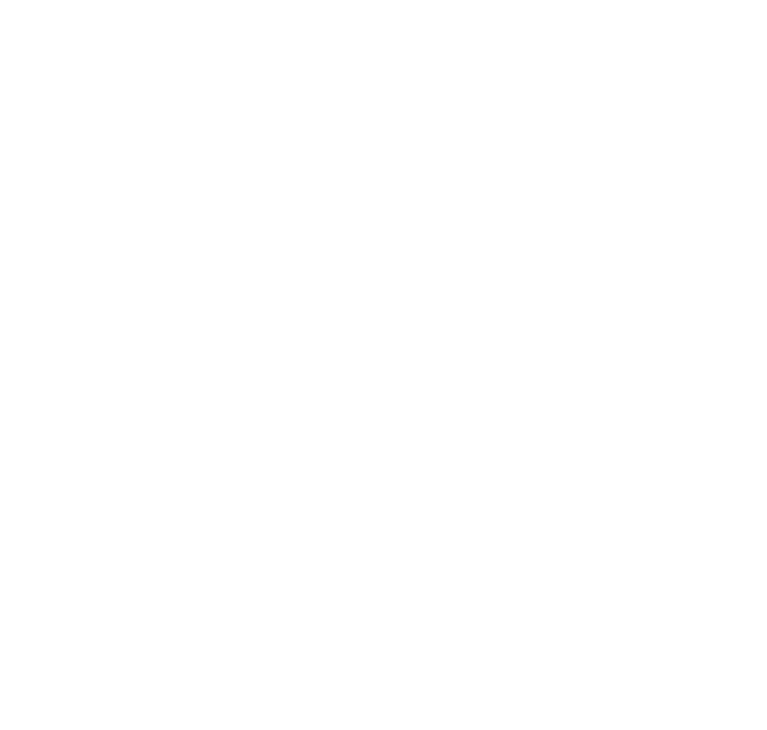 scroll, scrollTop: 0, scrollLeft: 0, axis: both 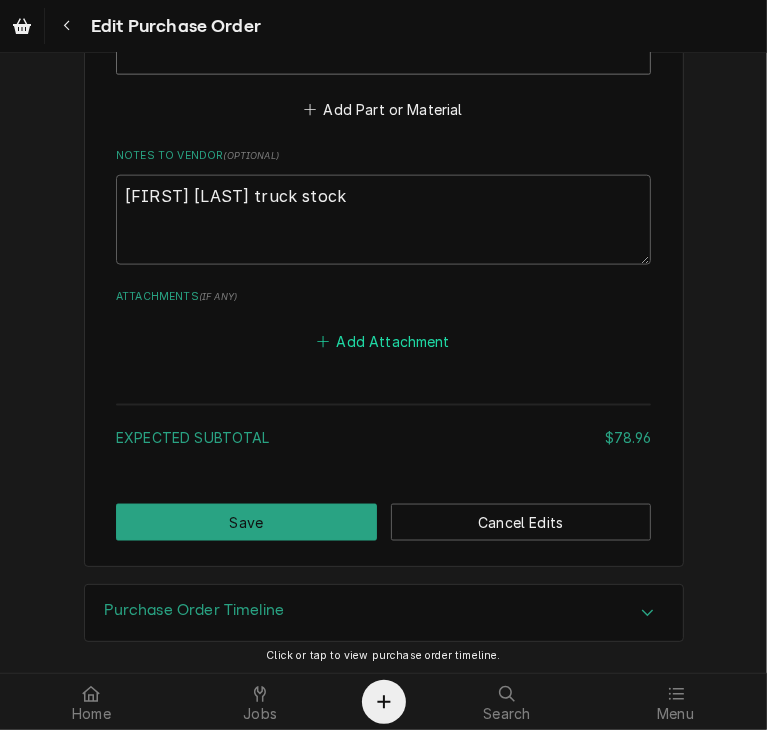 click on "Add Attachment" at bounding box center [384, 341] 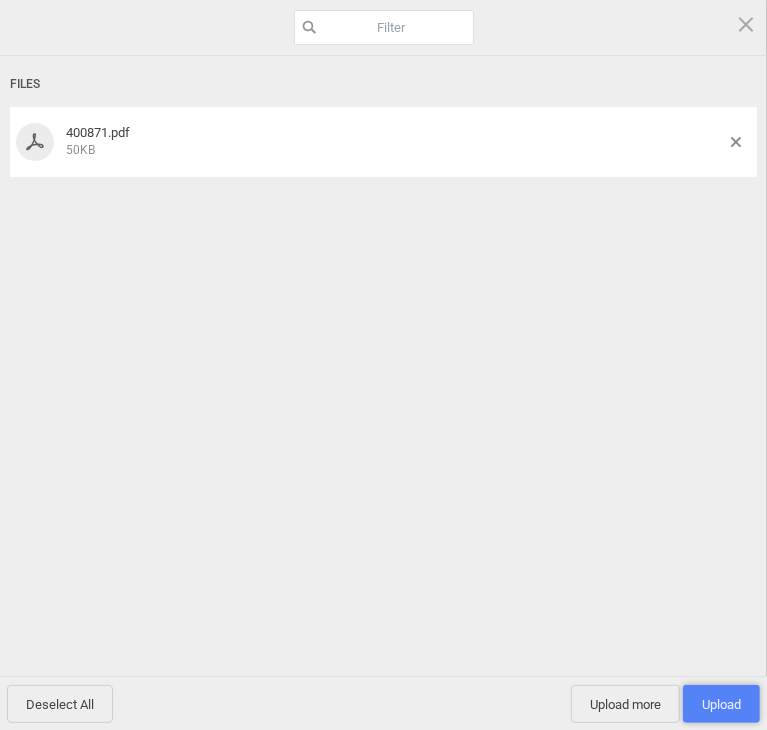click on "Upload
1" at bounding box center (721, 704) 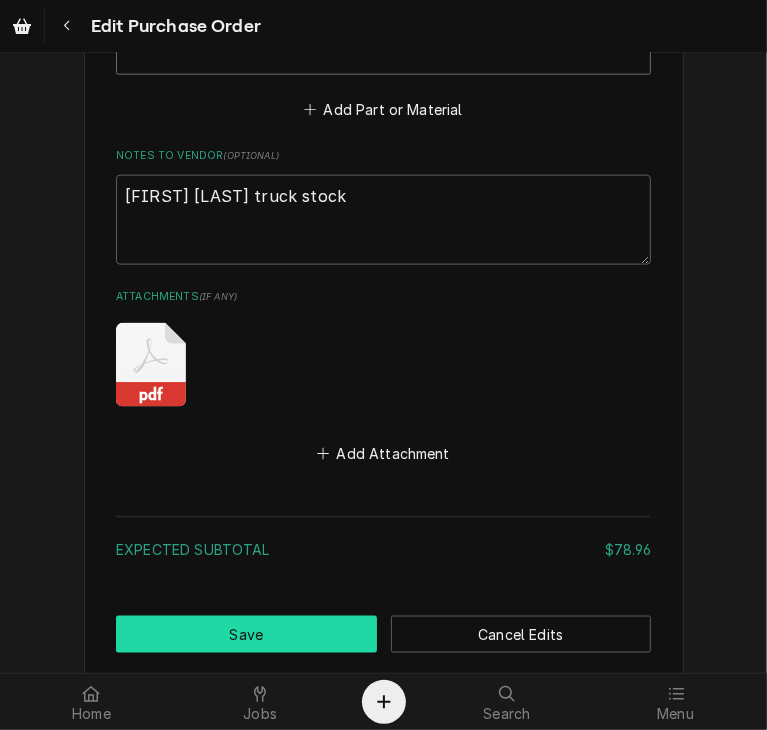 click on "Save" at bounding box center [246, 634] 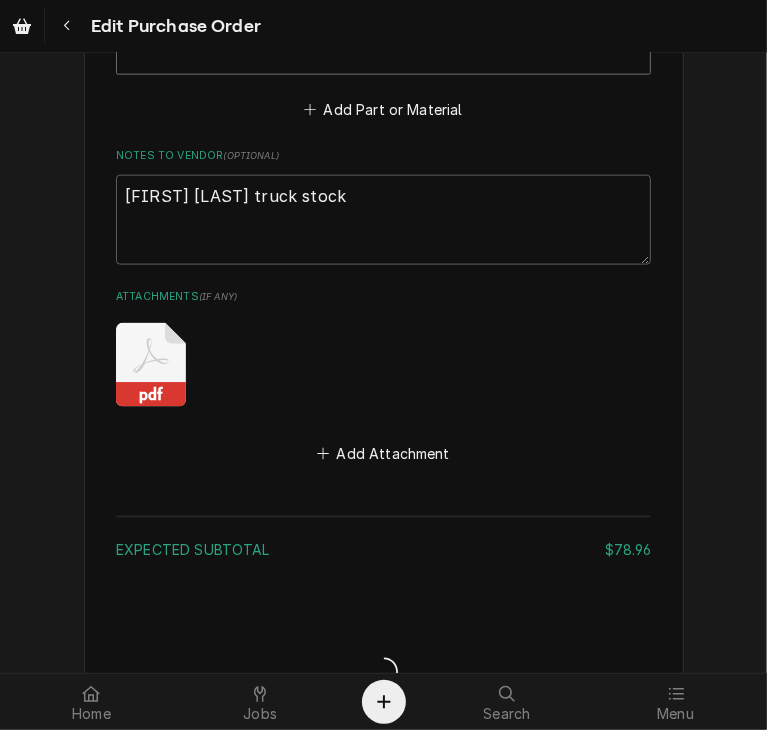 type on "x" 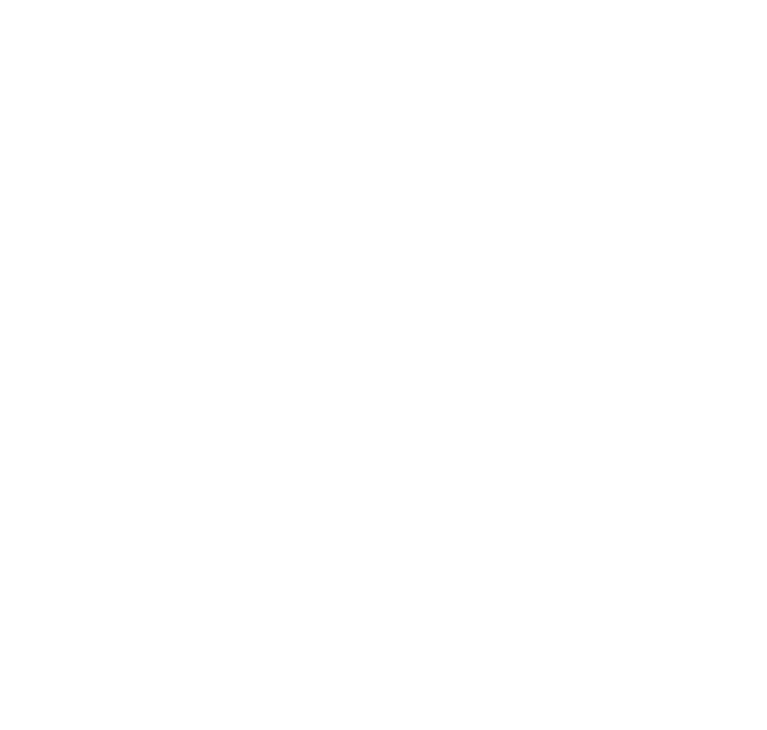 scroll, scrollTop: 0, scrollLeft: 0, axis: both 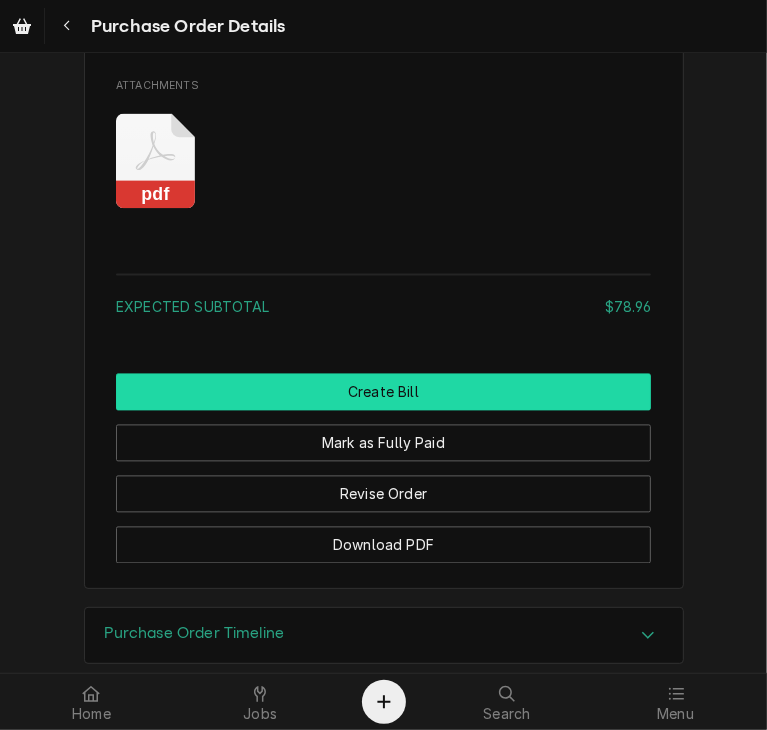 click on "Create Bill" at bounding box center (383, 392) 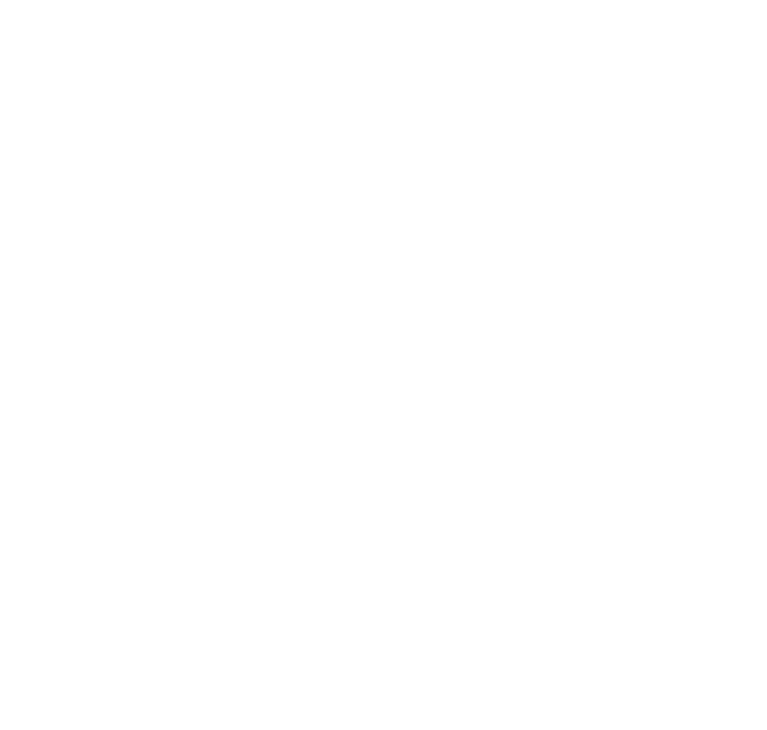 scroll, scrollTop: 0, scrollLeft: 0, axis: both 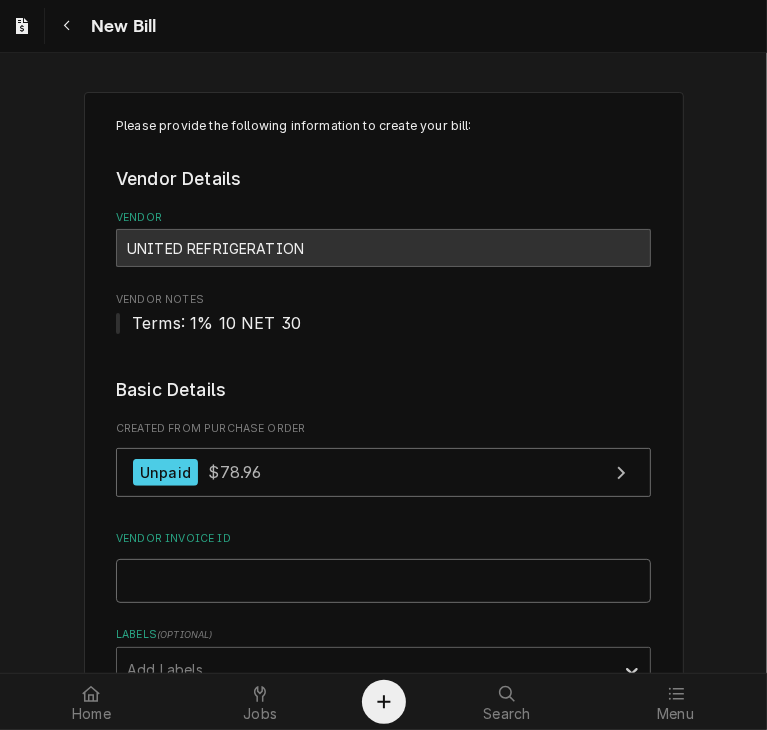click on "Vendor Invoice ID" at bounding box center [383, 581] 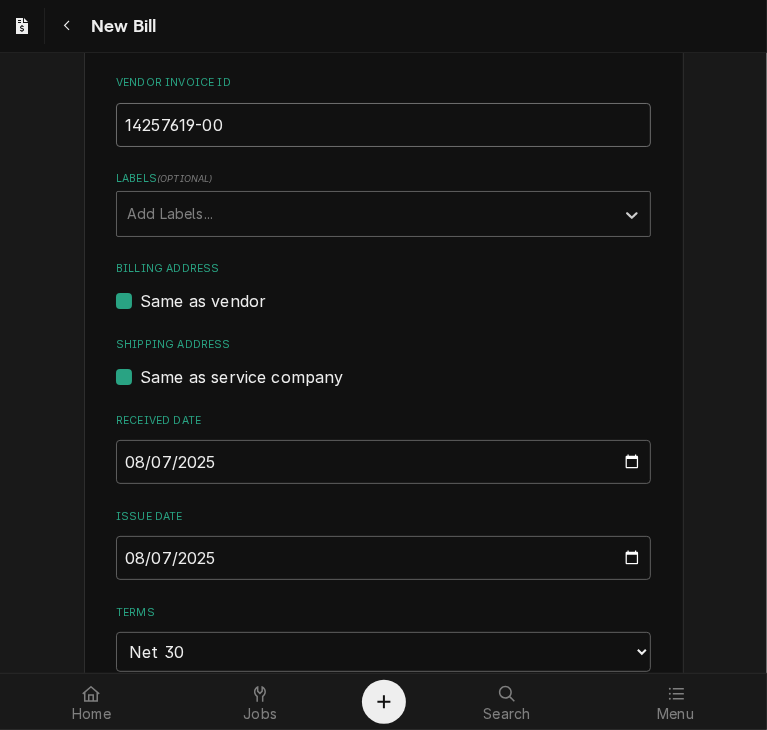 scroll, scrollTop: 523, scrollLeft: 0, axis: vertical 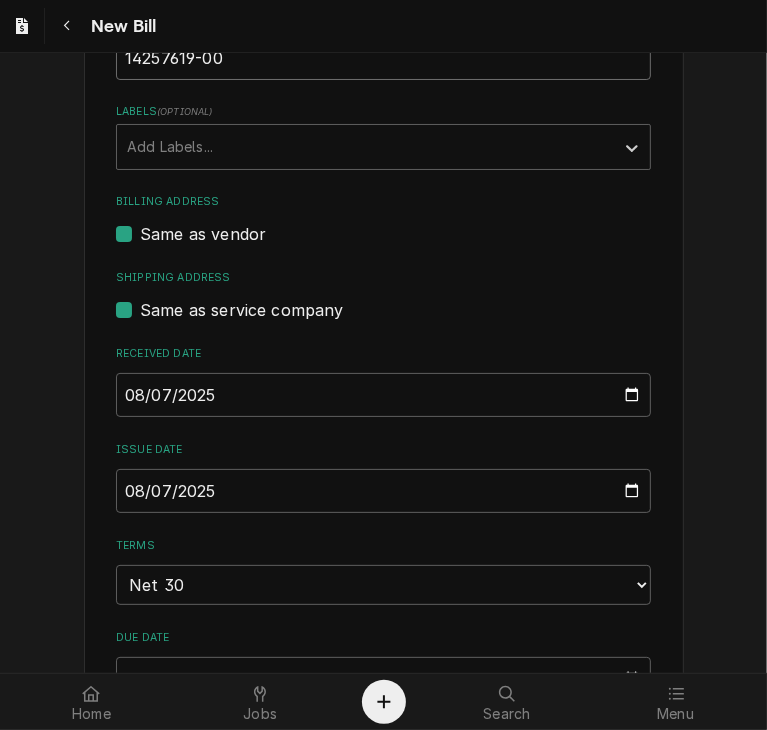 type on "14257619-00" 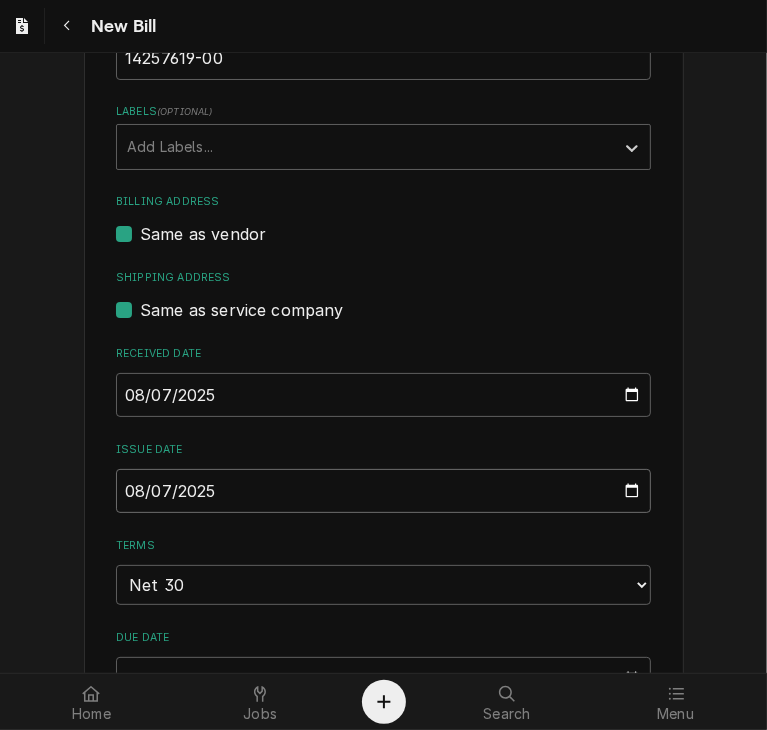 click on "2025-08-07" at bounding box center [383, 491] 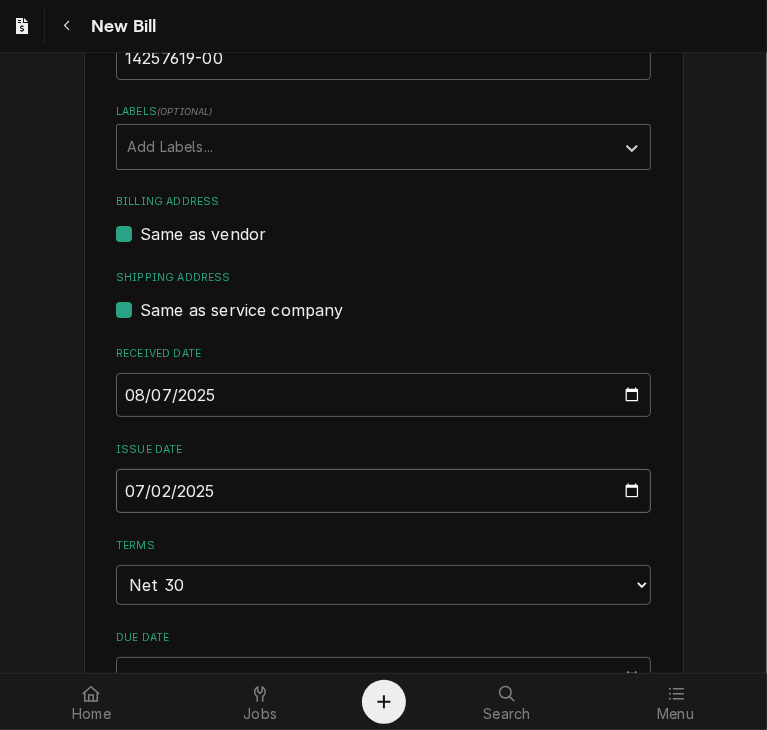 type on "2025-07-28" 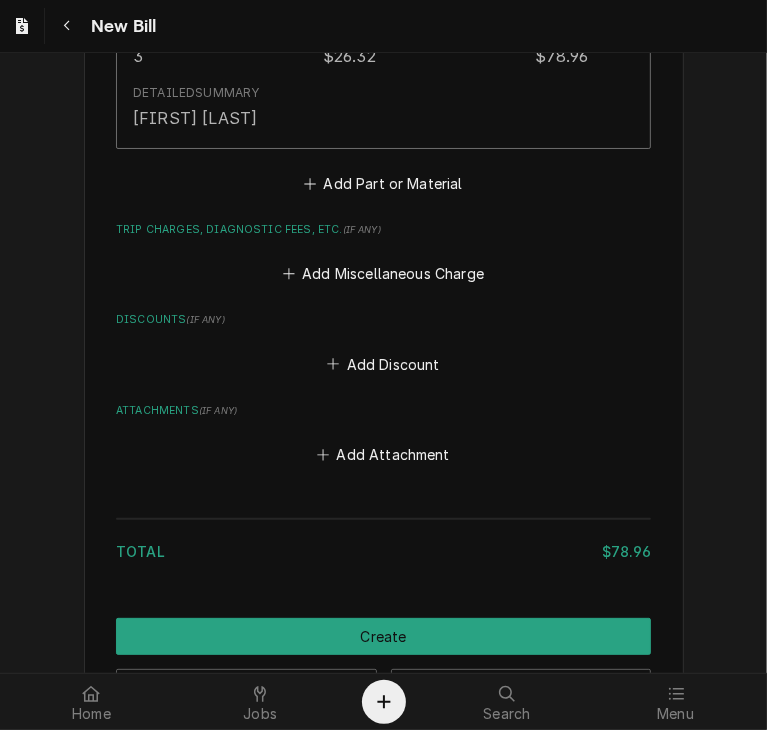 scroll, scrollTop: 1683, scrollLeft: 0, axis: vertical 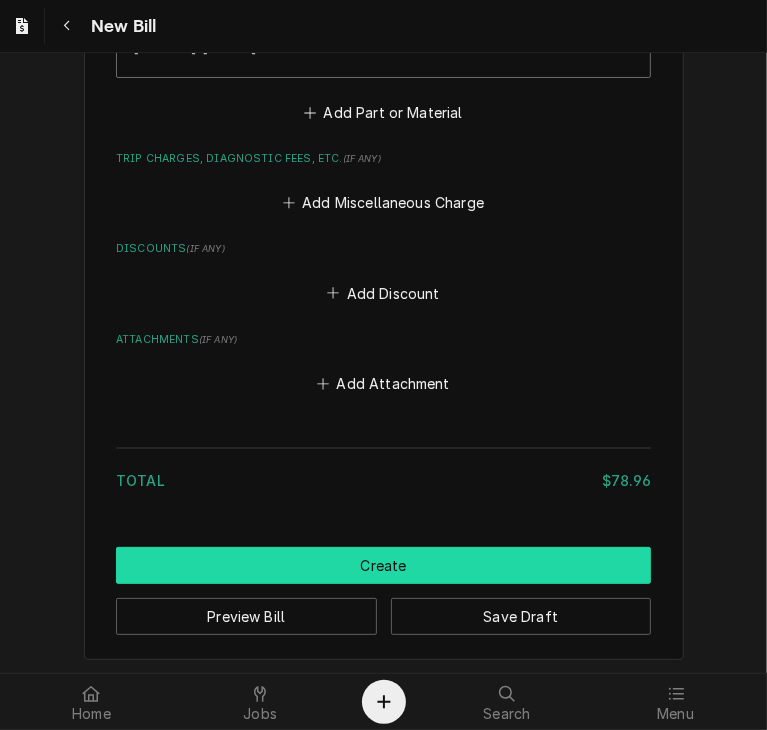 click on "Create" at bounding box center (383, 565) 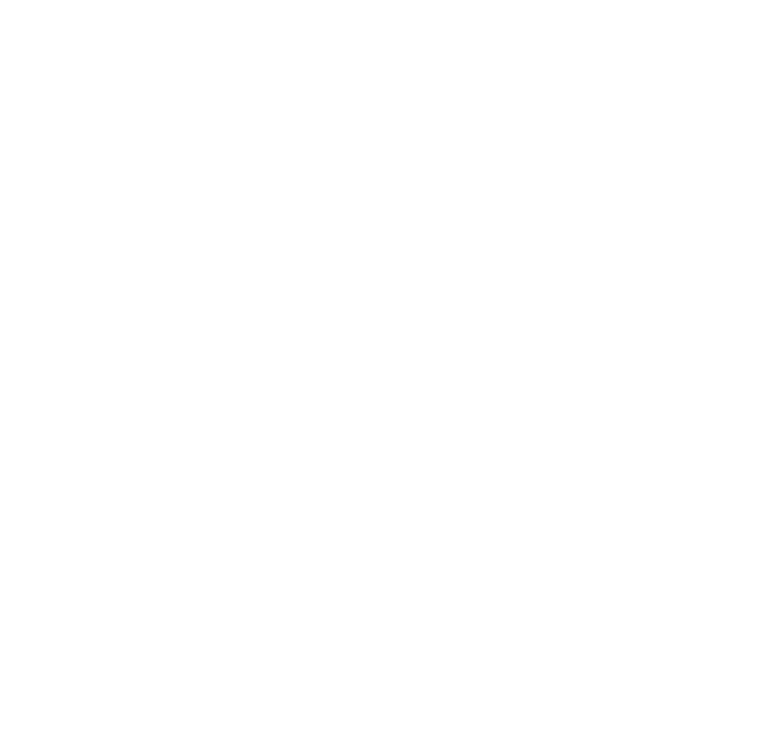 scroll, scrollTop: 0, scrollLeft: 0, axis: both 